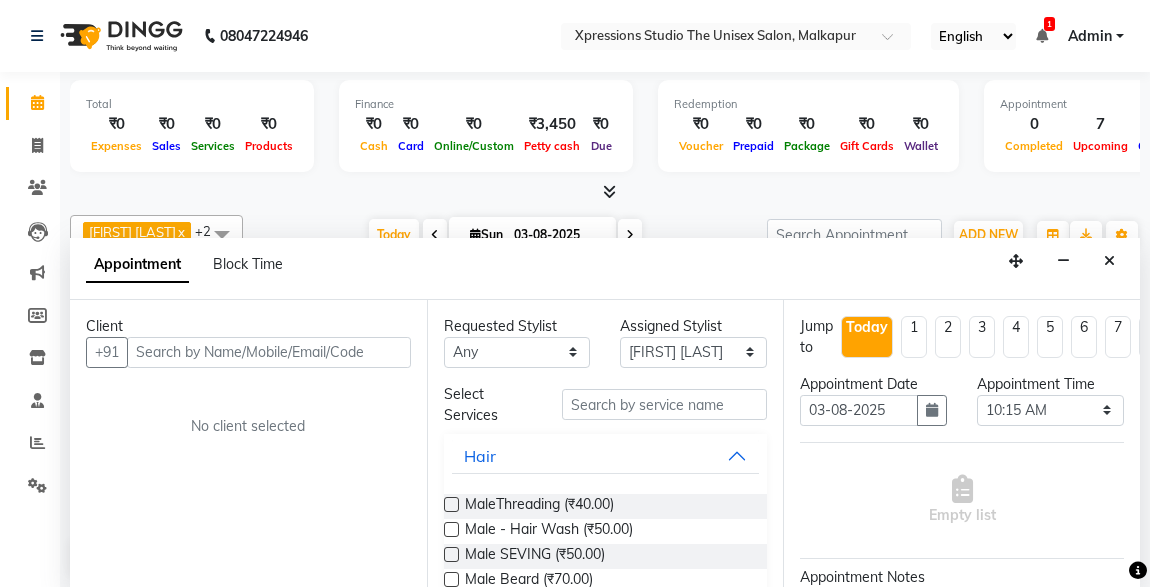 select on "57588" 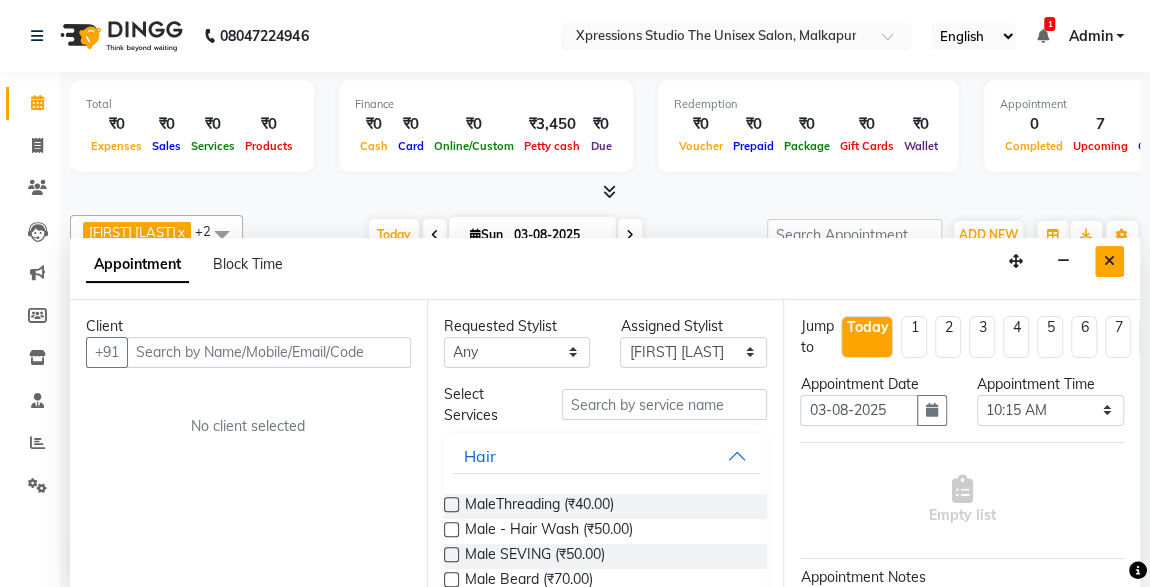 scroll, scrollTop: 0, scrollLeft: 0, axis: both 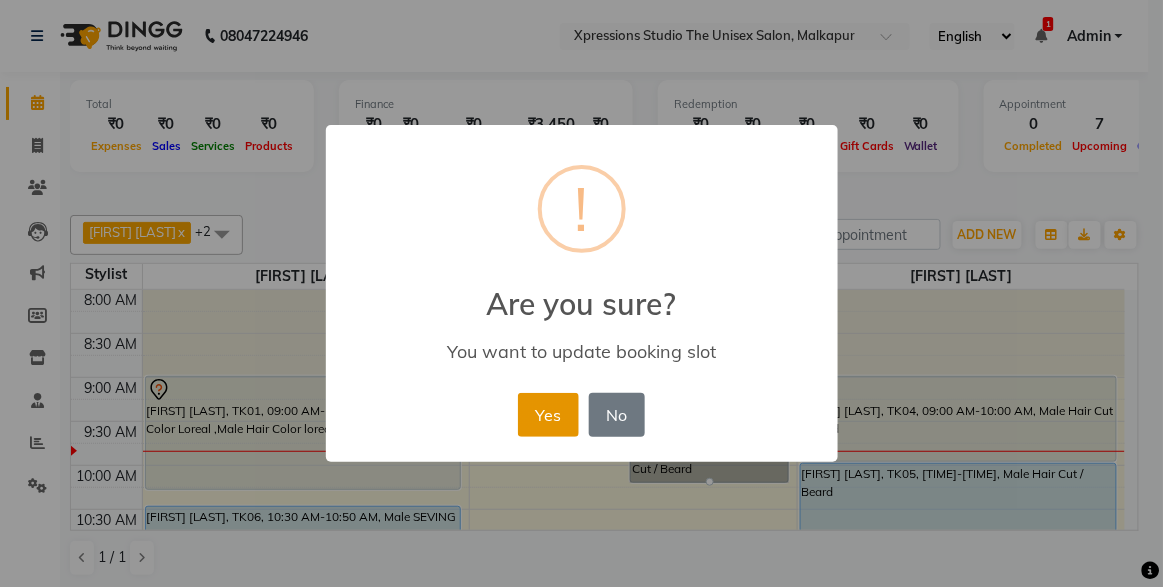 click on "Yes" at bounding box center (548, 415) 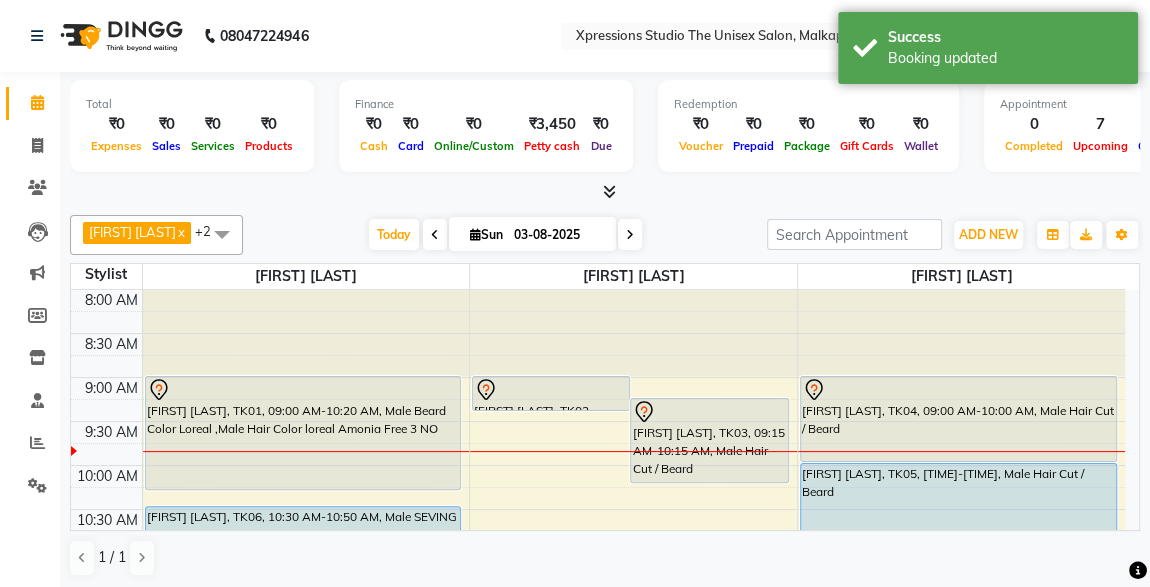 click on "[FIRST] [LAST], TK01, 09:00 AM-10:20 AM, Male Beard Color Loreal ,Male Hair Color loreal Amonia Free 3 NO" at bounding box center [303, 433] 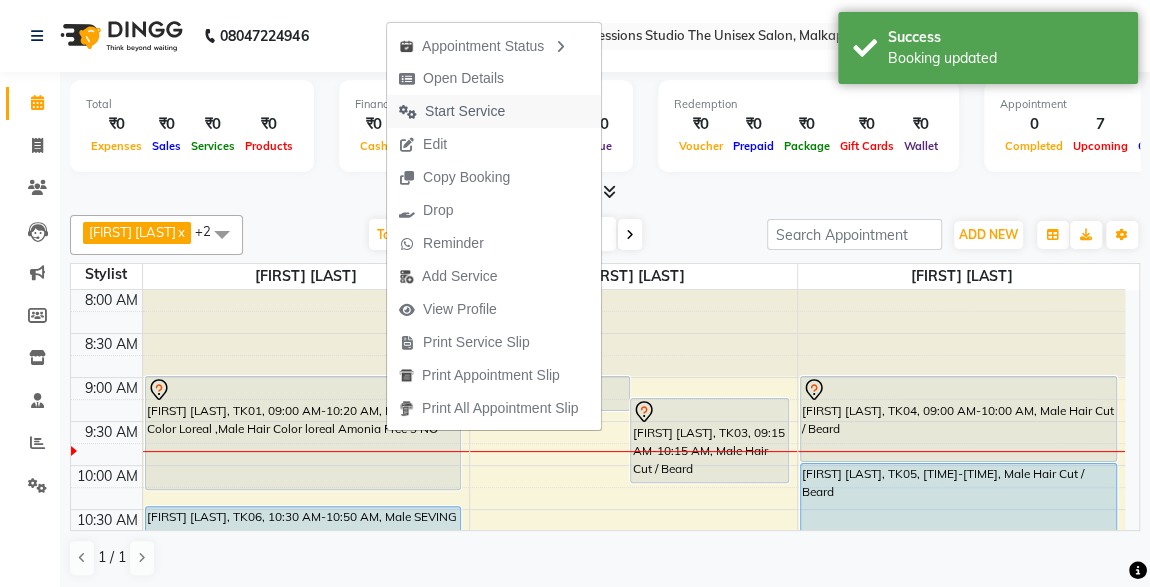 click on "Start Service" at bounding box center [465, 111] 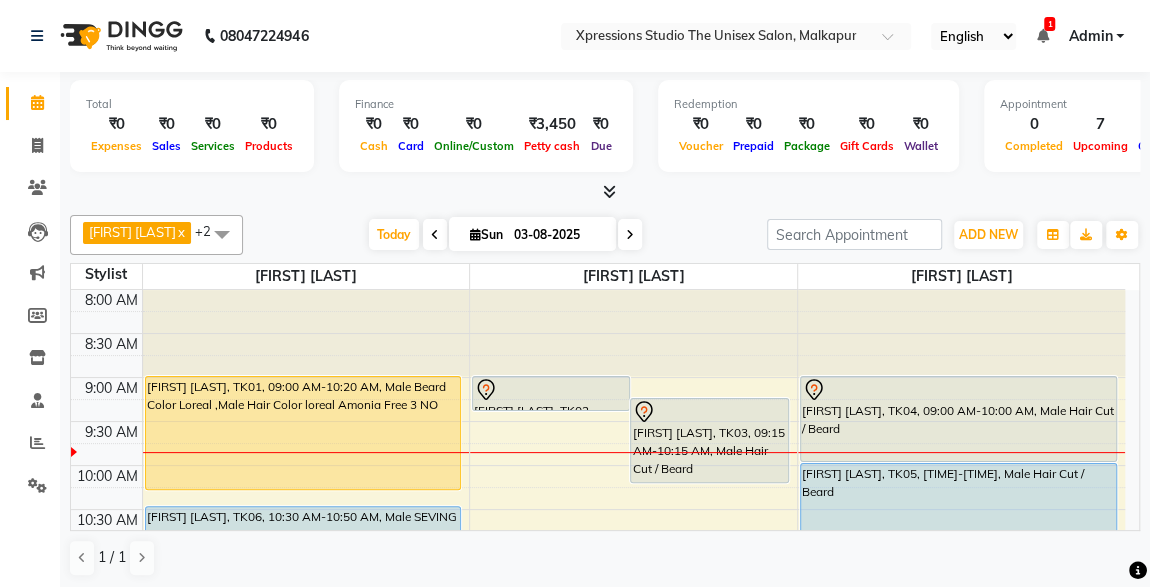 click on "[FIRST] [LAST], TK03, 09:15 AM-10:15 AM, Male Hair Cut / Beard" at bounding box center [709, 440] 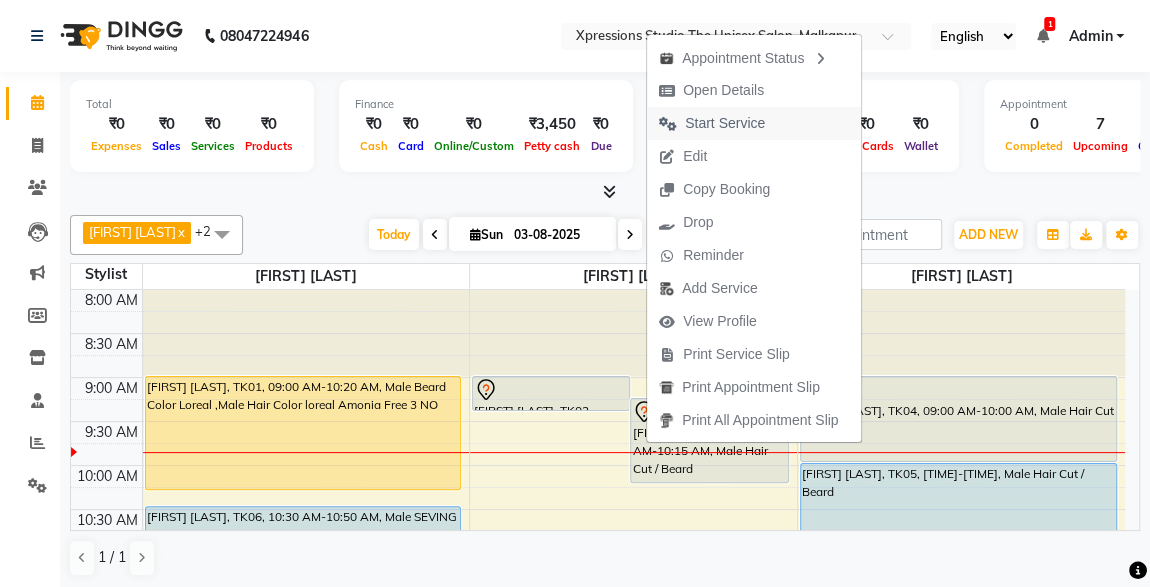 click on "Start Service" at bounding box center [725, 123] 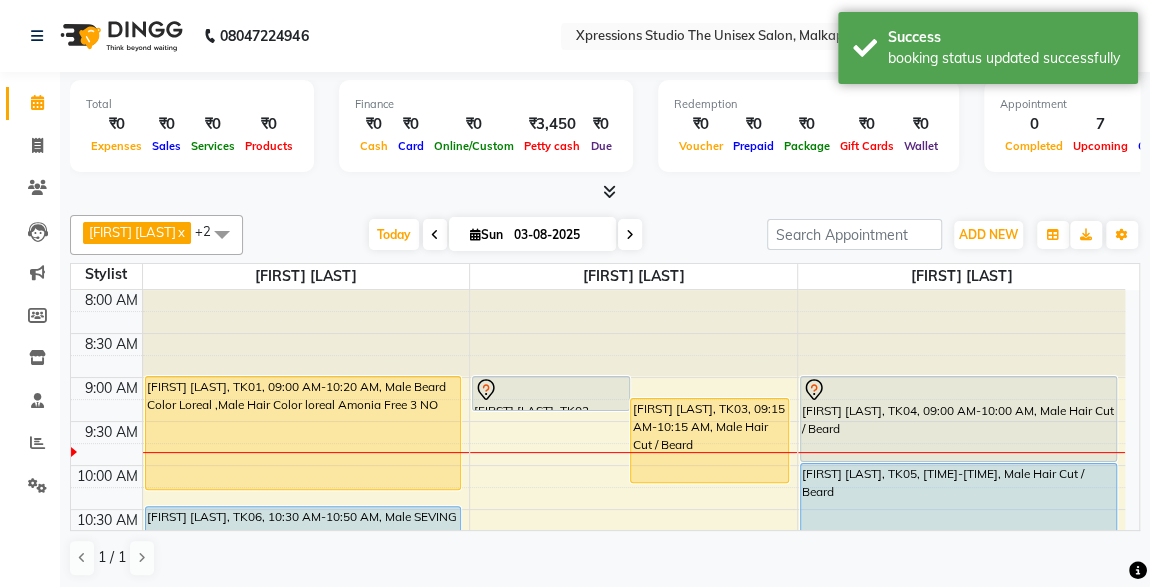 click on "[FIRST] [LAST], TK04, 09:00 AM-10:00 AM, Male Hair Cut / Beard" at bounding box center (958, 419) 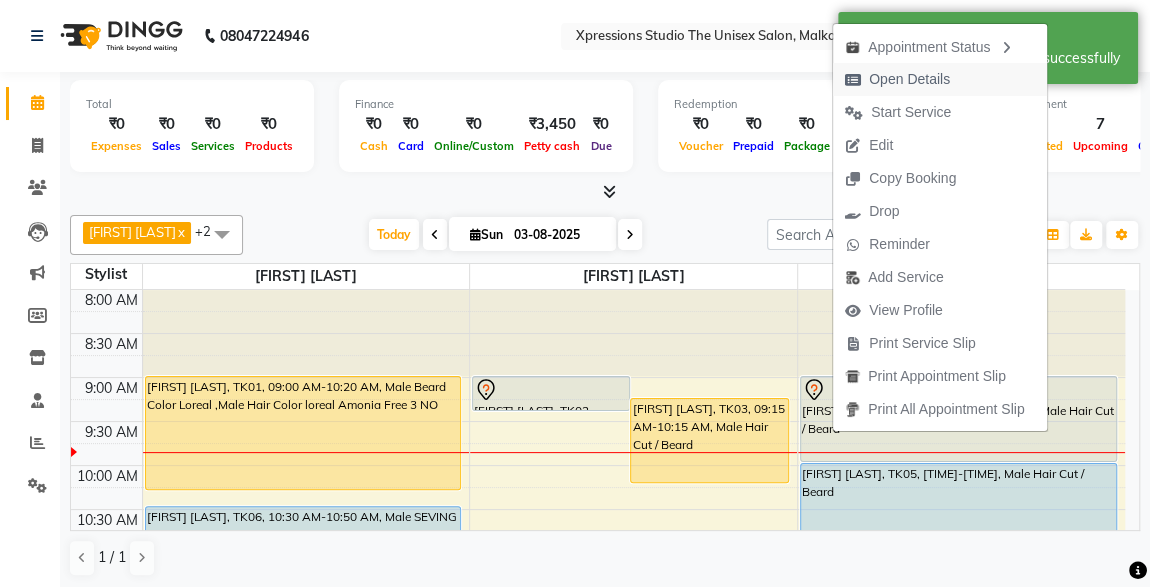 click on "Open Details" at bounding box center [909, 79] 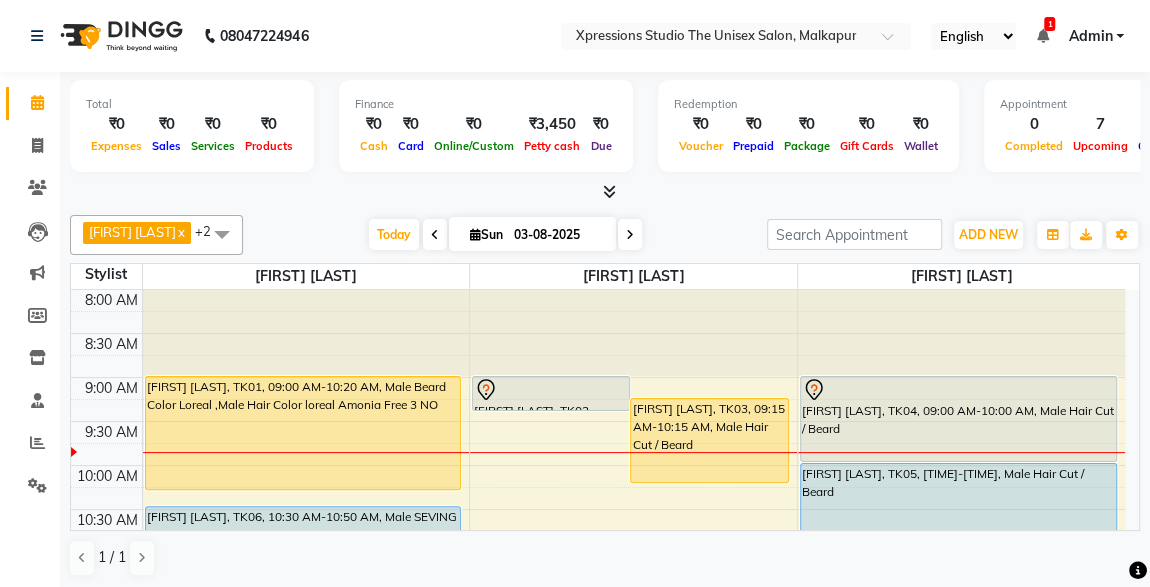 click on "[FIRST] [LAST], TK04, 09:00 AM-10:00 AM, Male Hair Cut / Beard" at bounding box center [958, 419] 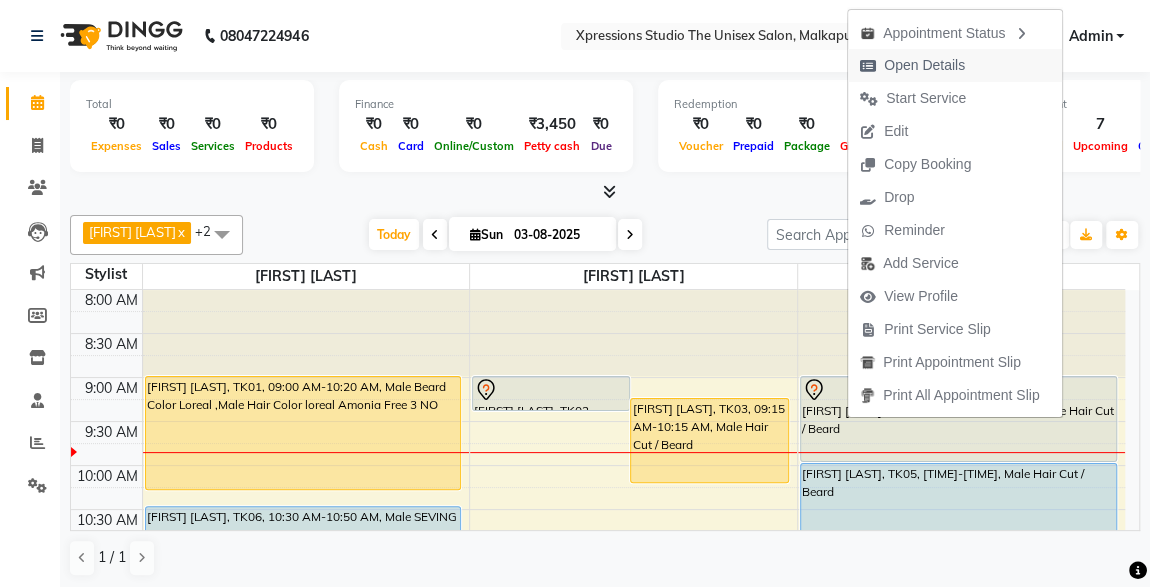 click on "Open Details" at bounding box center [924, 65] 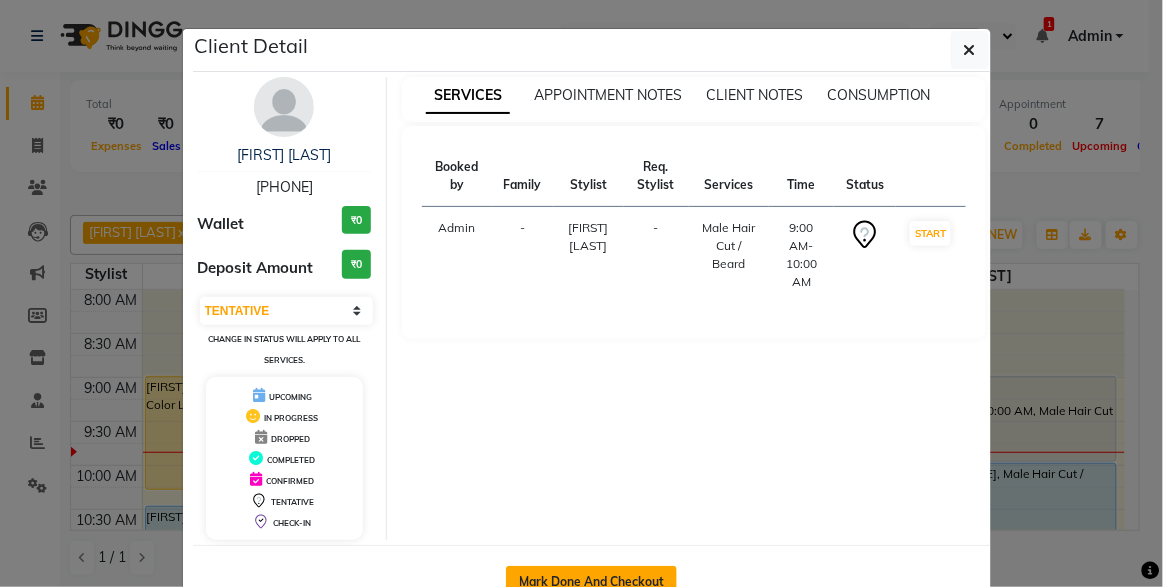 click on "Mark Done And Checkout" 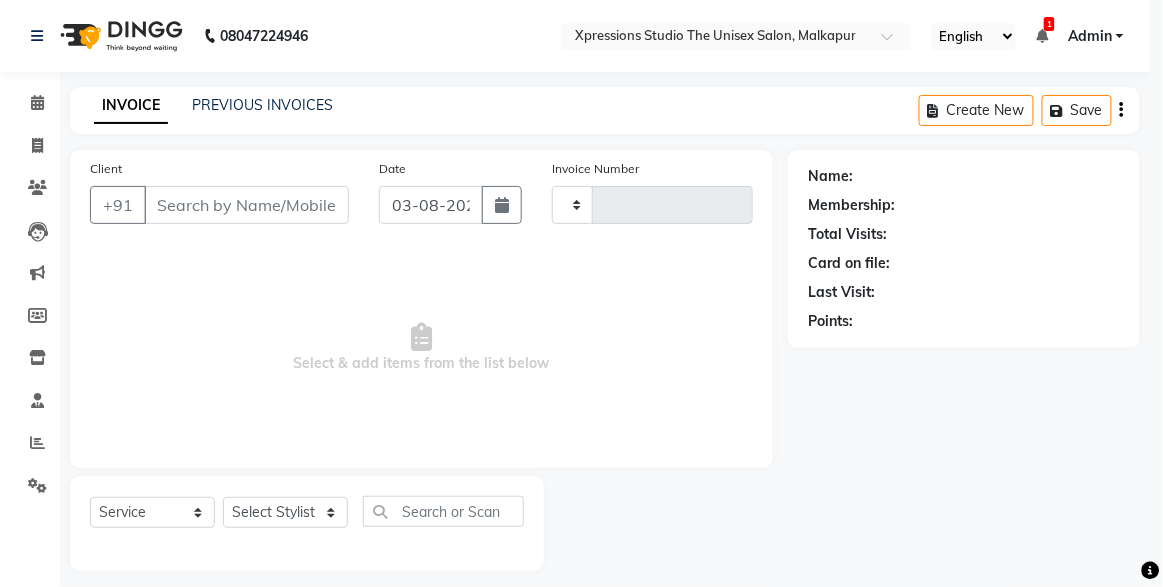 type on "3707" 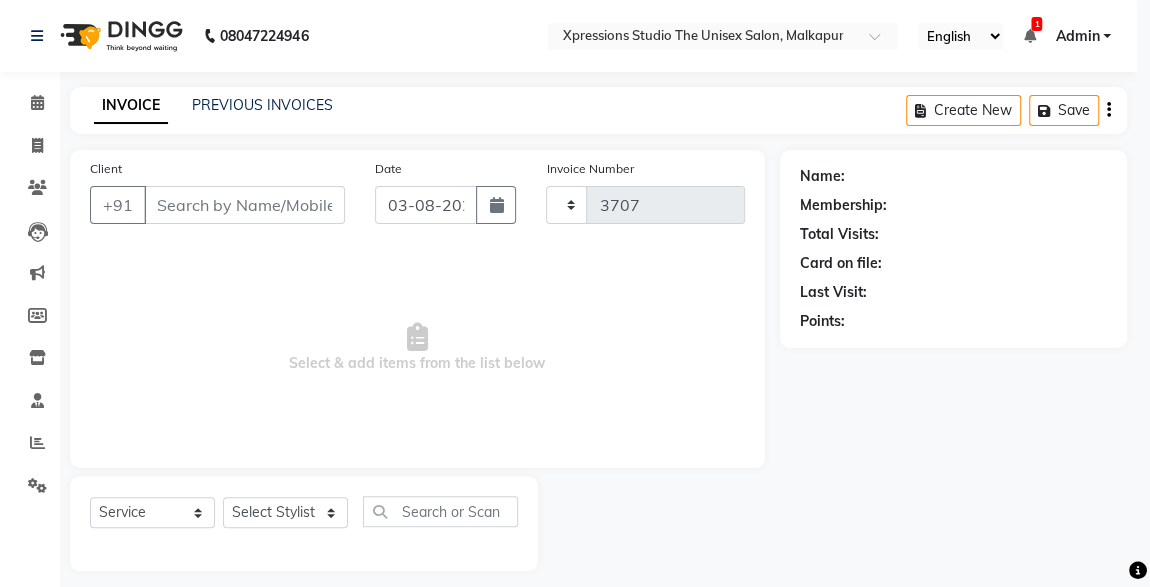 select on "7003" 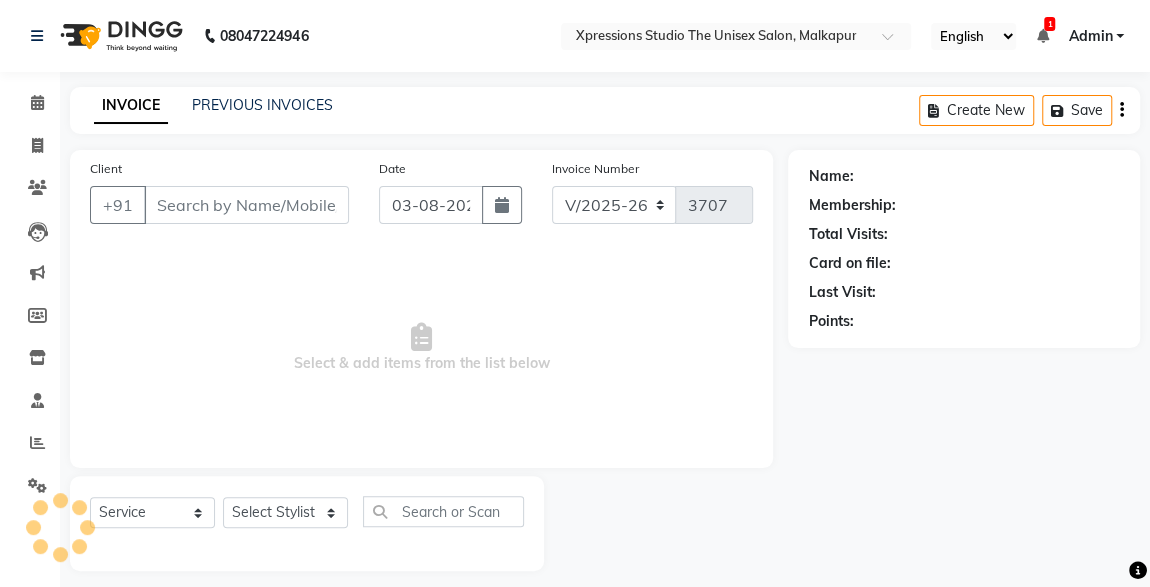 type on "[PHONE]" 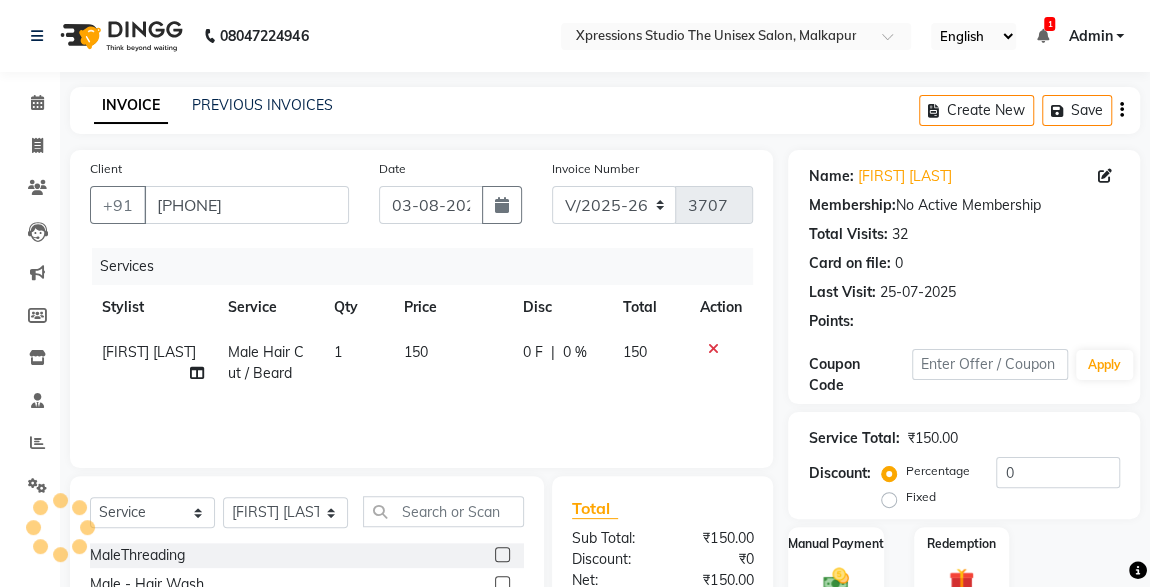 click on "Total Visits:" 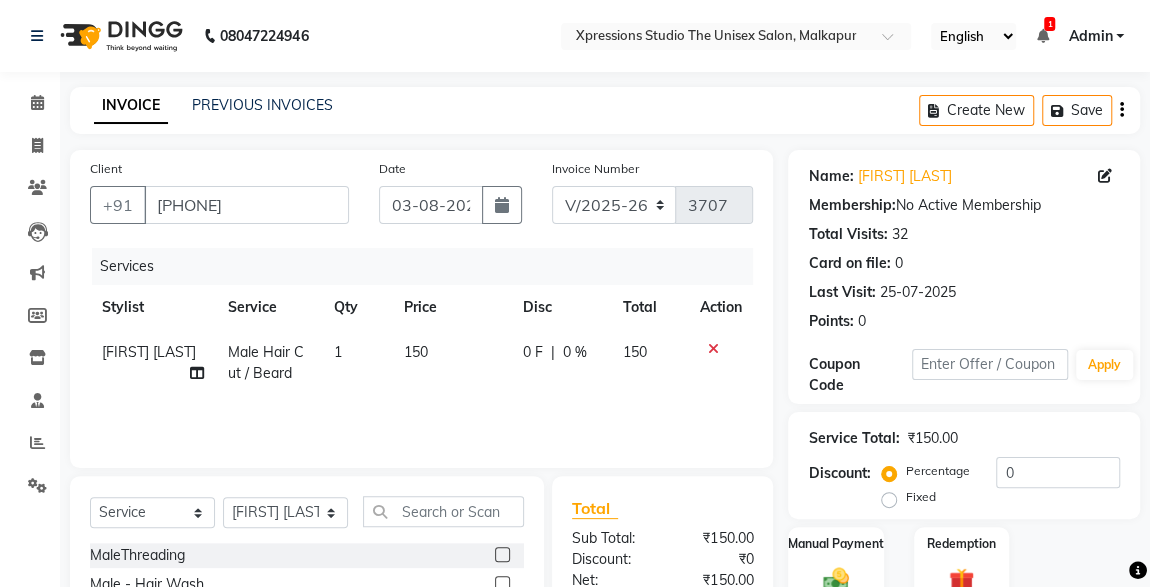 click 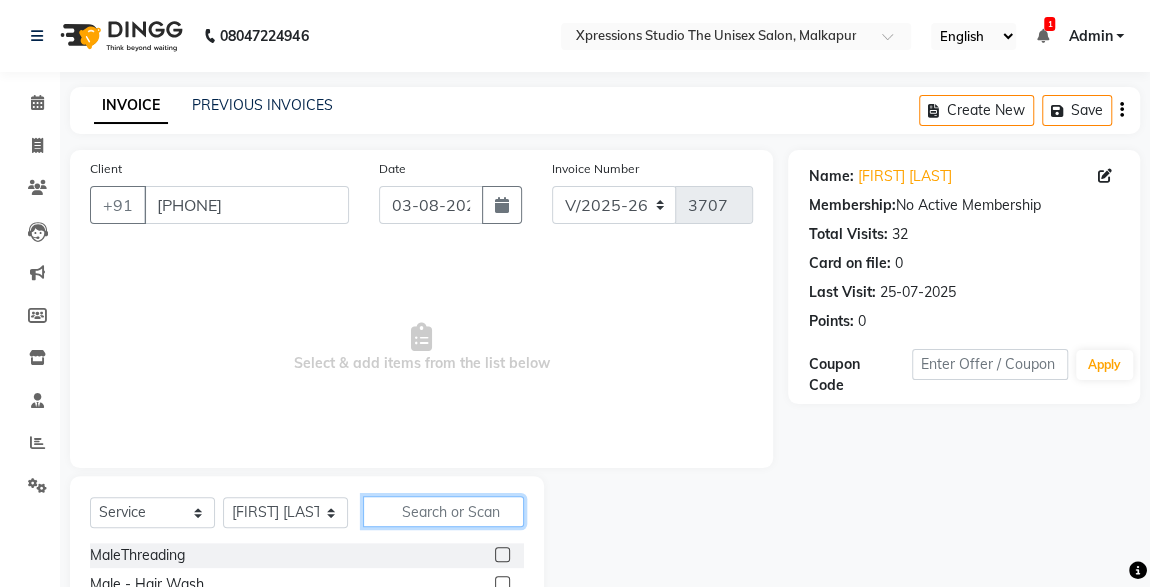 click 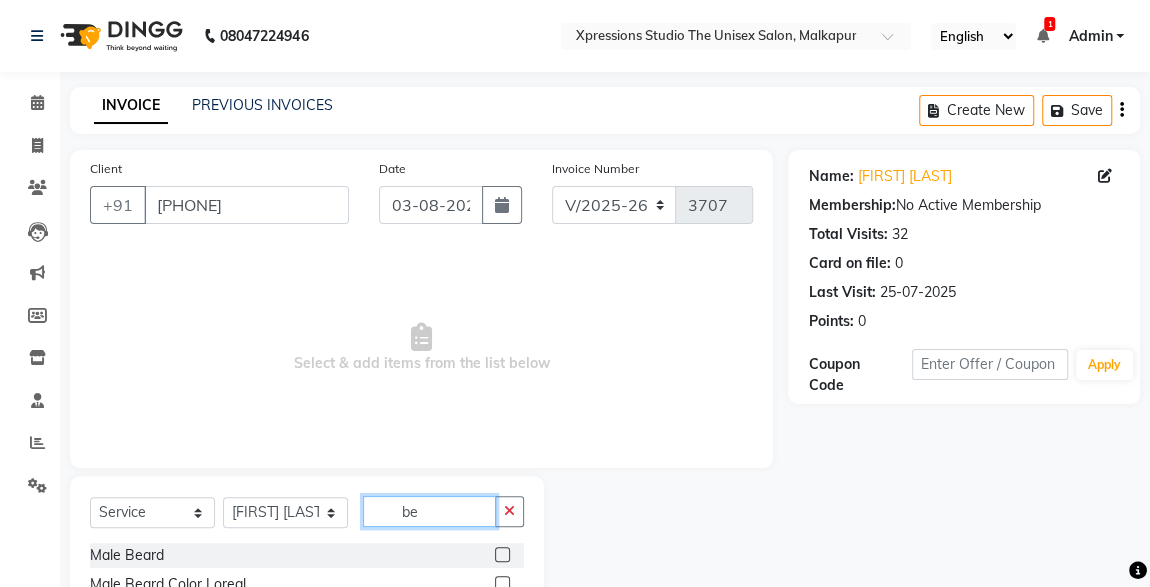 type on "be" 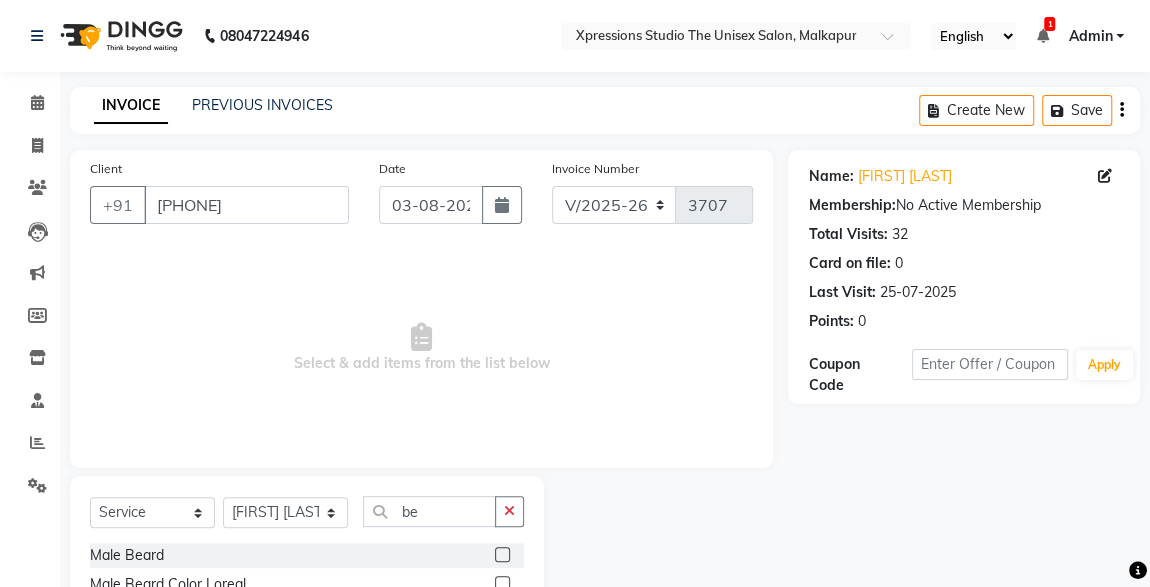 click 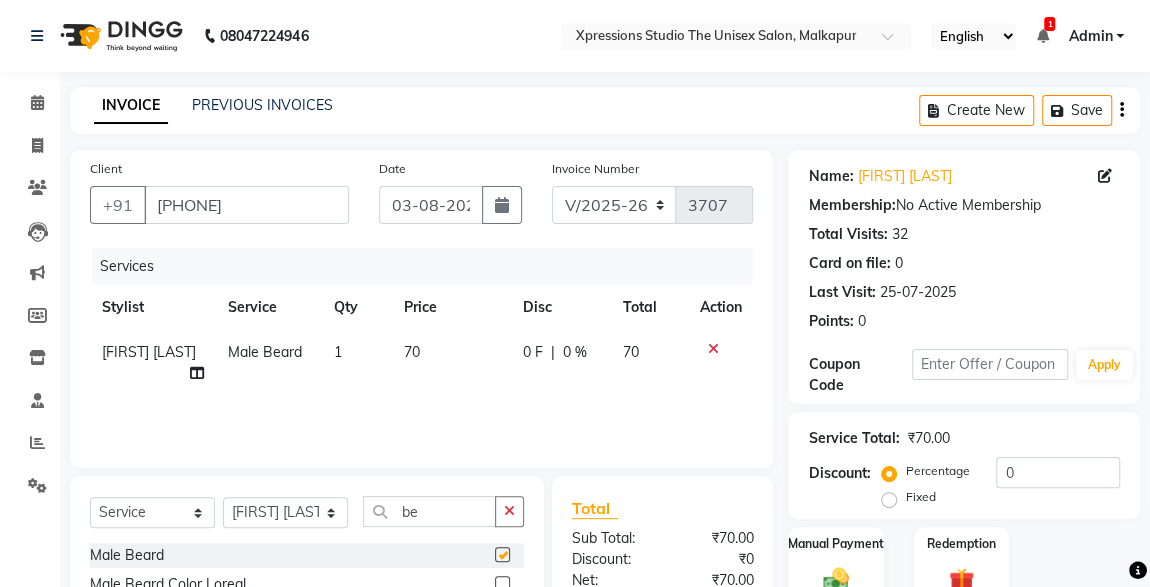 checkbox on "false" 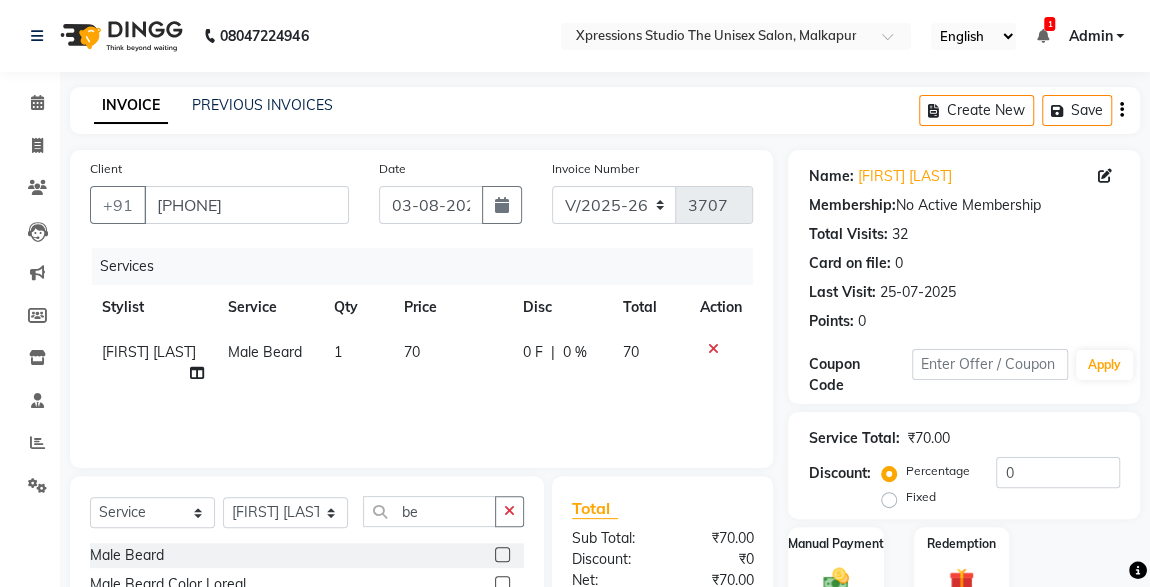 scroll, scrollTop: 212, scrollLeft: 0, axis: vertical 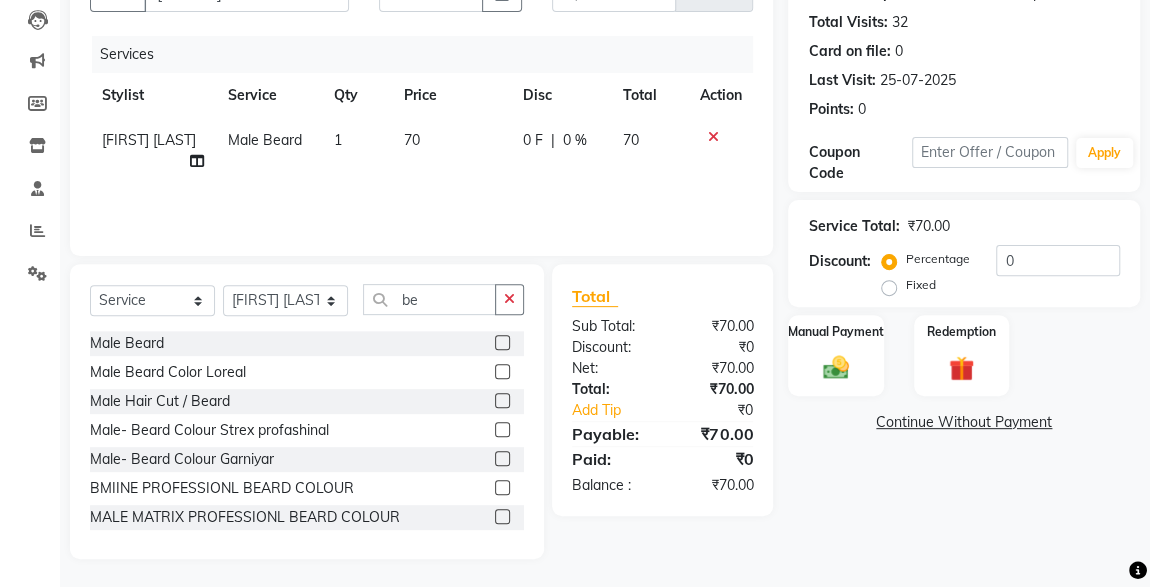 click 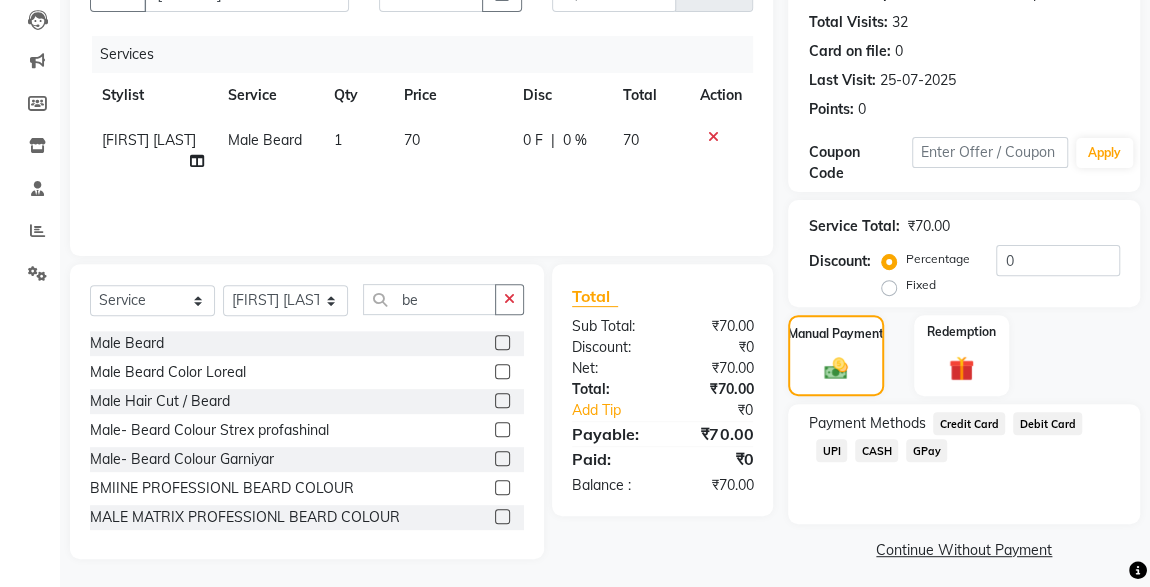 click on "UPI" 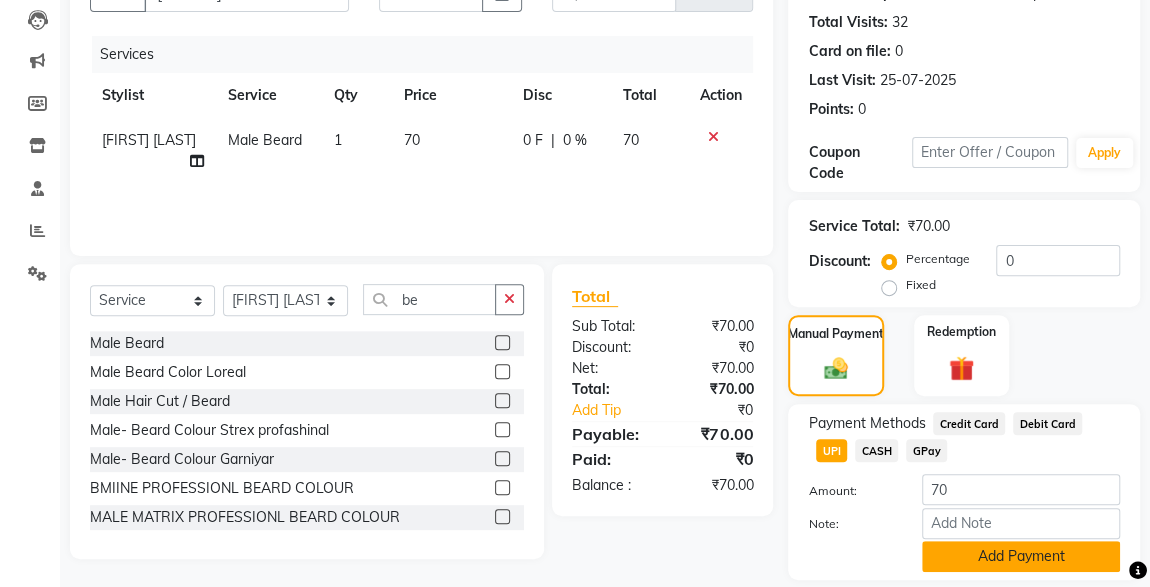 click on "Add Payment" 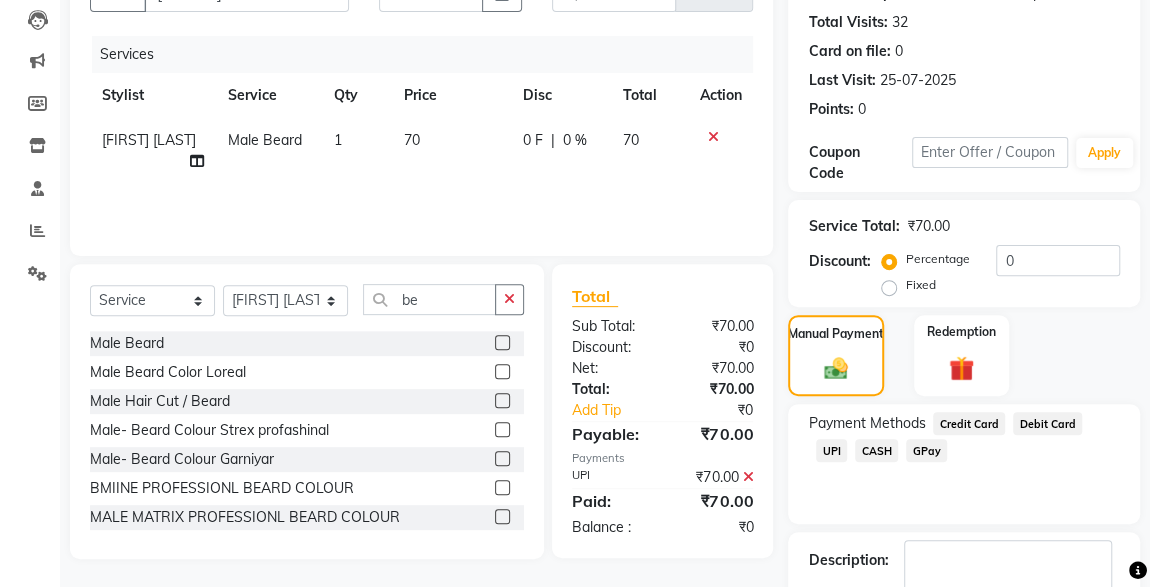 scroll, scrollTop: 330, scrollLeft: 0, axis: vertical 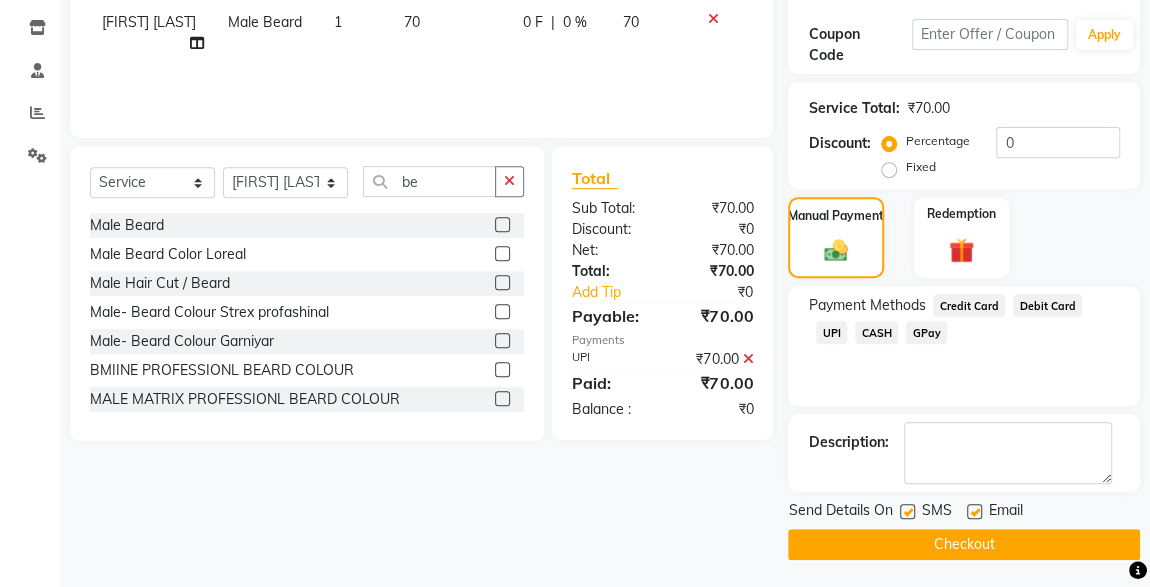click 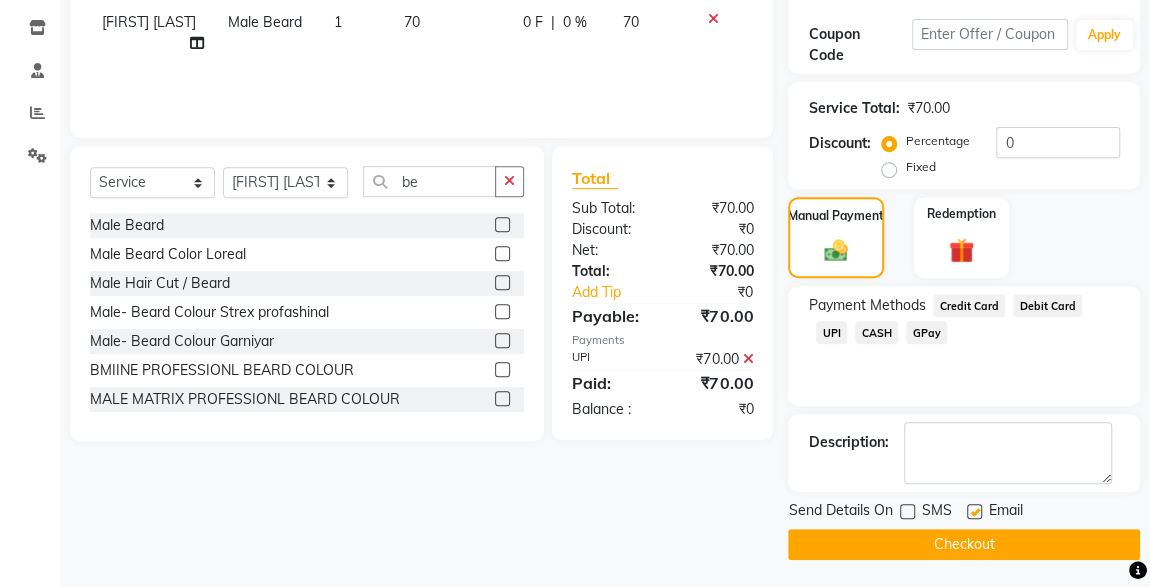 click on "Checkout" 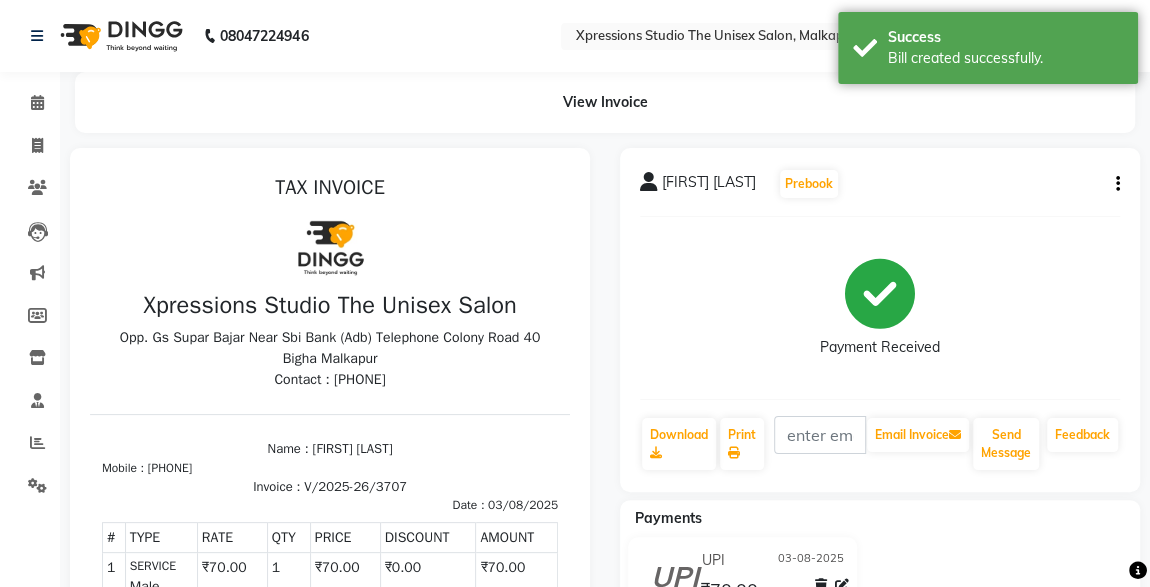 scroll, scrollTop: 0, scrollLeft: 0, axis: both 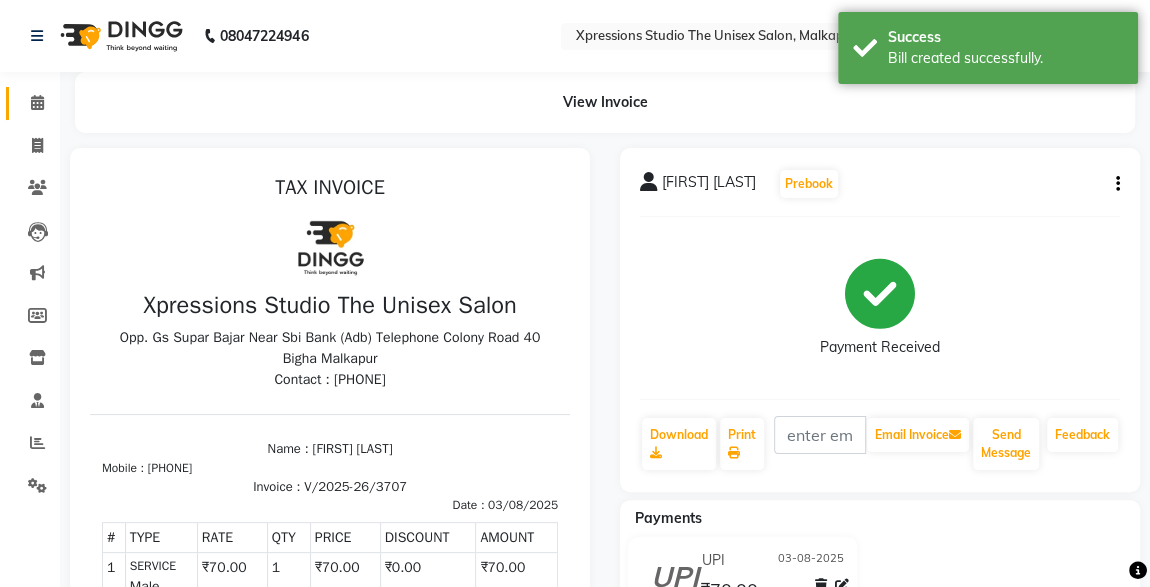 click 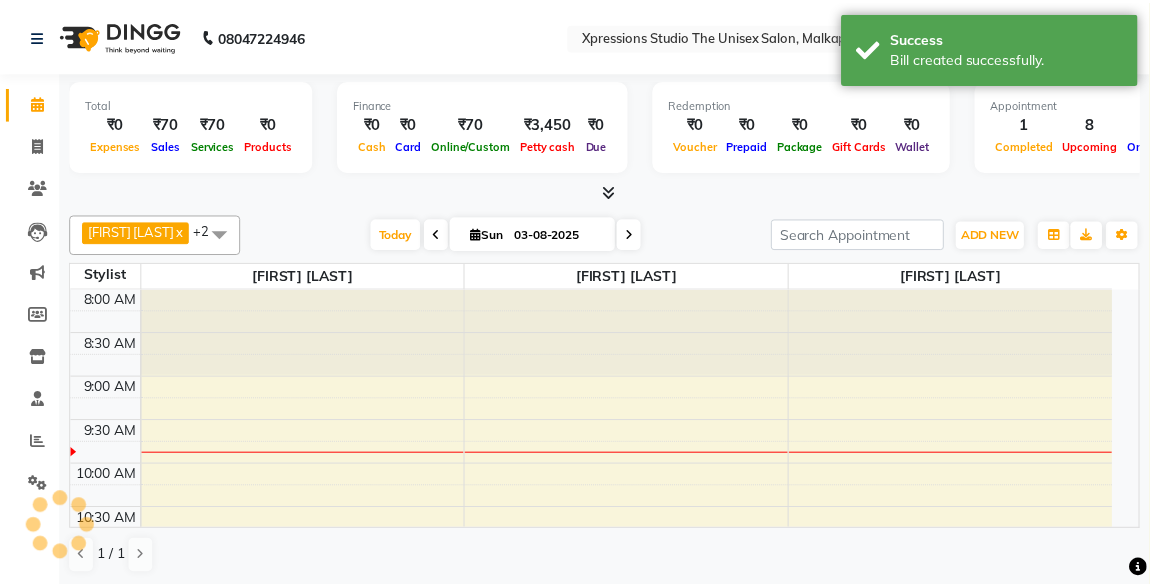scroll, scrollTop: 0, scrollLeft: 0, axis: both 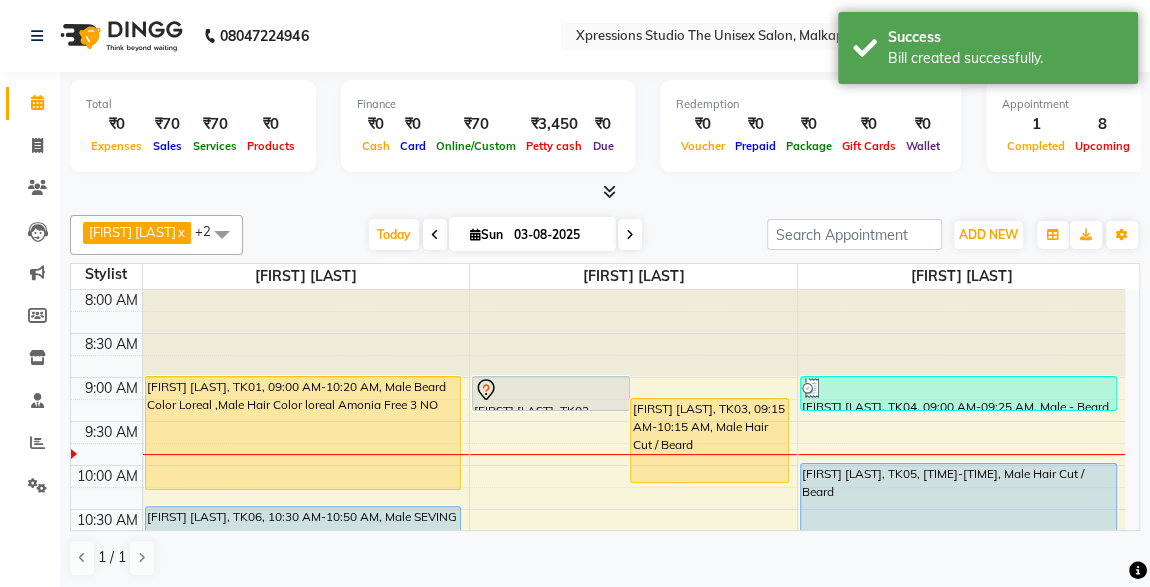 click at bounding box center (551, 390) 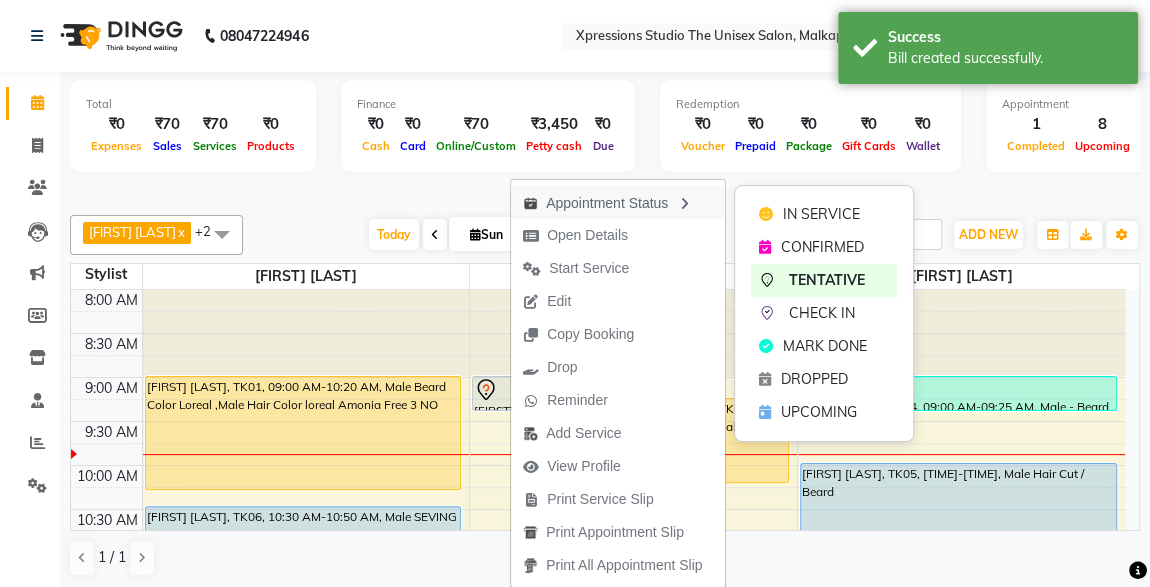 click on "Appointment Status" at bounding box center (618, 202) 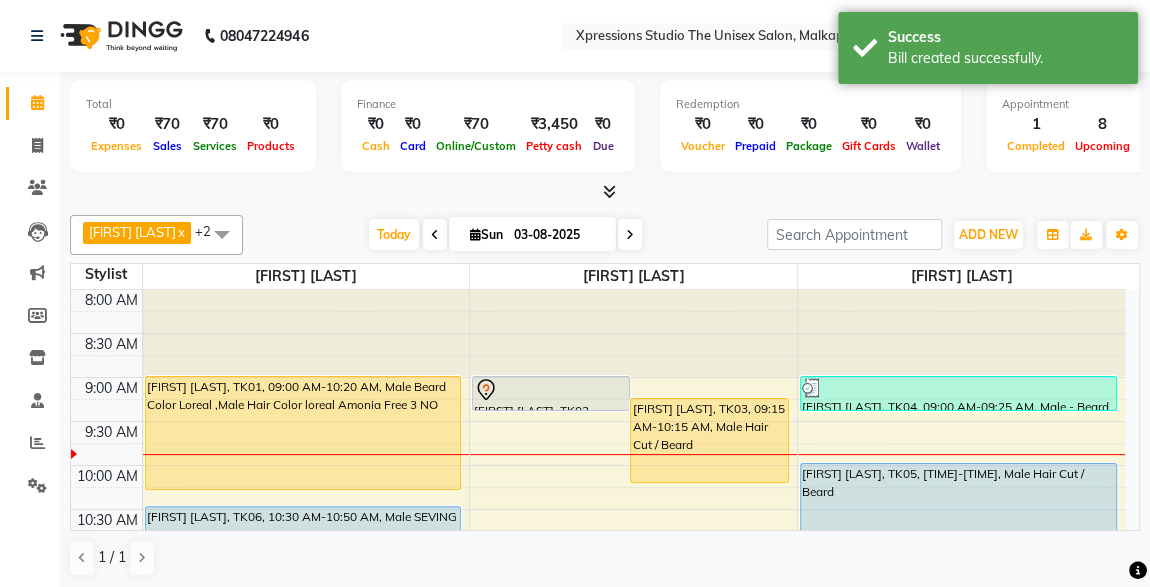 click at bounding box center [551, 390] 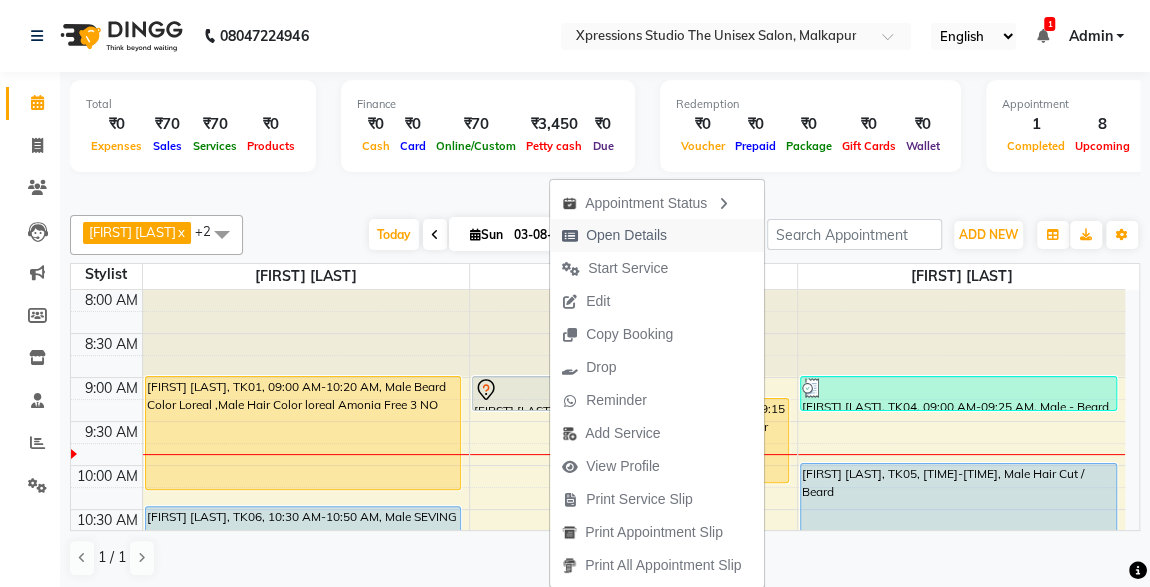 click on "Open Details" at bounding box center [626, 235] 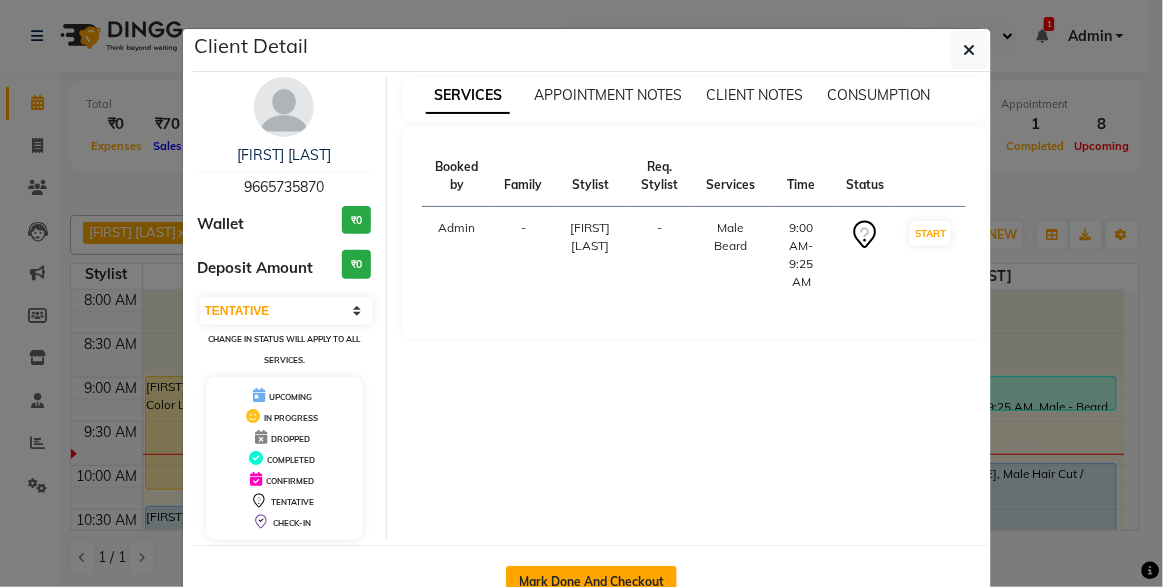 click on "Mark Done And Checkout" 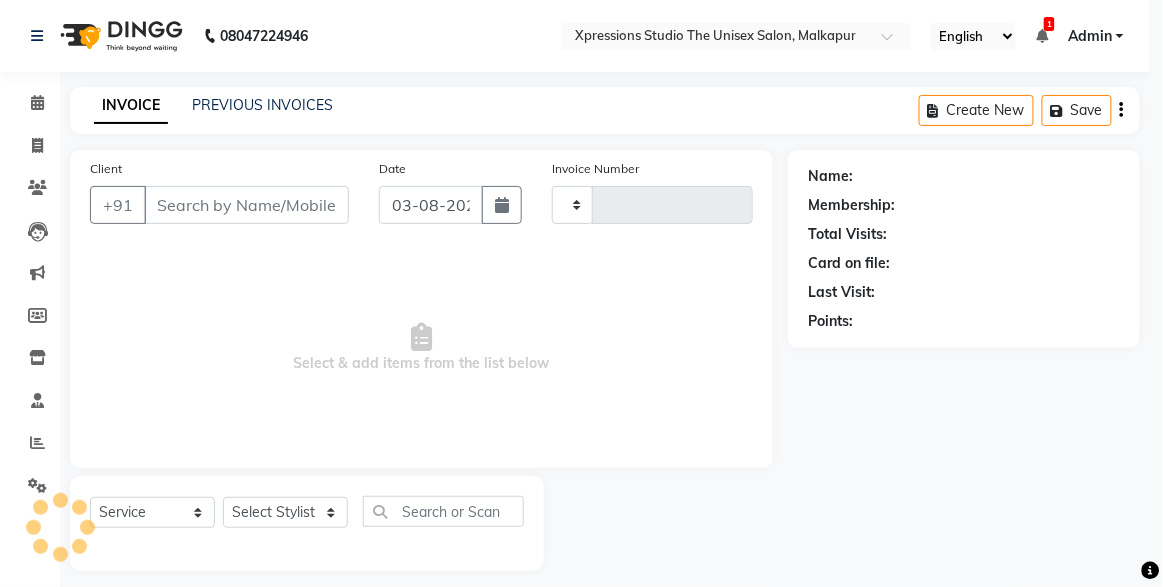 type on "3708" 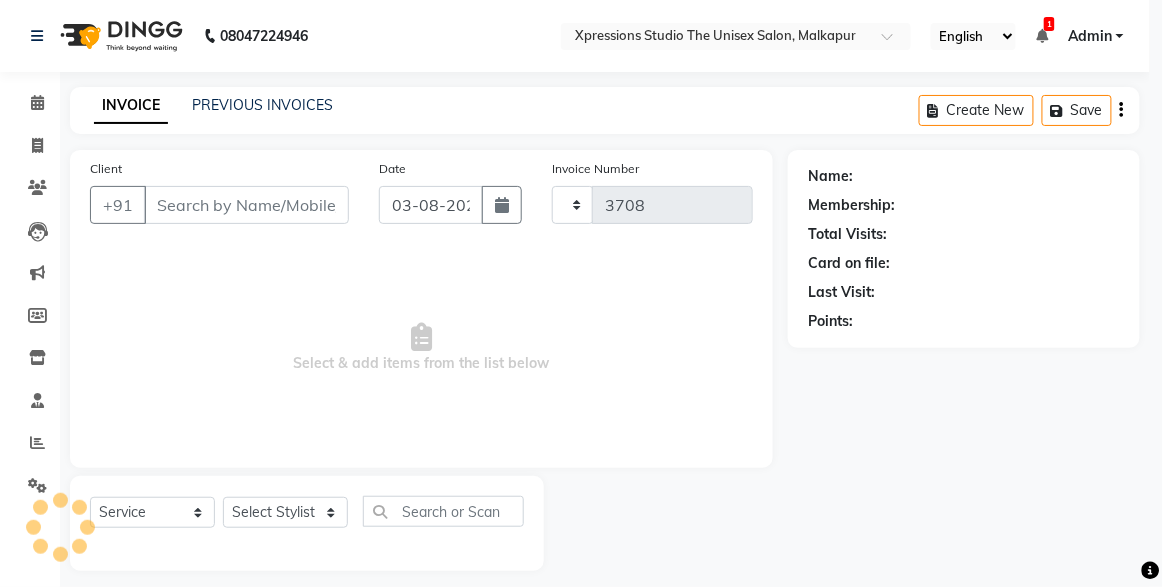 select on "7003" 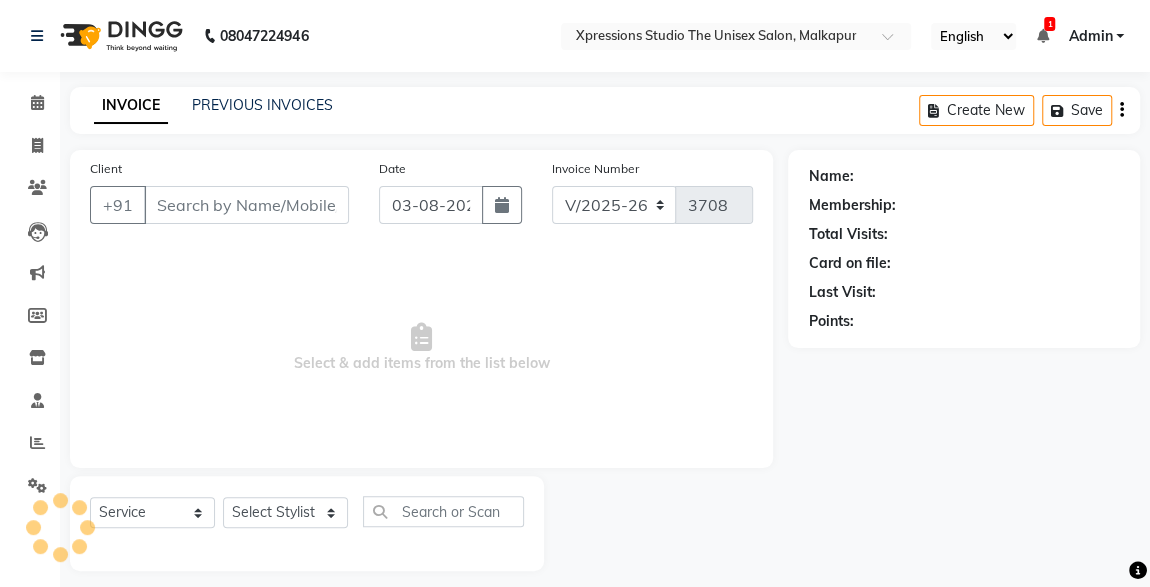 type on "9665735870" 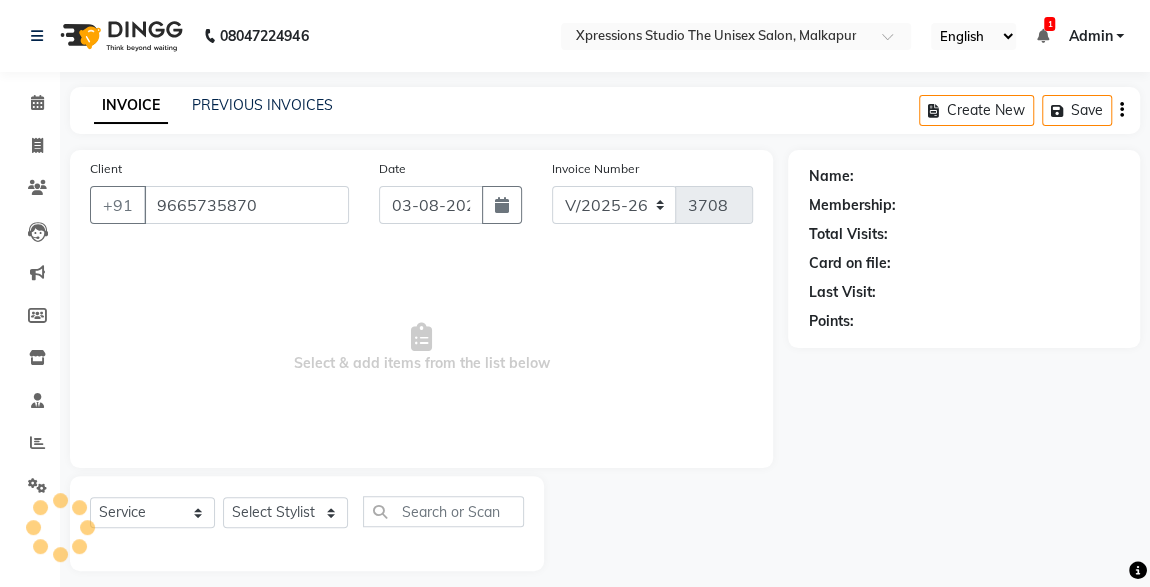 select on "57588" 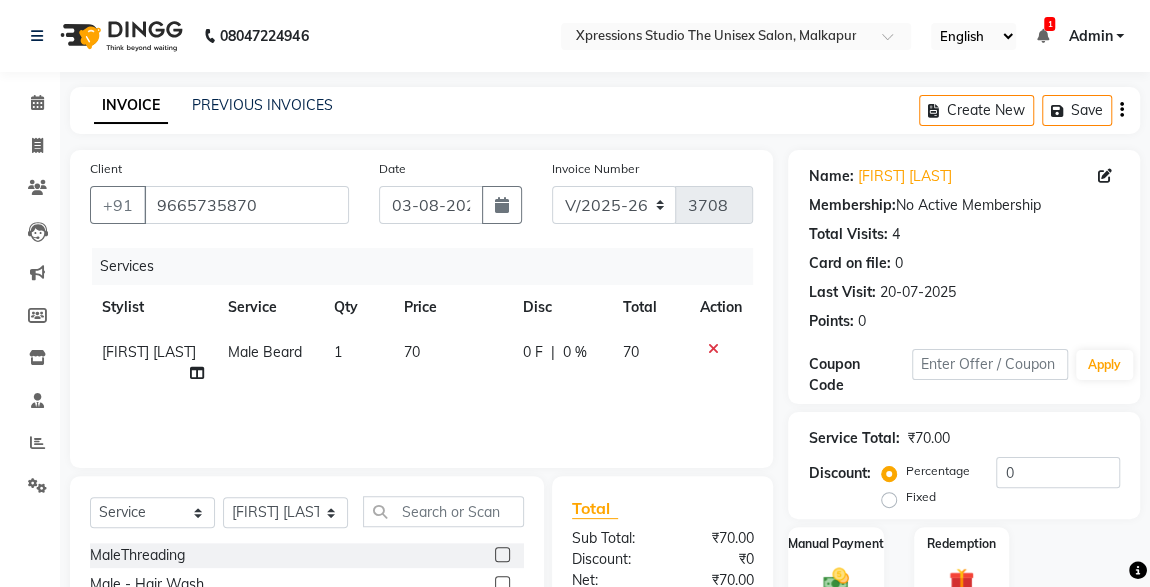 scroll, scrollTop: 212, scrollLeft: 0, axis: vertical 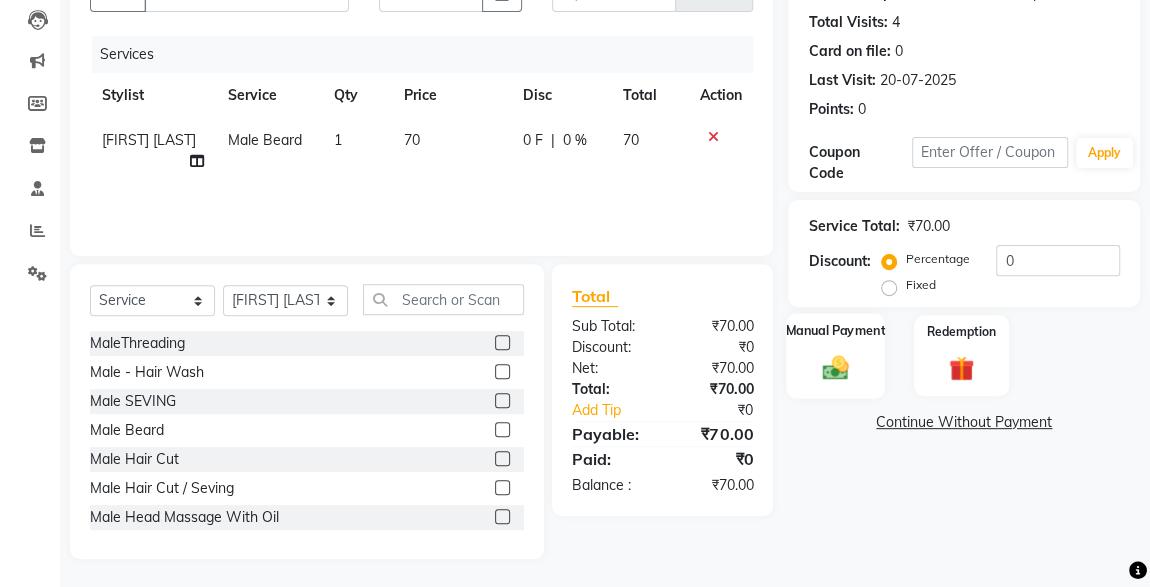 click on "Manual Payment" 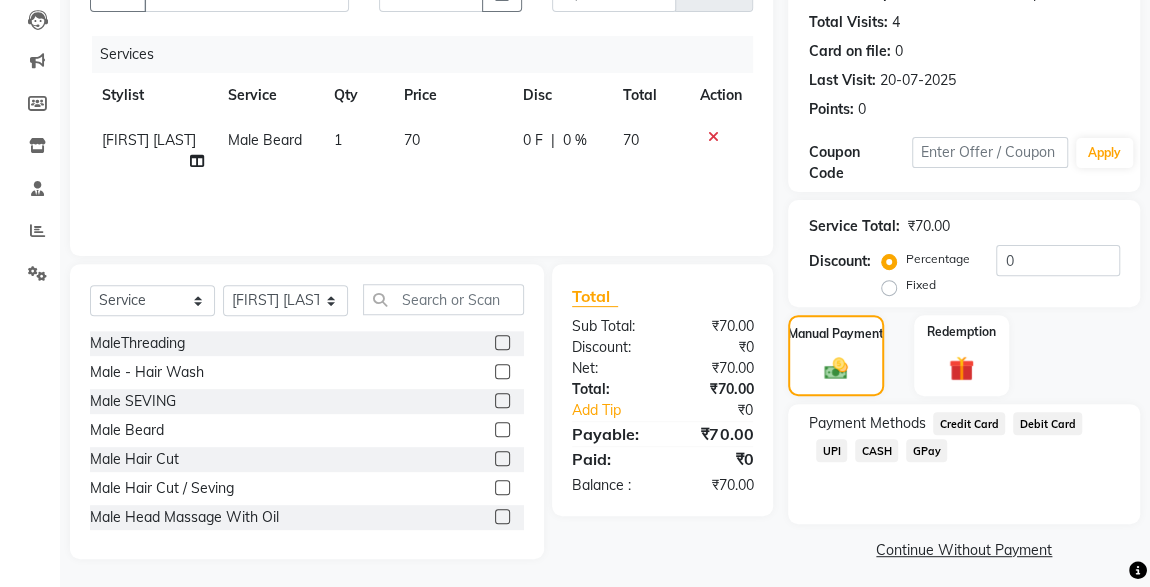click on "UPI" 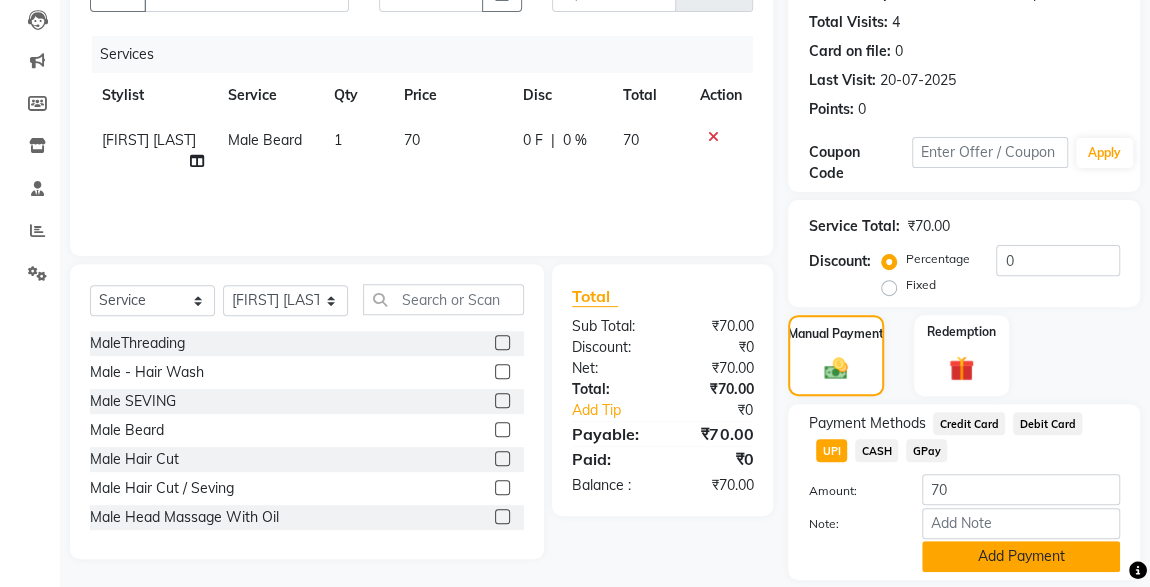 click on "Add Payment" 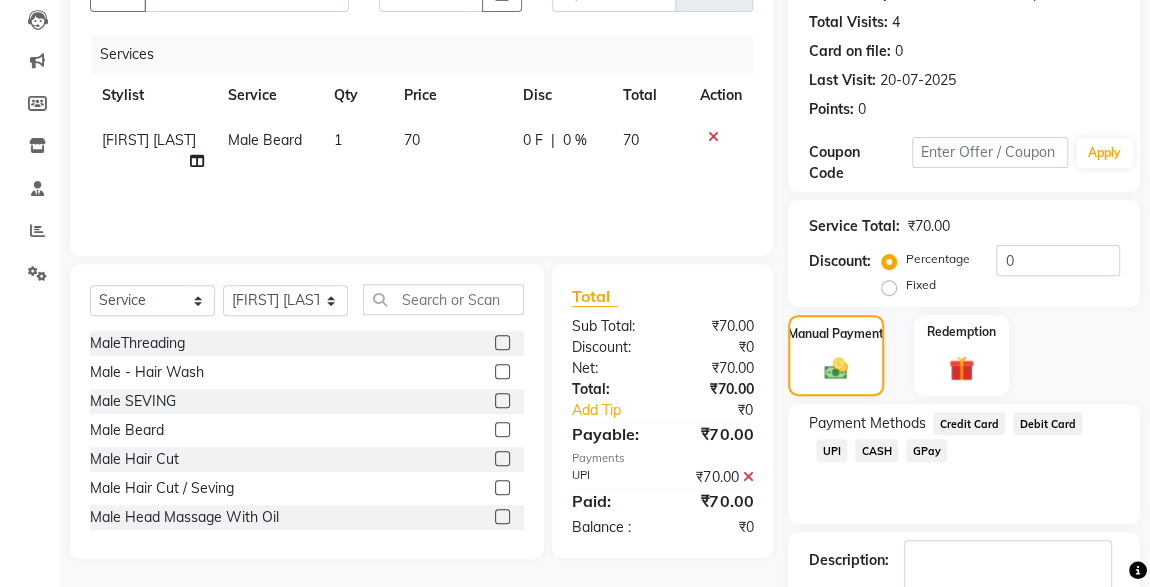 scroll, scrollTop: 330, scrollLeft: 0, axis: vertical 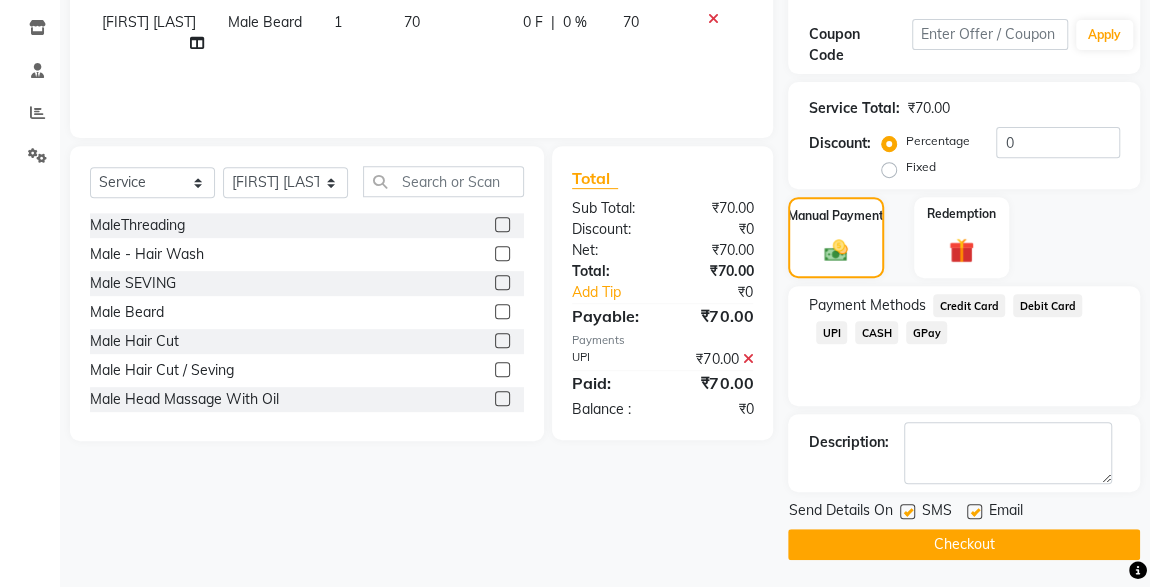 click 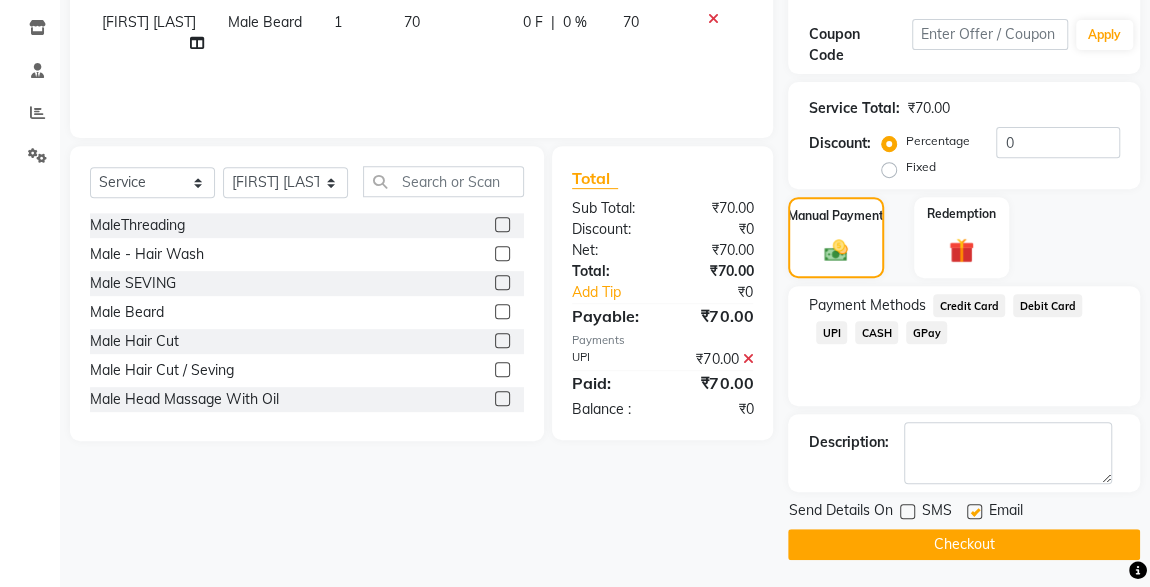 click on "Checkout" 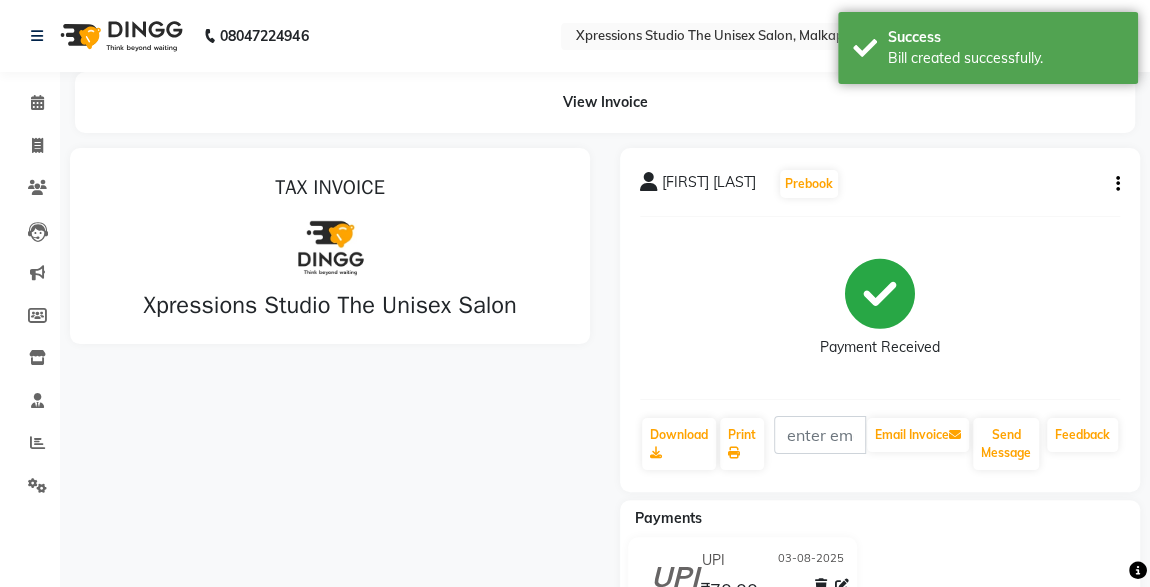 scroll, scrollTop: 0, scrollLeft: 0, axis: both 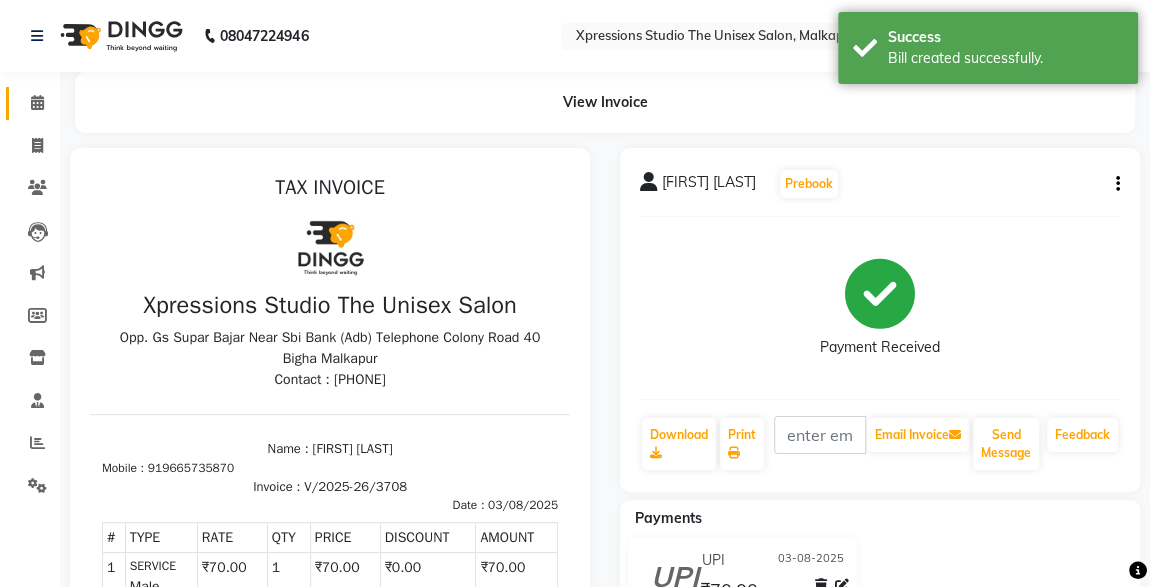 click 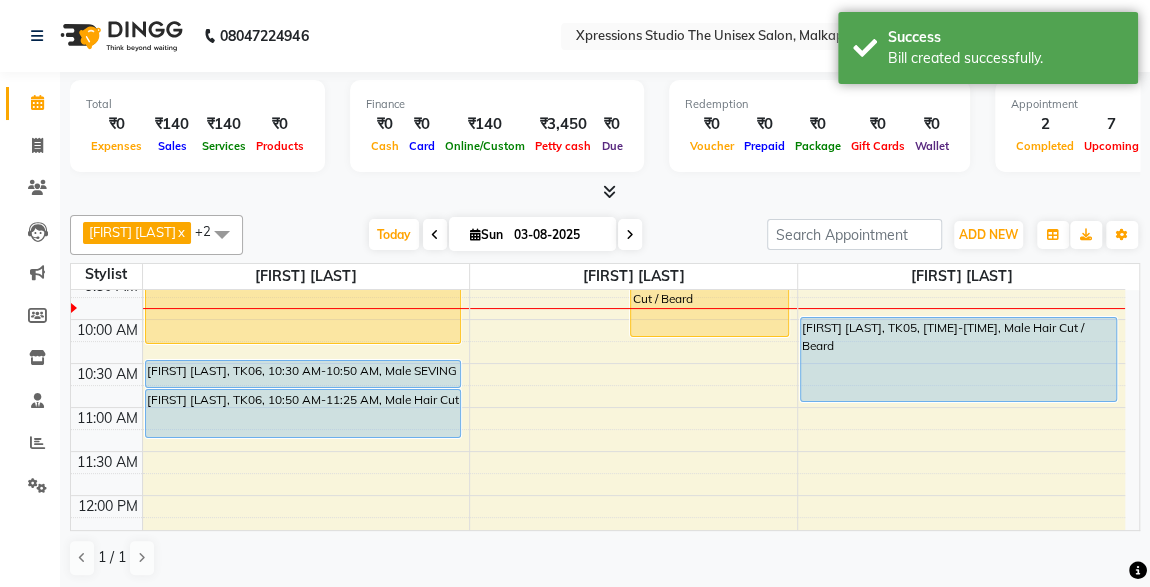 scroll, scrollTop: 150, scrollLeft: 0, axis: vertical 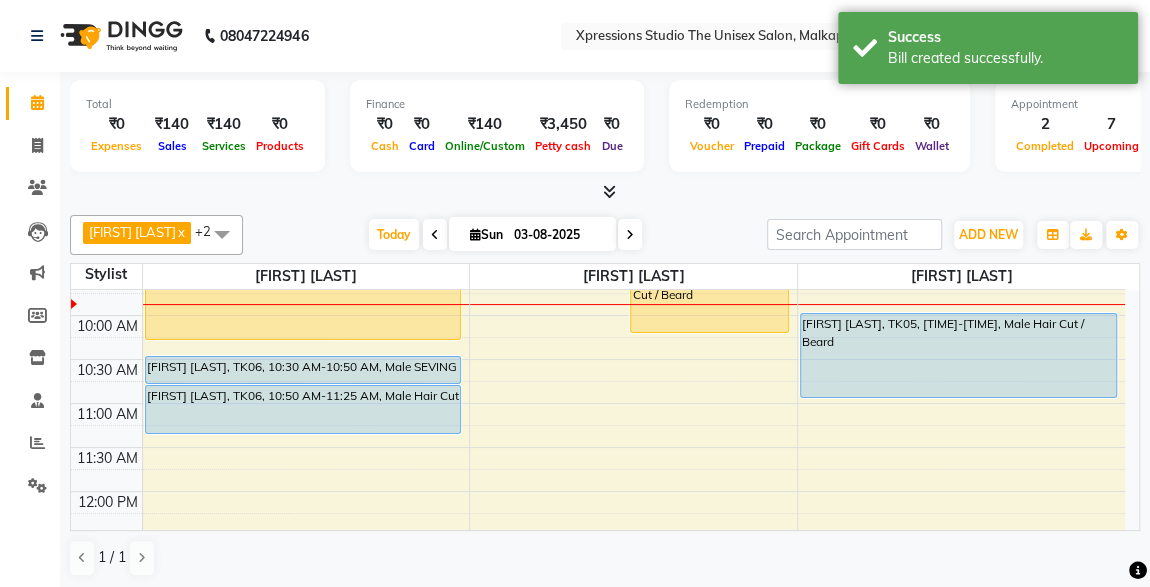 click on "[FIRST] [LAST], TK05, [TIME]-[TIME], Male Hair Cut / Beard" at bounding box center [958, 355] 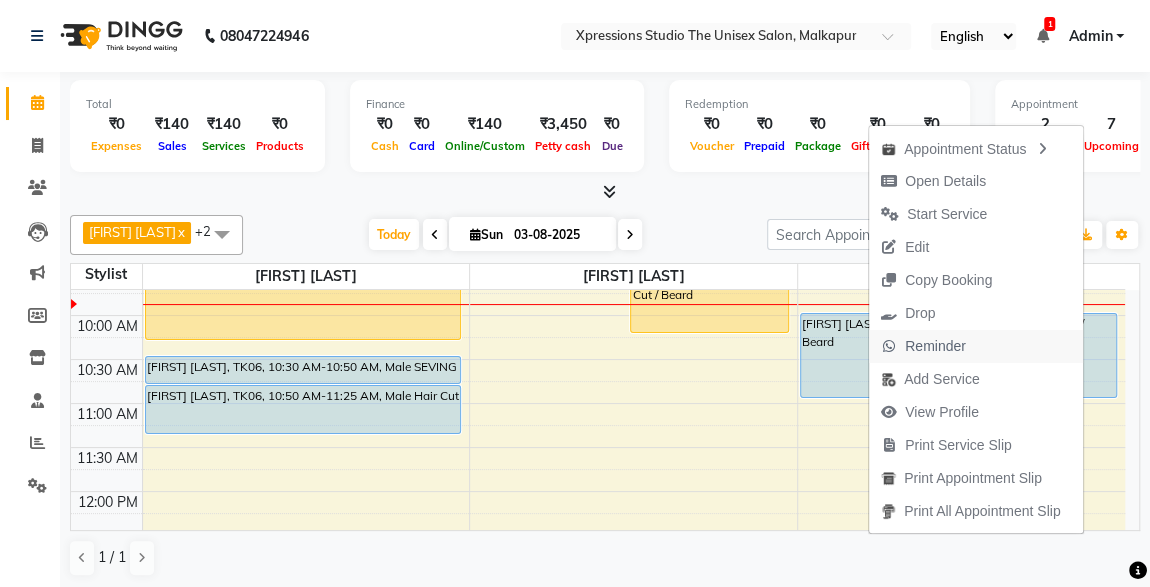 click on "Reminder" at bounding box center (923, 346) 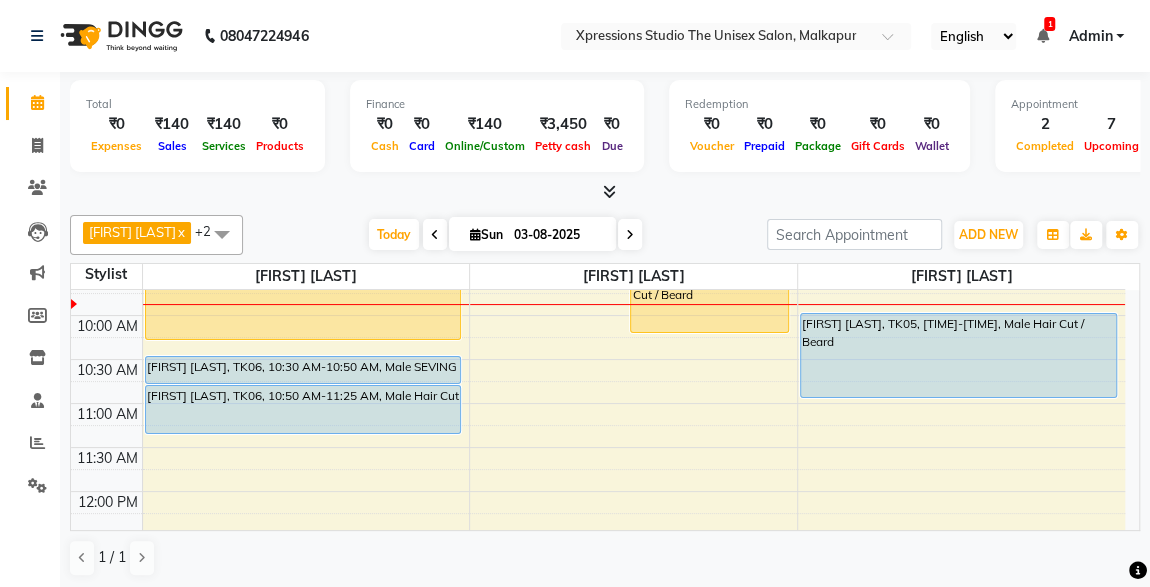 click on "[FIRST] [LAST], TK05, [TIME]-[TIME], Male Hair Cut / Beard" at bounding box center [958, 355] 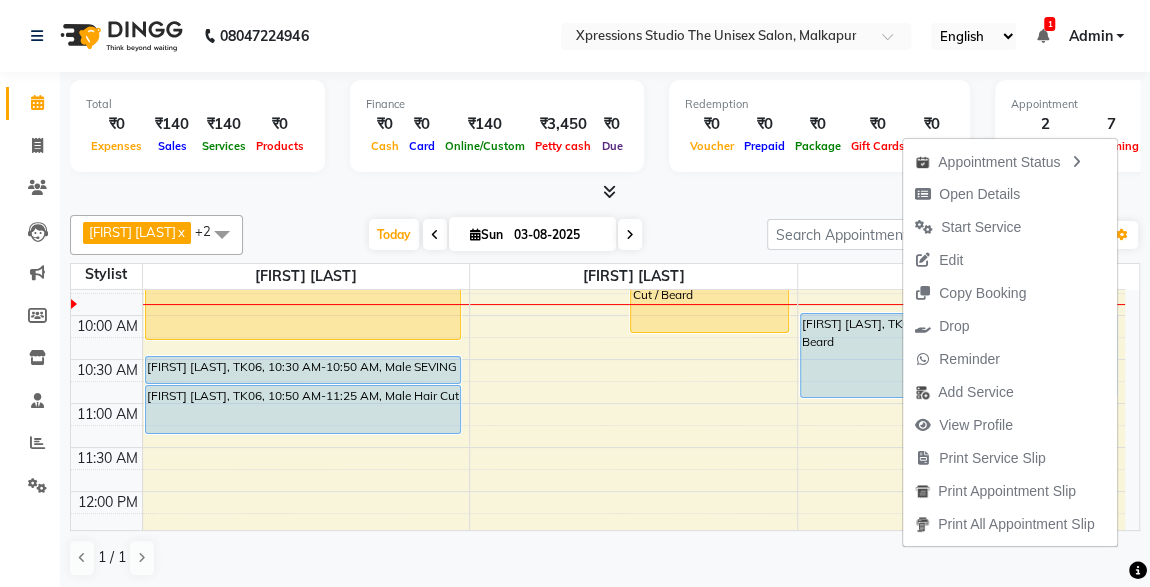 click on "Appointment" at bounding box center (1135, 104) 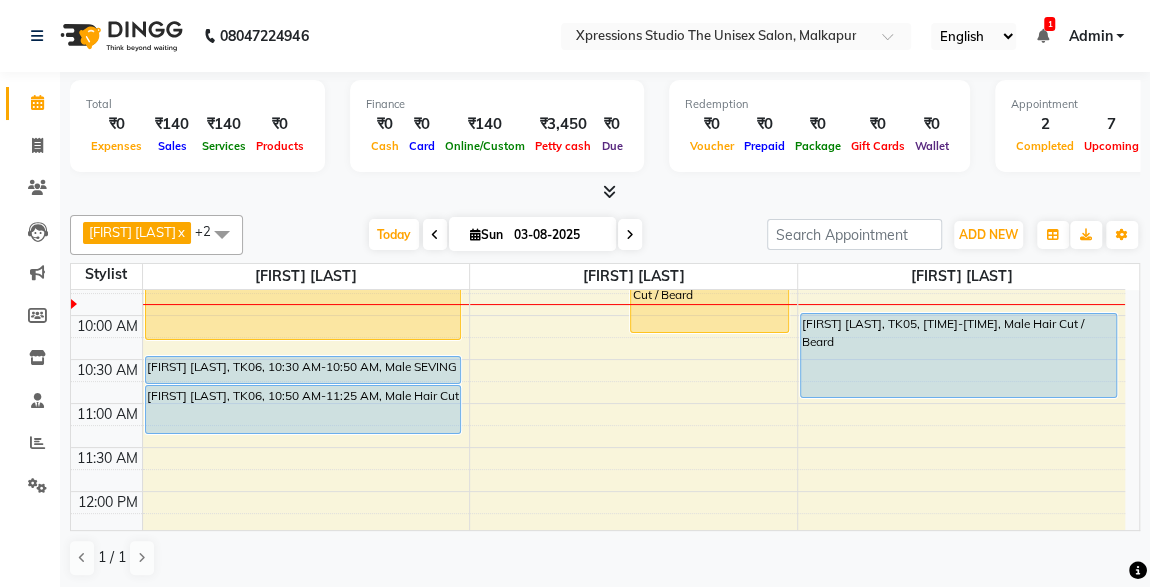 scroll, scrollTop: 78, scrollLeft: 0, axis: vertical 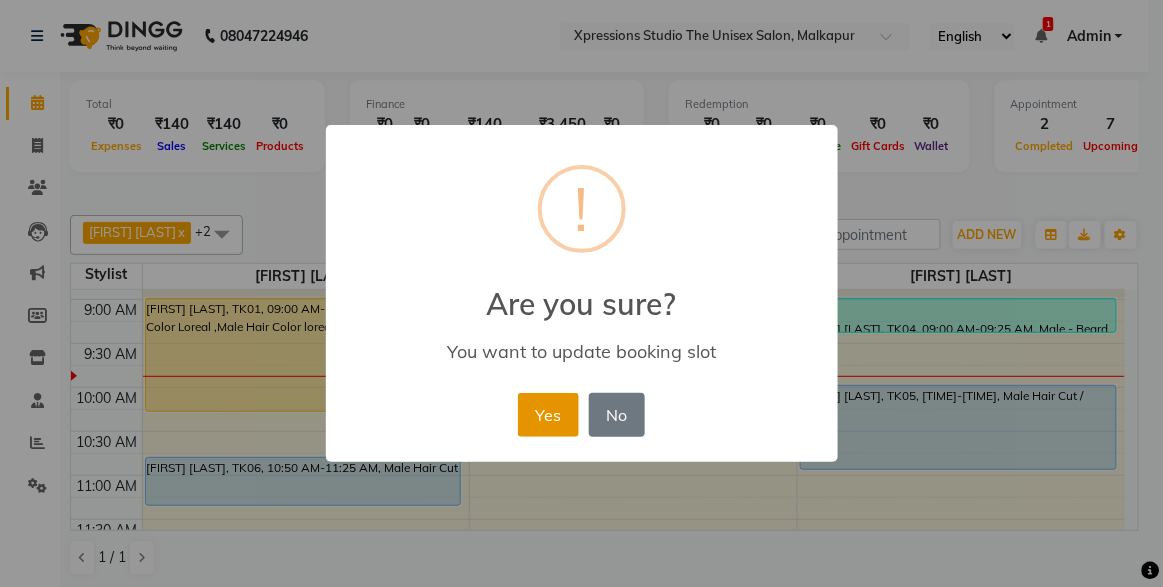 click on "Yes" at bounding box center (548, 415) 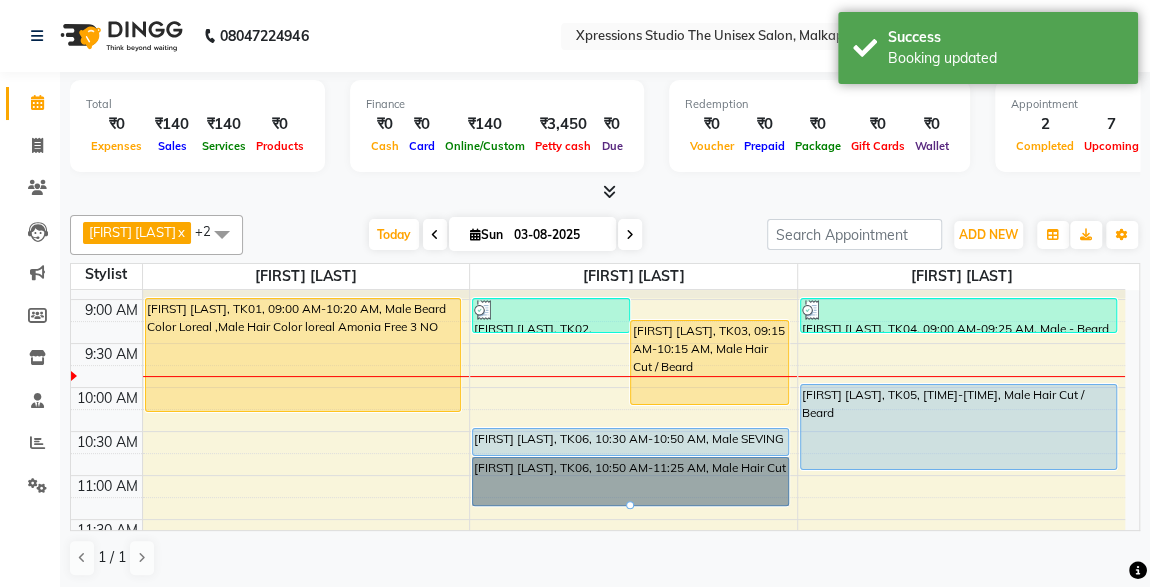scroll, scrollTop: 79, scrollLeft: 0, axis: vertical 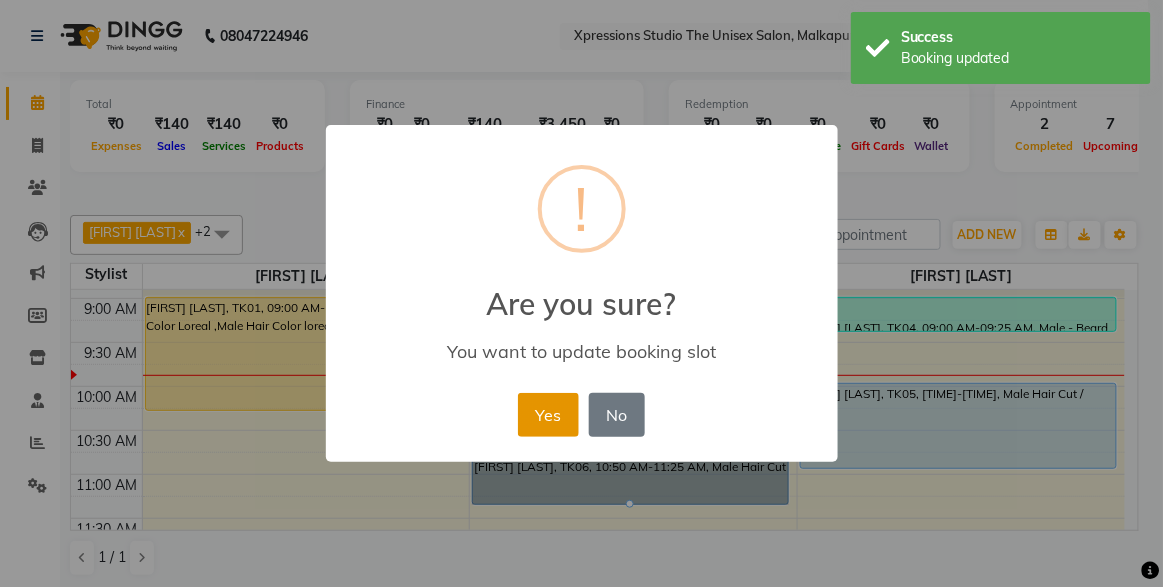 click on "Yes" at bounding box center [548, 415] 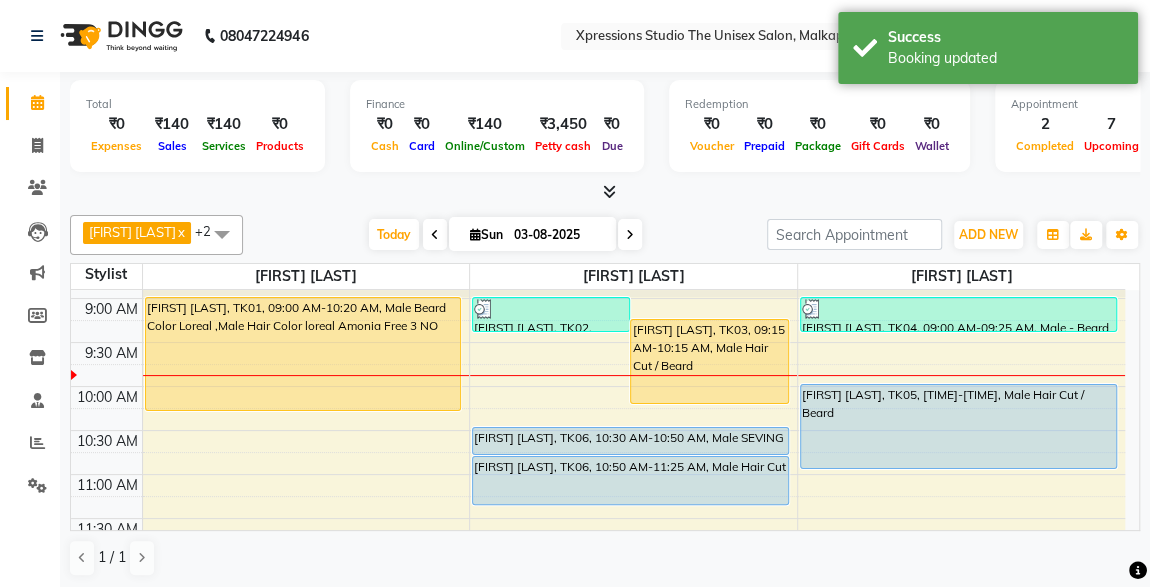 click on "[FIRST] [LAST], TK01, [TIME]-[TIME],  Male Beard Color Loreal ,Male Hair Color loreal Amonia Free 3 NO     [FIRST] [LAST], TK02, [TIME]-[TIME], Male  Beard    [FIRST] [LAST], TK03, [TIME]-[TIME], Male Hair Cut / Beard     [FIRST] [LAST], TK07, [TIME]-[TIME], Male  - Hair Wash    [FIRST] [LAST], TK07, [TIME]-[TIME], Male  Beard    [FIRST] [LAST], TK06, [TIME]-[TIME], Male SEVING     [FIRST] [LAST], TK06, [TIME]-[TIME], Male Hair Cut     [FIRST] [LAST], TK07, [TIME]-[TIME], Male Hair Cut     [FIRST] [LAST], TK07, [TIME]-[TIME], Male Head Massage With Oil     [FIRST] [LAST], TK04, [TIME]-[TIME], Male  Beard    [FIRST] [LAST], TK05, [TIME]-[TIME], Male Hair Cut / Beard" at bounding box center [598, 870] 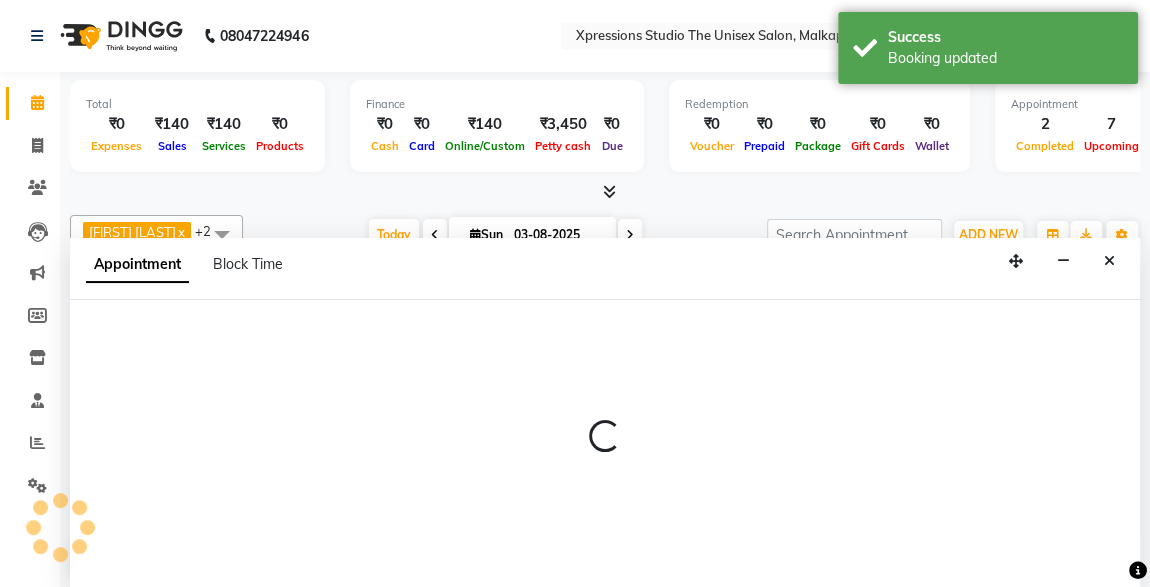 scroll, scrollTop: 0, scrollLeft: 0, axis: both 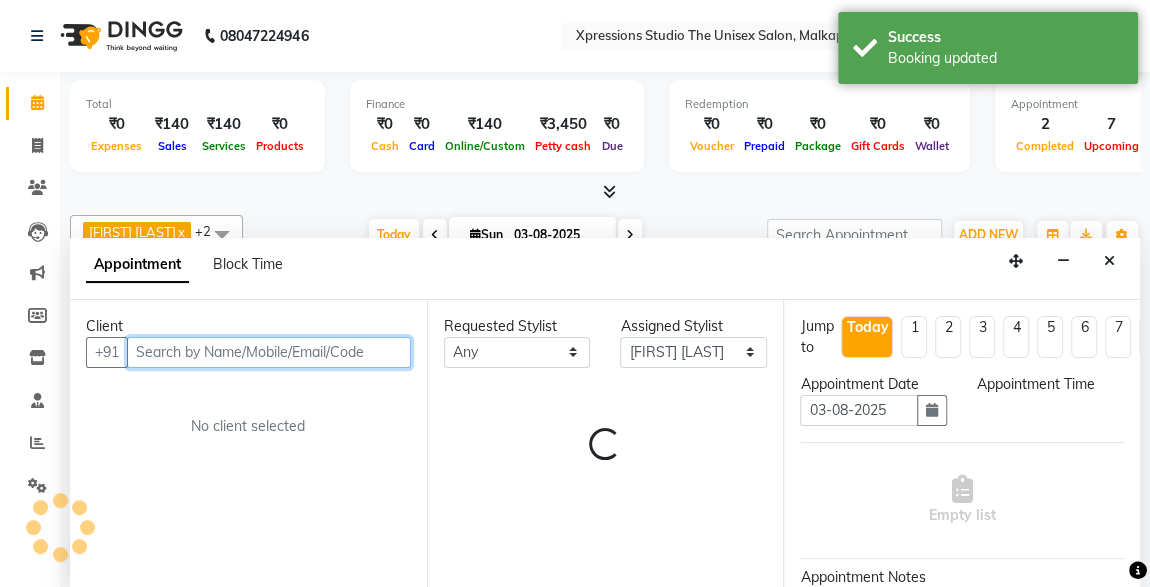 select on "630" 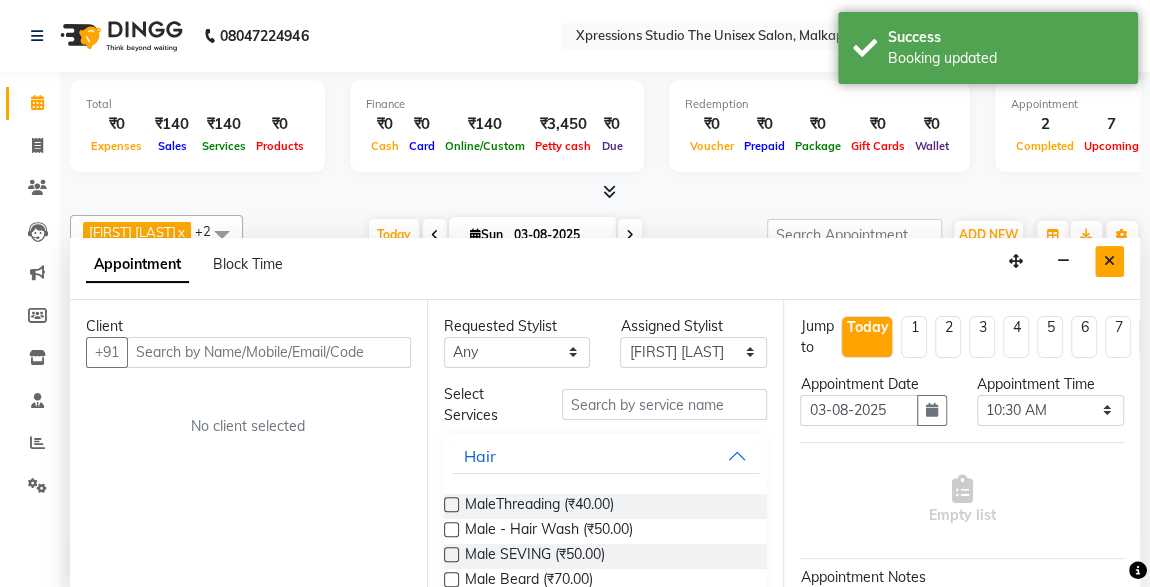 click at bounding box center (1109, 261) 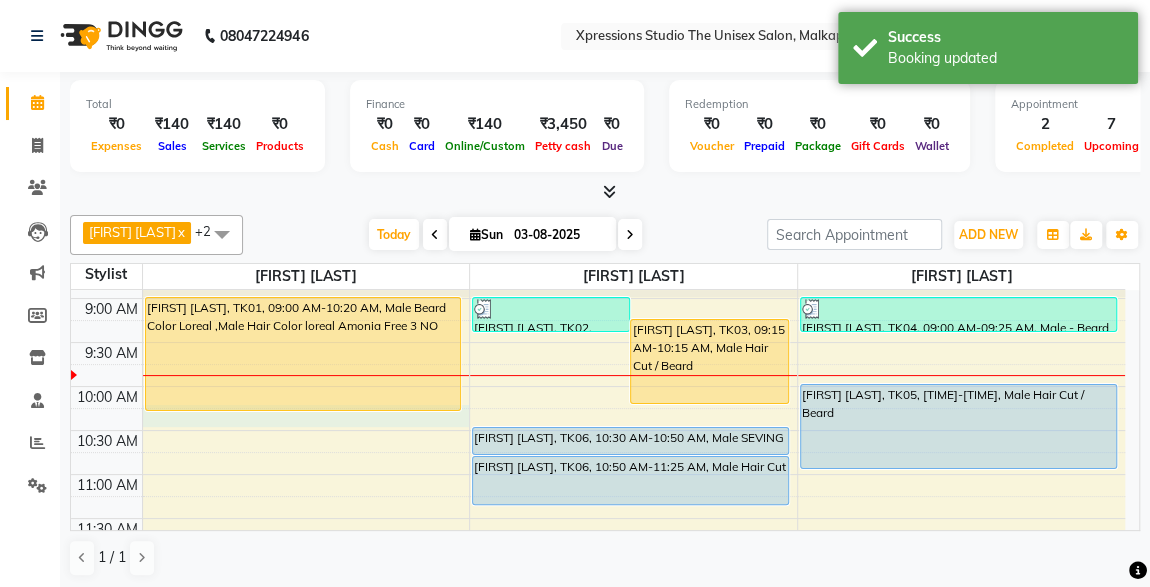 click on "[FIRST] [LAST], TK01, [TIME]-[TIME],  Male Beard Color Loreal ,Male Hair Color loreal Amonia Free 3 NO     [FIRST] [LAST], TK02, [TIME]-[TIME], Male  Beard    [FIRST] [LAST], TK03, [TIME]-[TIME], Male Hair Cut / Beard     [FIRST] [LAST], TK07, [TIME]-[TIME], Male  - Hair Wash    [FIRST] [LAST], TK07, [TIME]-[TIME], Male  Beard    [FIRST] [LAST], TK06, [TIME]-[TIME], Male SEVING     [FIRST] [LAST], TK06, [TIME]-[TIME], Male Hair Cut     [FIRST] [LAST], TK07, [TIME]-[TIME], Male Hair Cut     [FIRST] [LAST], TK07, [TIME]-[TIME], Male Head Massage With Oil     [FIRST] [LAST], TK04, [TIME]-[TIME], Male  Beard    [FIRST] [LAST], TK05, [TIME]-[TIME], Male Hair Cut / Beard" at bounding box center [598, 870] 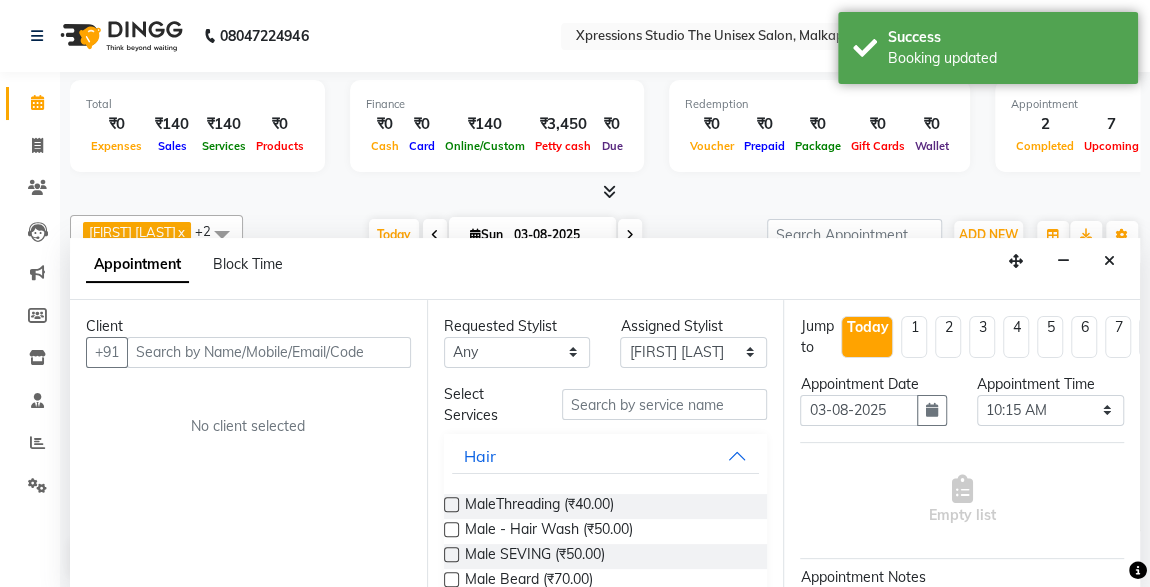 click at bounding box center (269, 352) 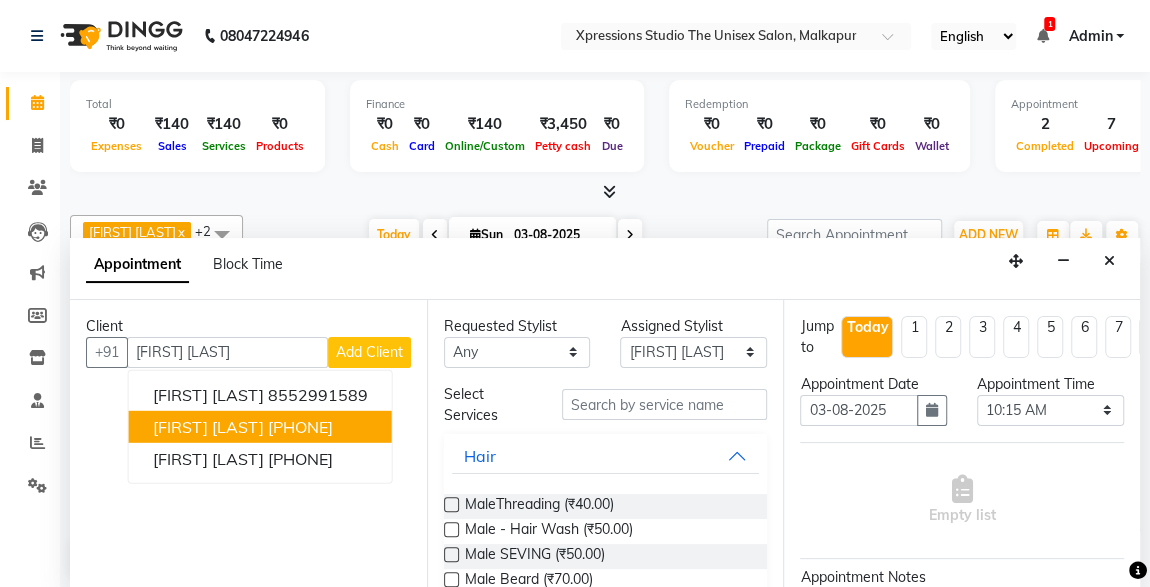 click on "[FIRST] [LAST]" at bounding box center [208, 426] 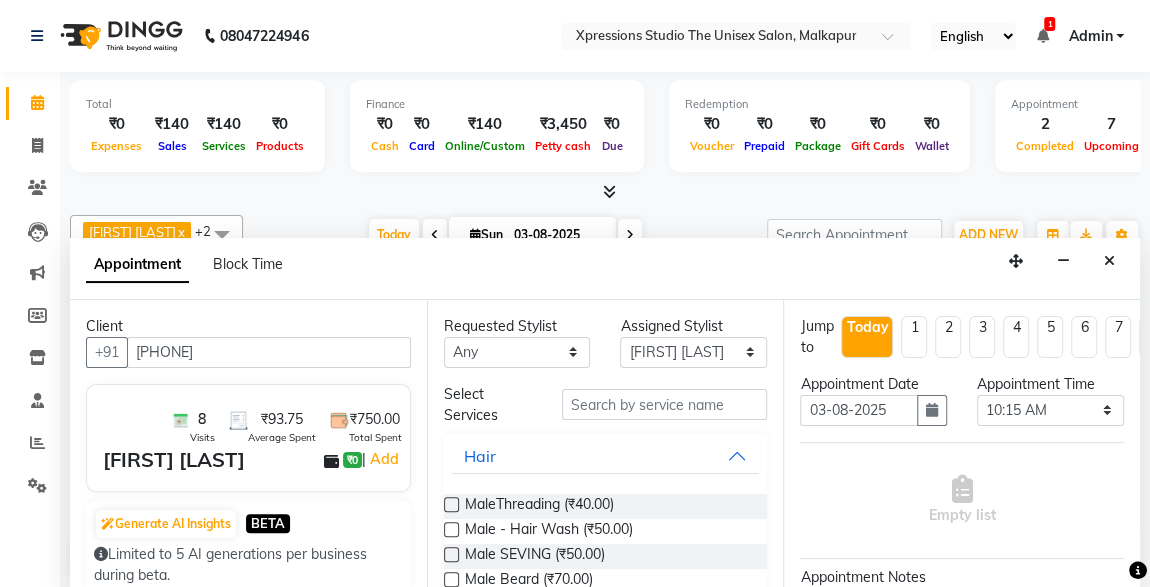 type on "[PHONE]" 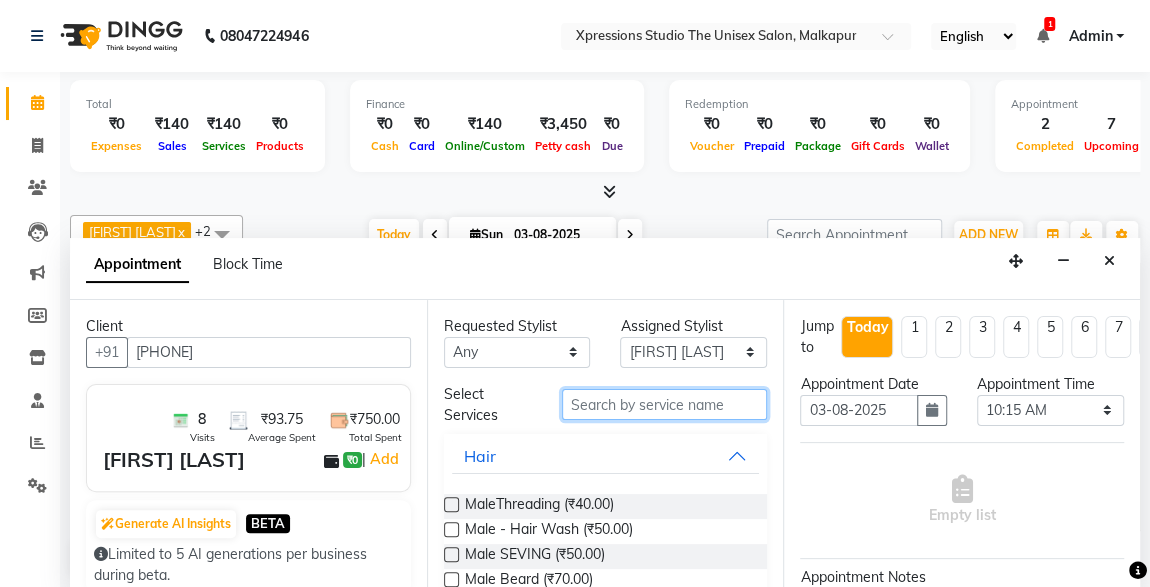 click at bounding box center [665, 404] 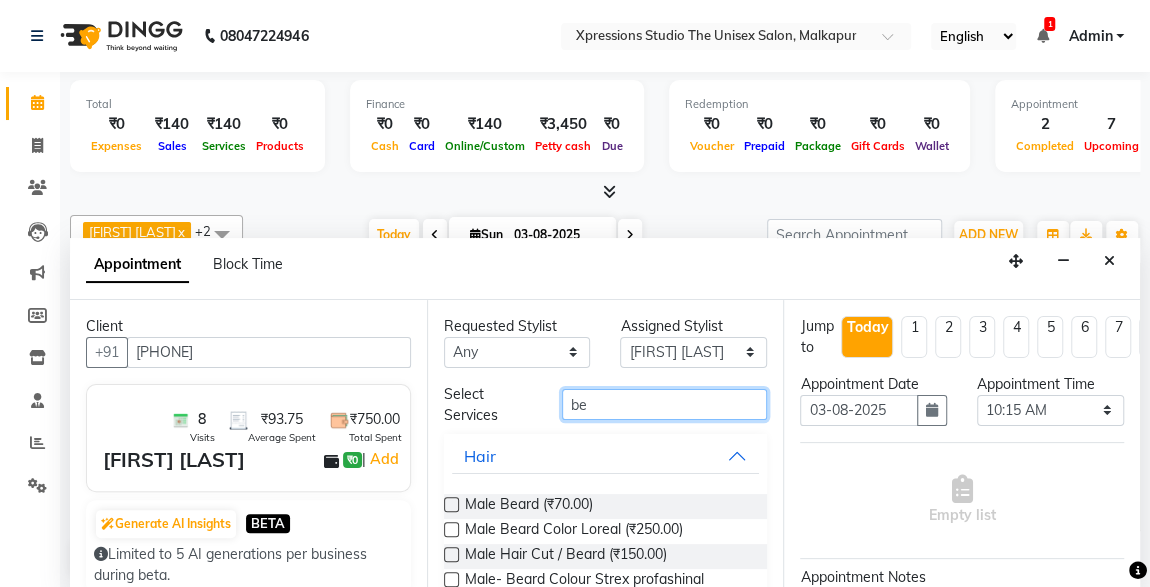 click on "be" at bounding box center [665, 404] 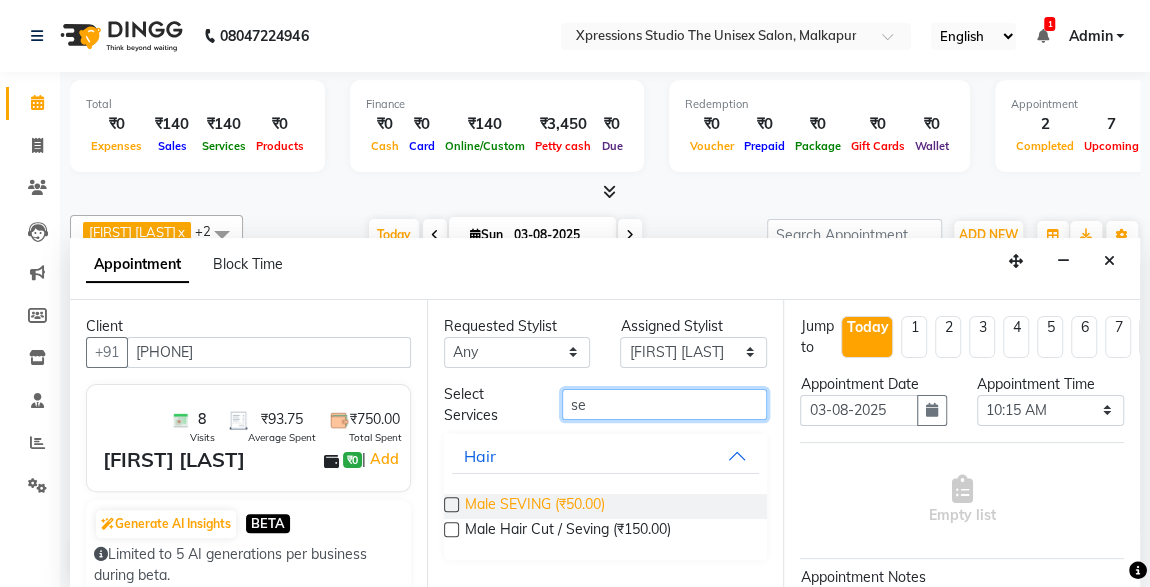 type on "se" 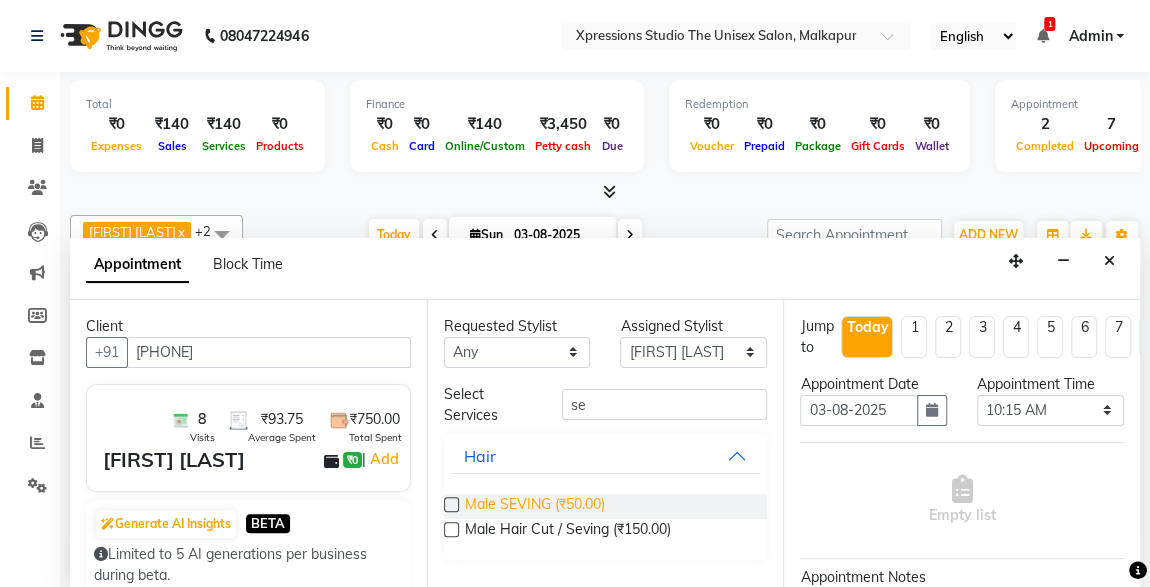 click on "Male SEVING  (₹50.00)" at bounding box center [535, 506] 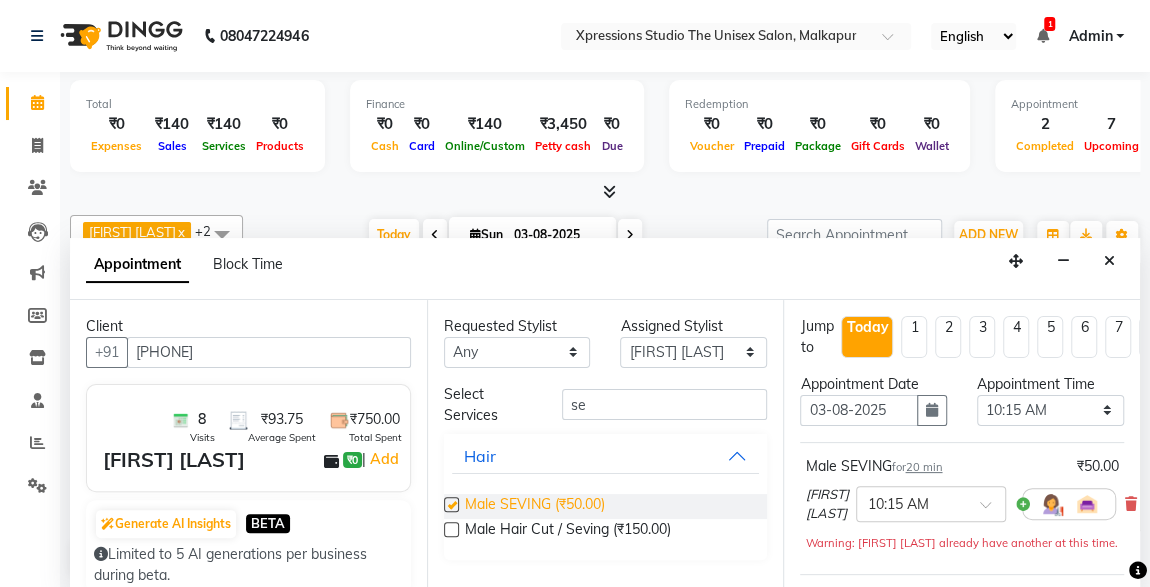 checkbox on "false" 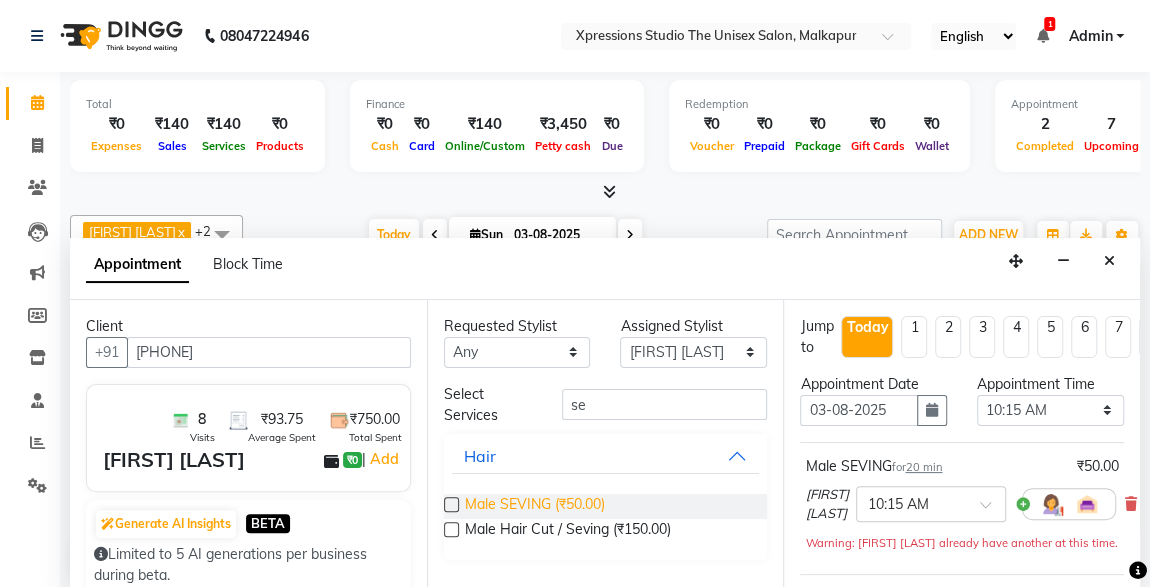 scroll, scrollTop: 330, scrollLeft: 0, axis: vertical 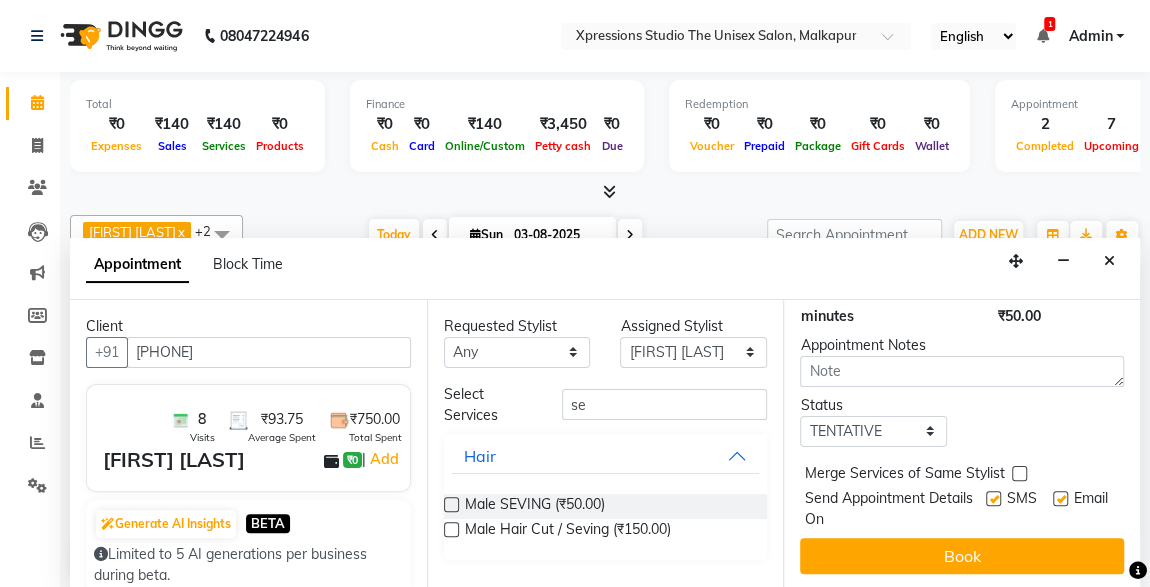 click at bounding box center (993, 498) 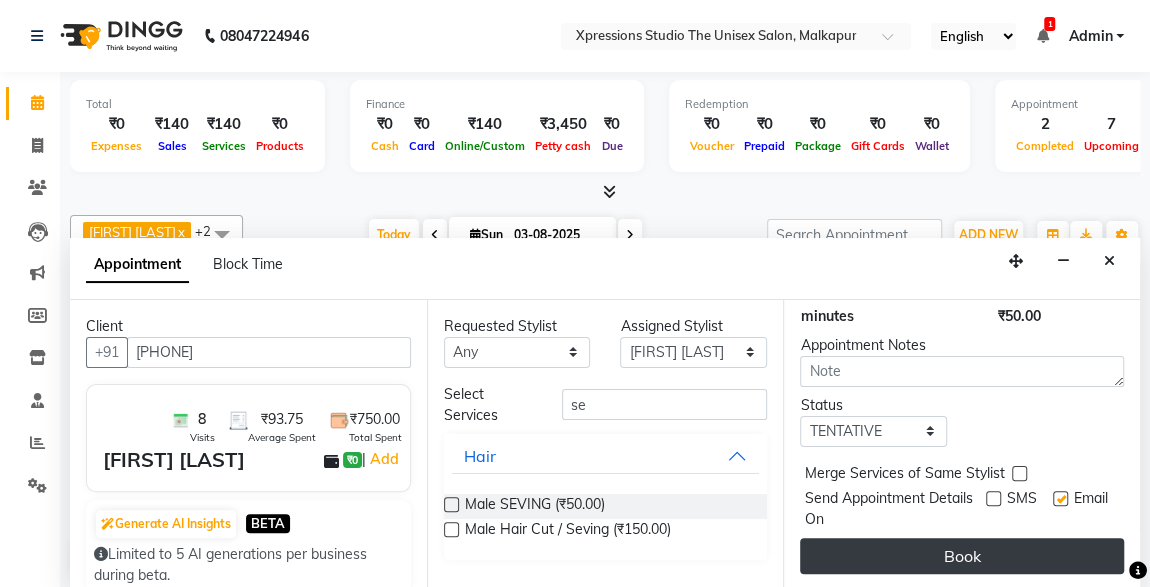 click on "Book" at bounding box center (962, 556) 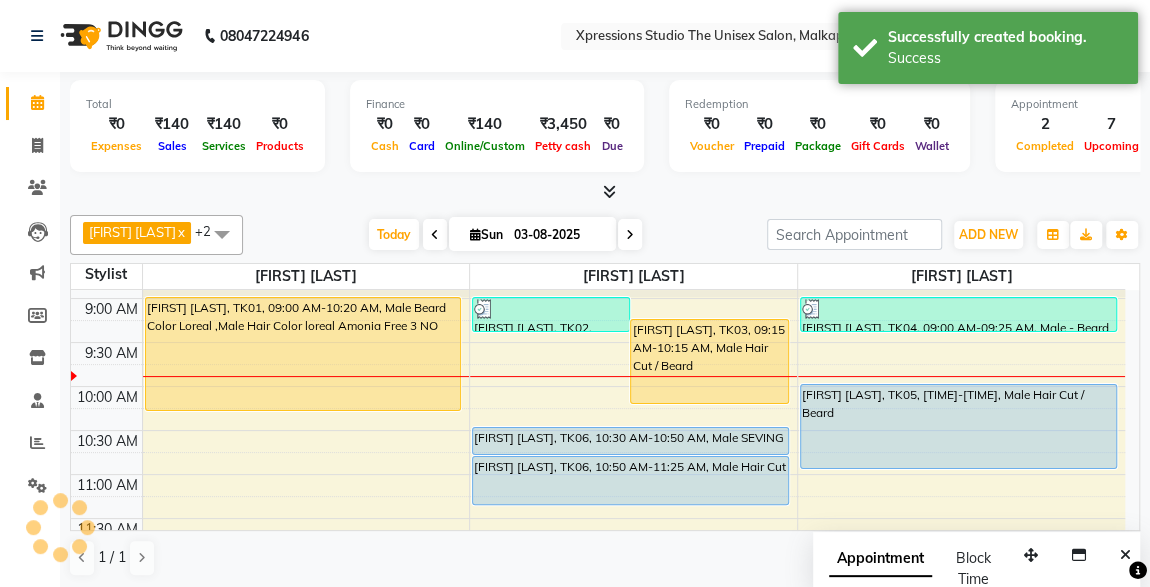 scroll, scrollTop: 0, scrollLeft: 0, axis: both 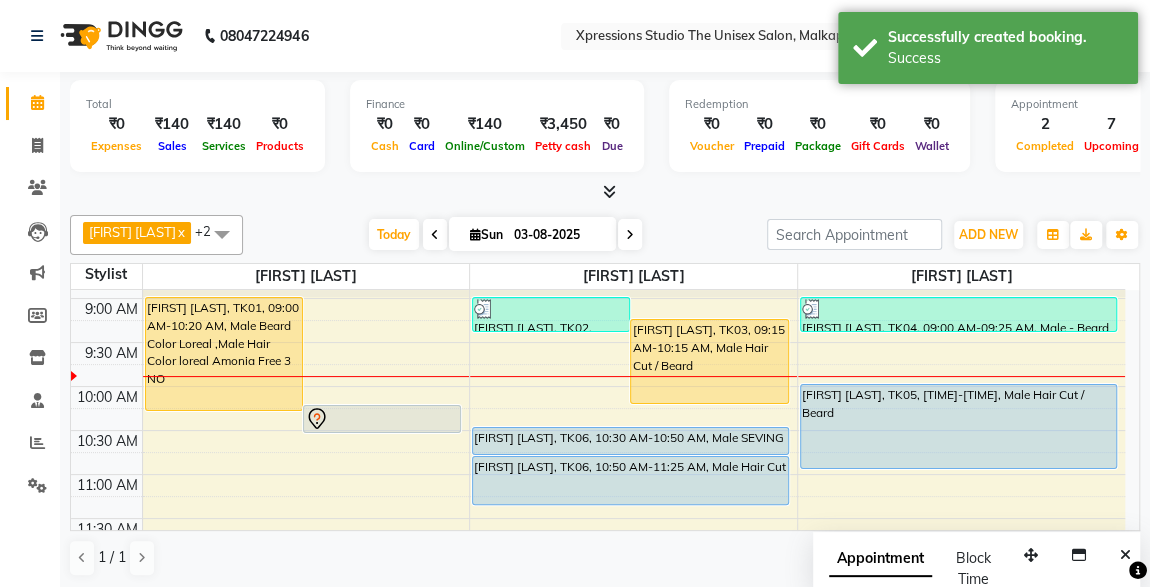 click at bounding box center (605, 192) 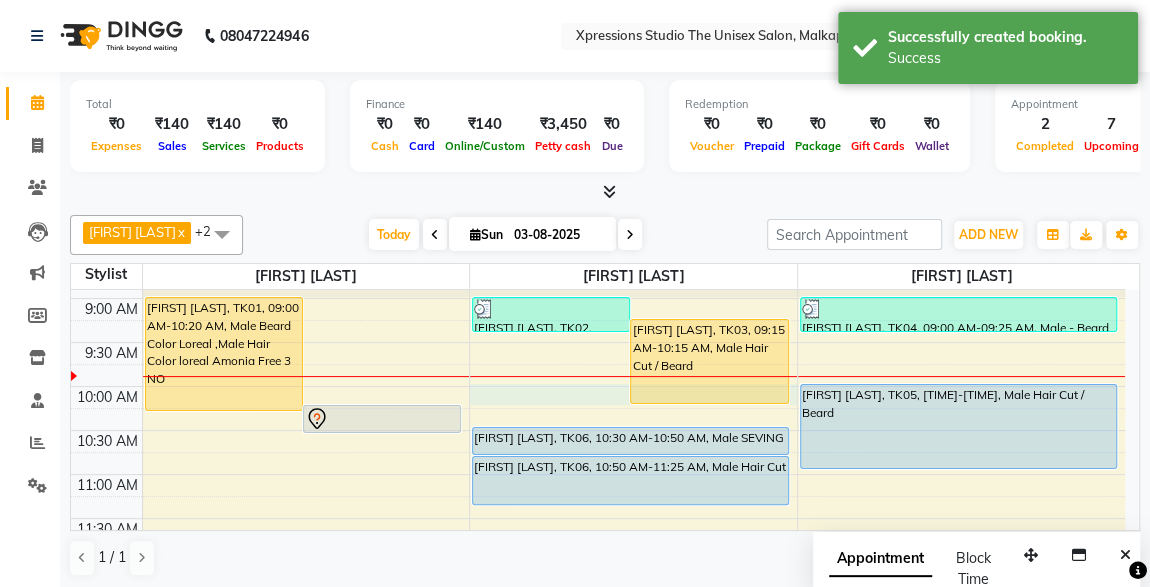 click on "[FIRST] [LAST], TK01, [TIME]-[TIME],  Male Beard Color Loreal ,Male Hair Color loreal Amonia Free 3 NO             [FIRST] [LAST], TK08, [TIME]-[TIME], Male SEVING      [FIRST] [LAST], TK02, [TIME]-[TIME], Male  Beard    [FIRST] [LAST], TK03, [TIME]-[TIME], Male Hair Cut / Beard     [FIRST] [LAST], TK07, [TIME]-[TIME], Male  - Hair Wash    [FIRST] [LAST], TK07, [TIME]-[TIME], Male  Beard    [FIRST] [LAST], TK06, [TIME]-[TIME], Male SEVING     [FIRST] [LAST], TK06, [TIME]-[TIME], Male Hair Cut     [FIRST] [LAST], TK07, [TIME]-[TIME], Male Hair Cut     [FIRST] [LAST], TK07, [TIME]-[TIME], Male Head Massage With Oil     [FIRST] [LAST], TK04, [TIME]-[TIME], Male  Beard    [FIRST] [LAST], TK05, [TIME]-[TIME], Male Hair Cut / Beard" at bounding box center (598, 870) 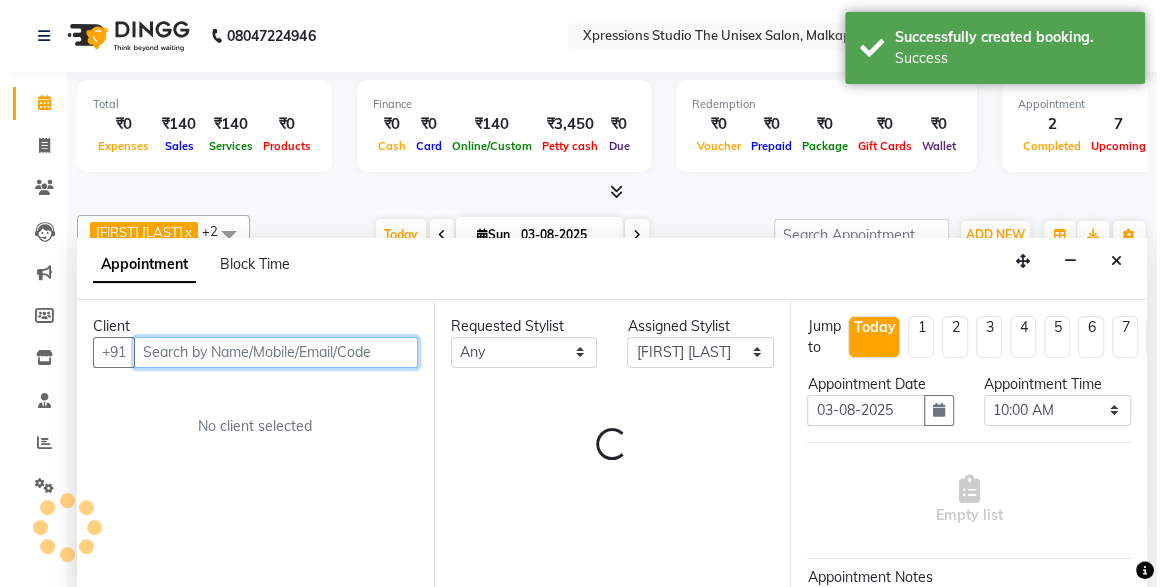 scroll, scrollTop: 0, scrollLeft: 0, axis: both 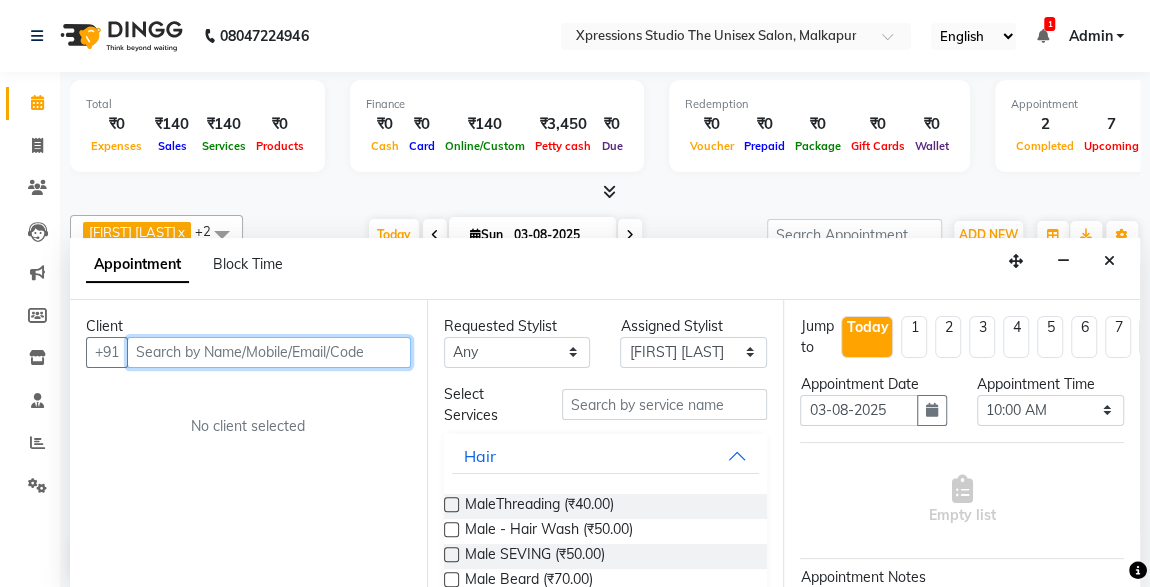 click at bounding box center (269, 352) 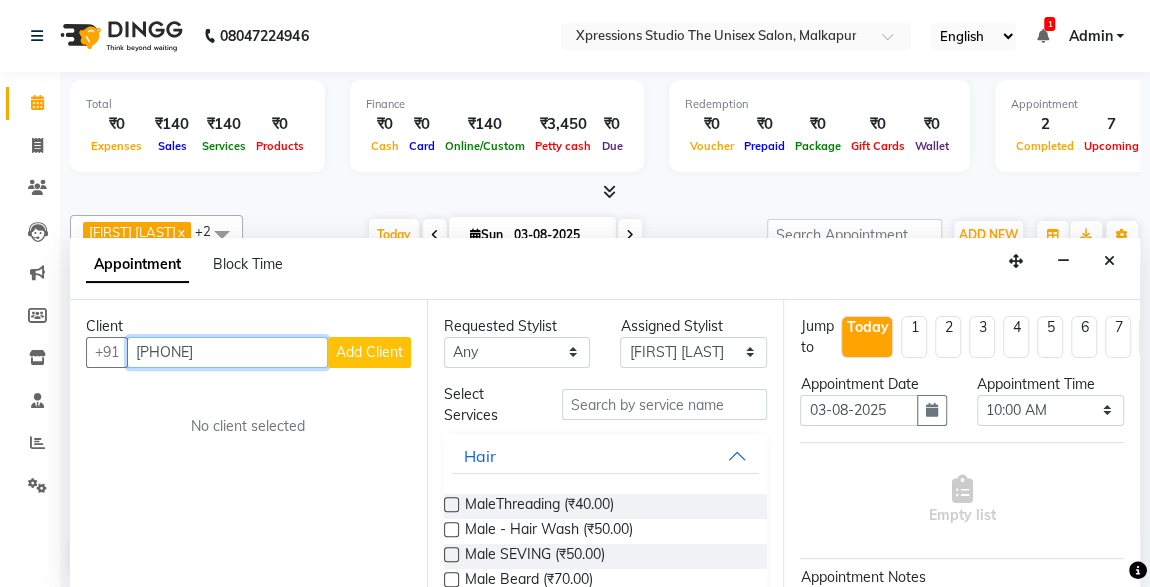 type on "[PHONE]" 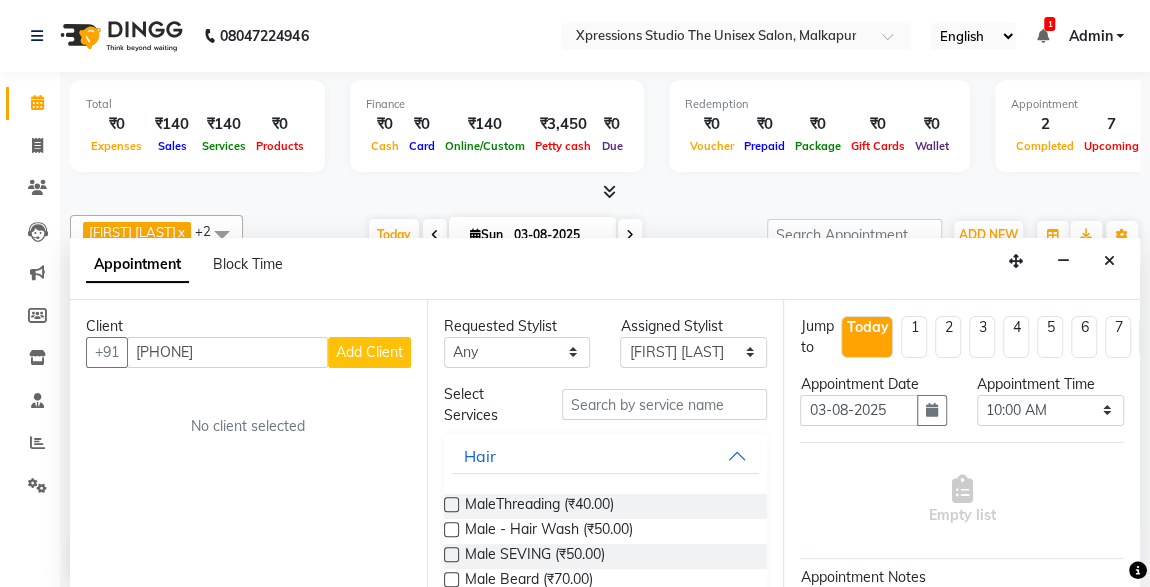 click on "Add Client" at bounding box center [369, 352] 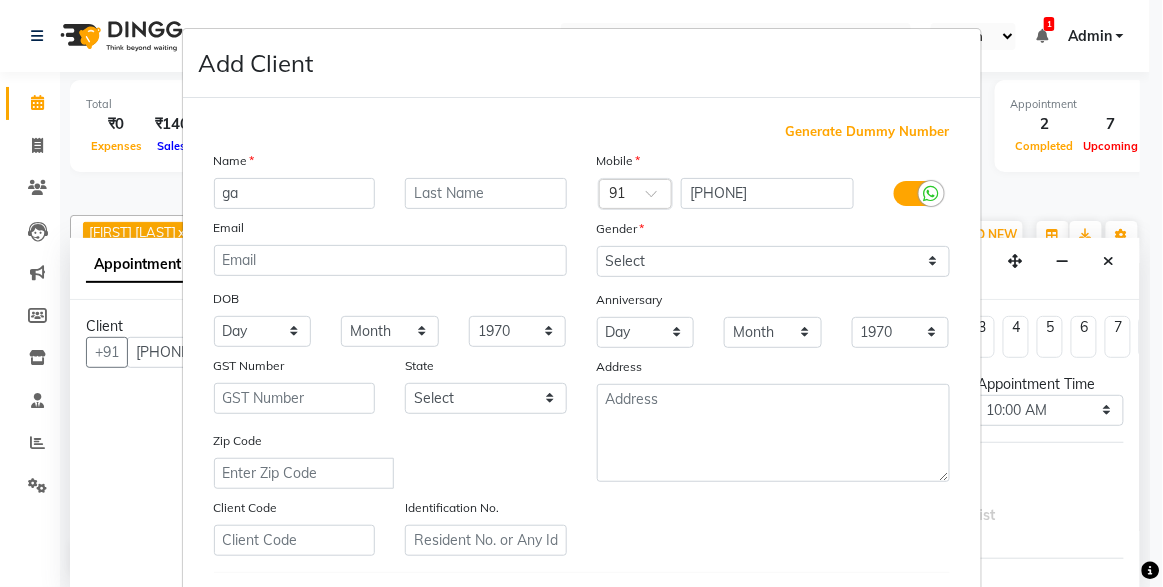 type on "g" 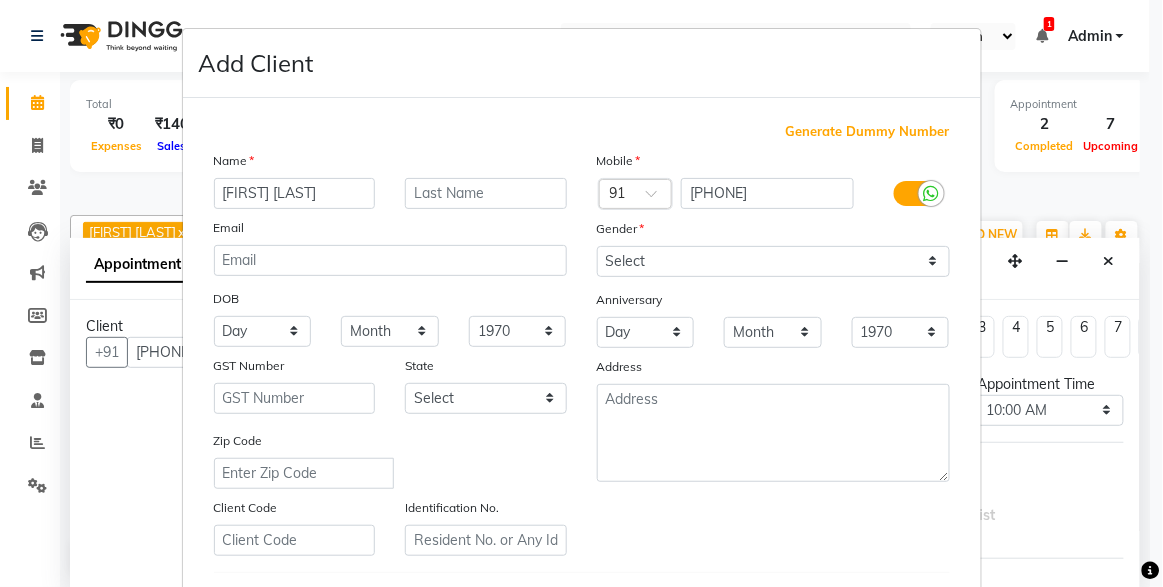 type on "[FIRST] [LAST]" 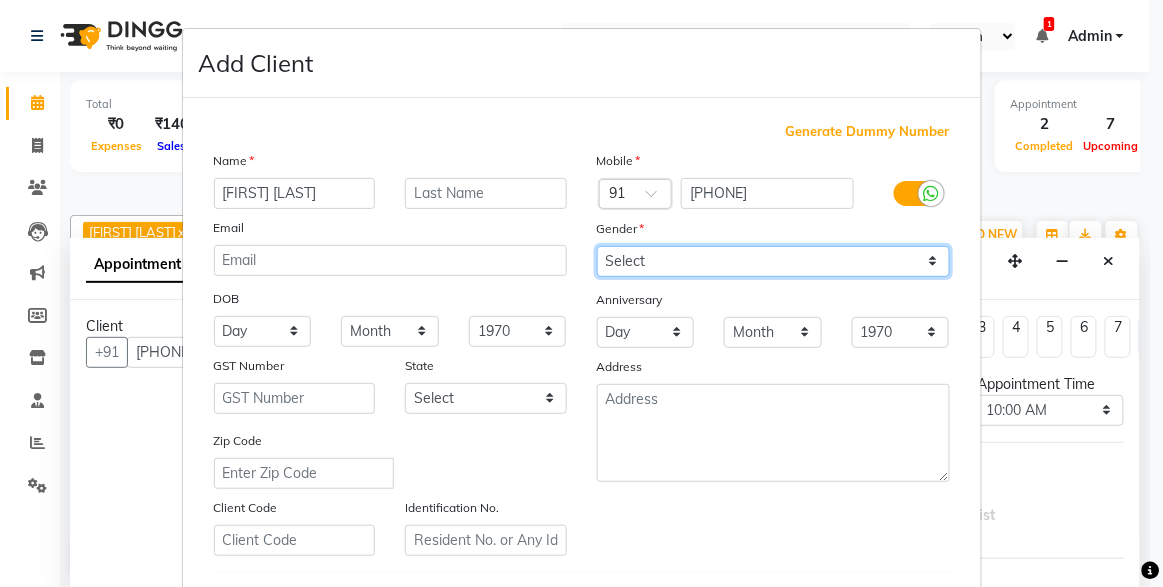 drag, startPoint x: 662, startPoint y: 257, endPoint x: 609, endPoint y: 311, distance: 75.66373 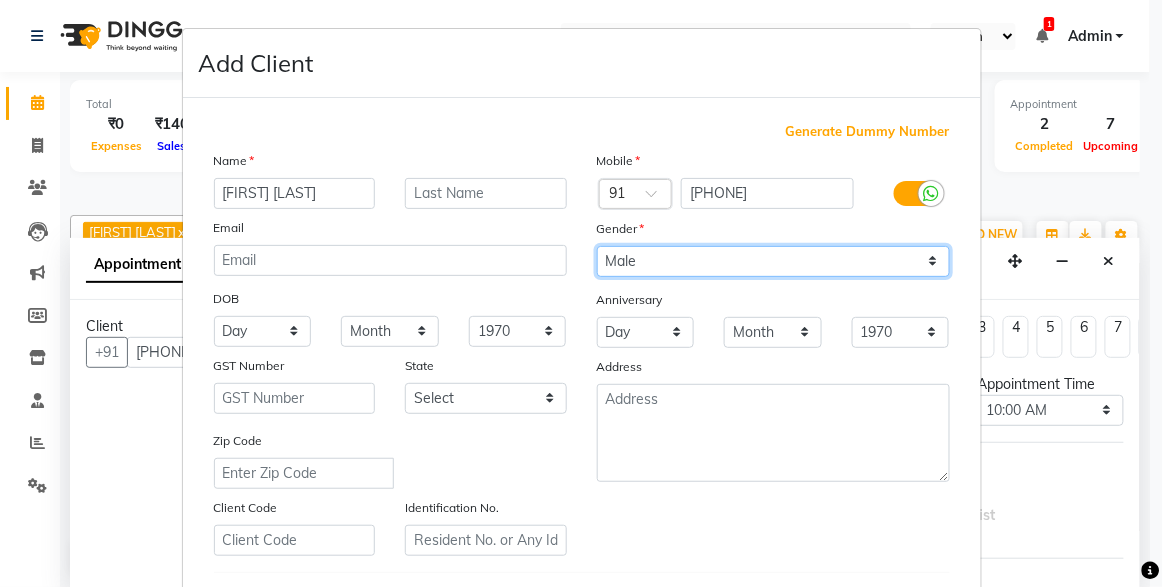 click on "Select Male Female Other Prefer Not To Say" at bounding box center (773, 261) 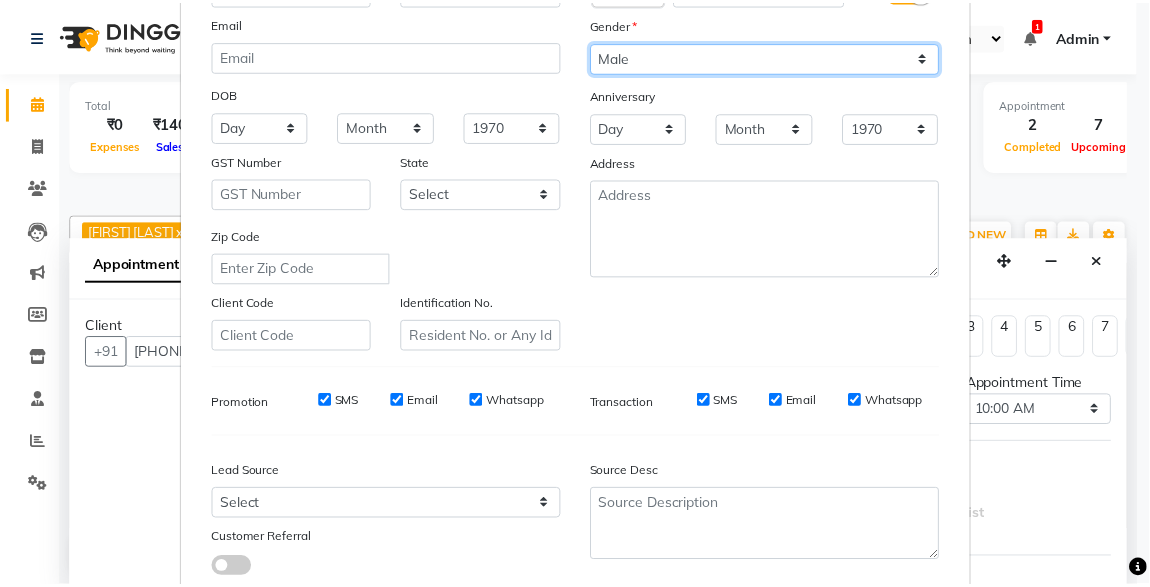 scroll, scrollTop: 329, scrollLeft: 0, axis: vertical 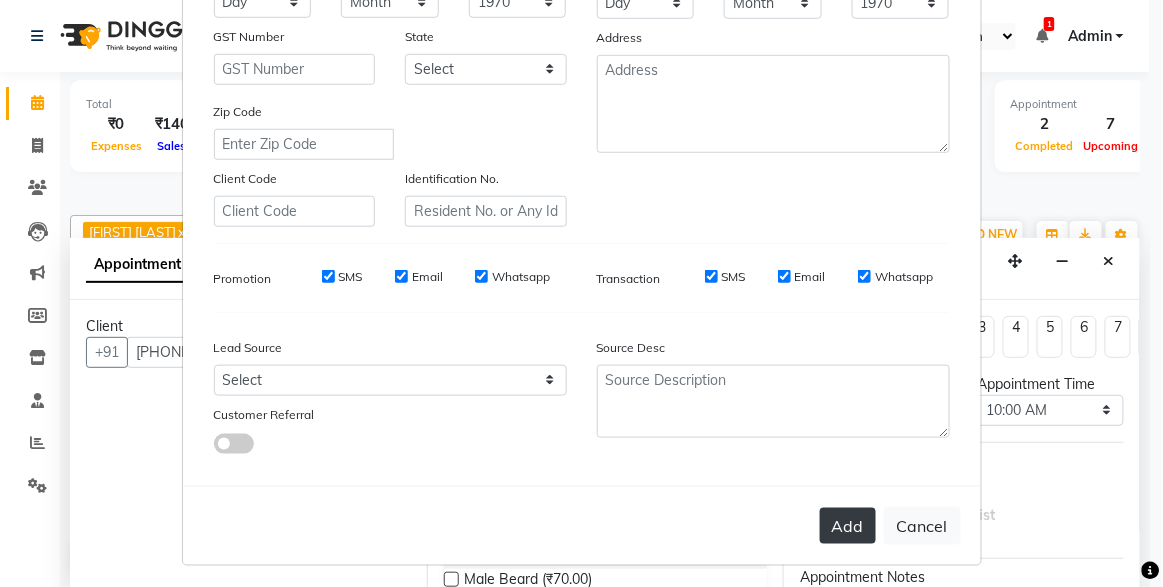 click on "Add" at bounding box center (848, 526) 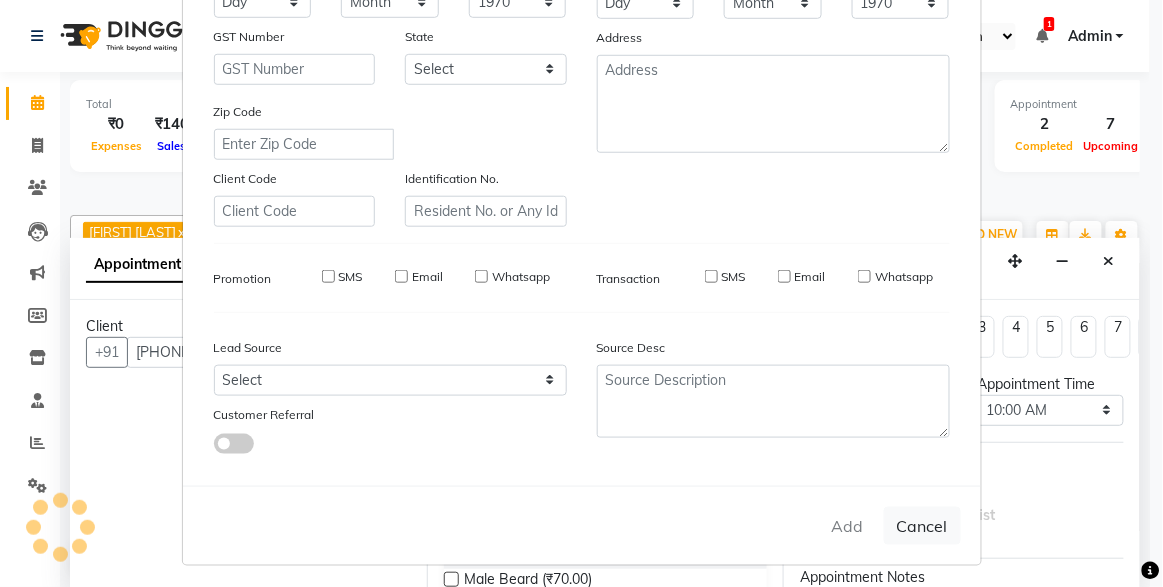 type 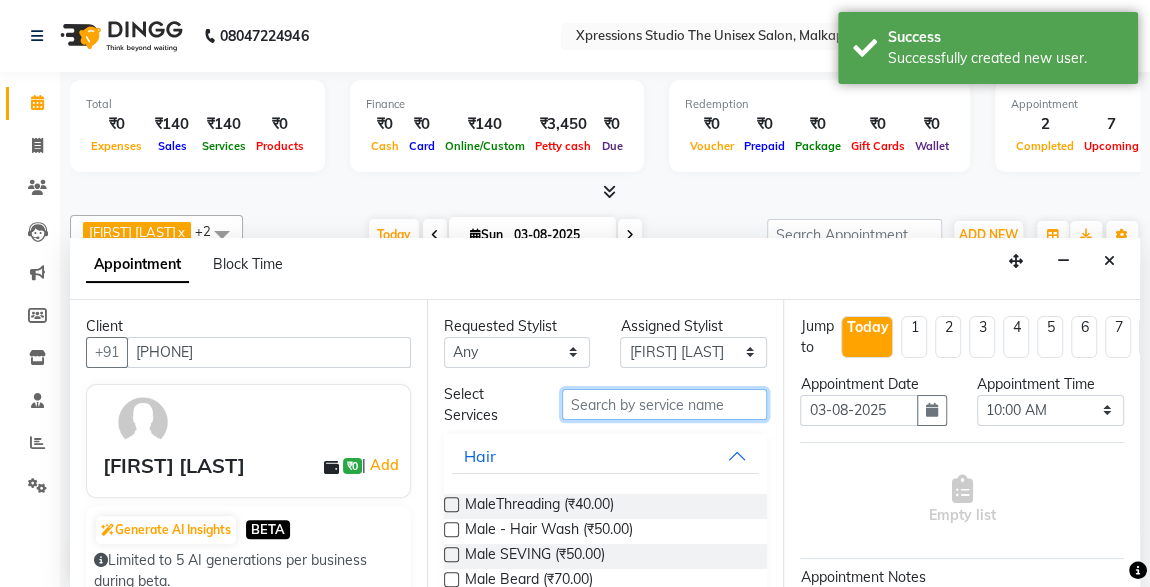 click at bounding box center [665, 404] 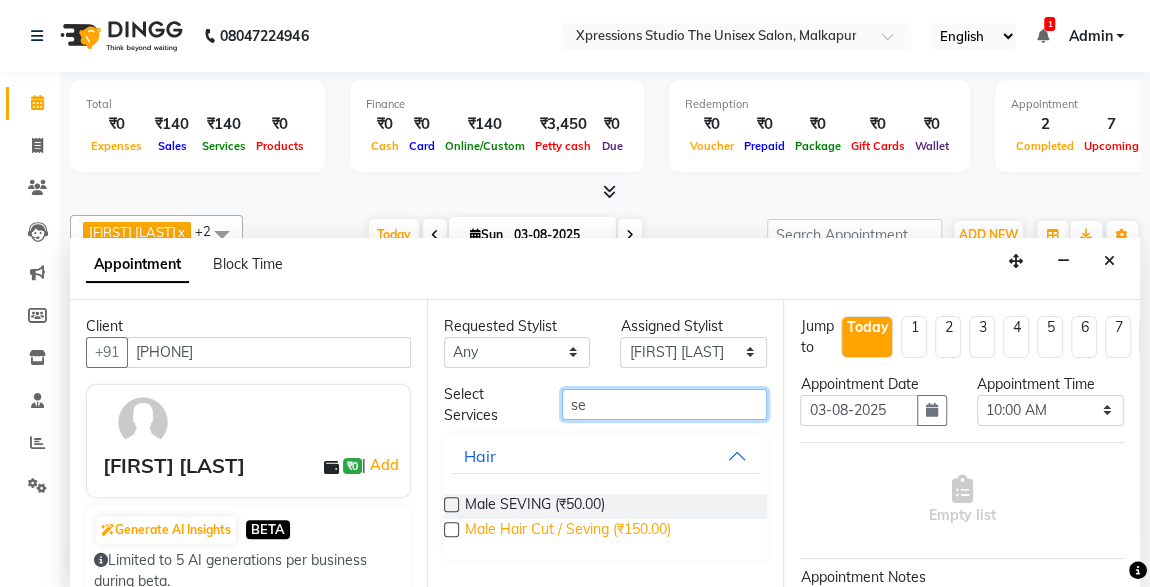 type on "se" 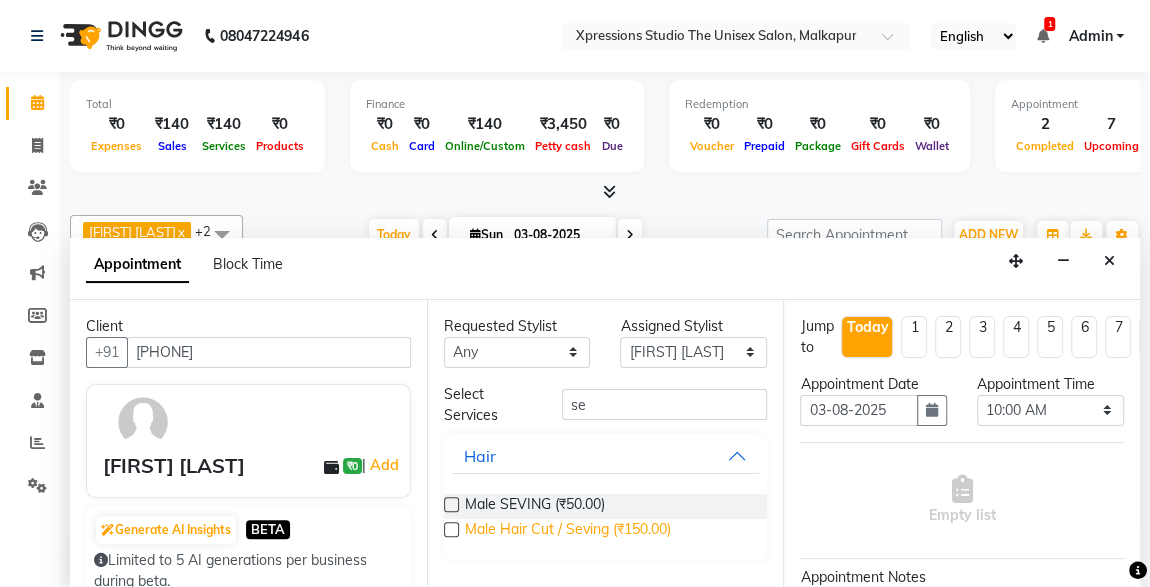 click on "Male Hair Cut / Seving (₹150.00)" at bounding box center (568, 531) 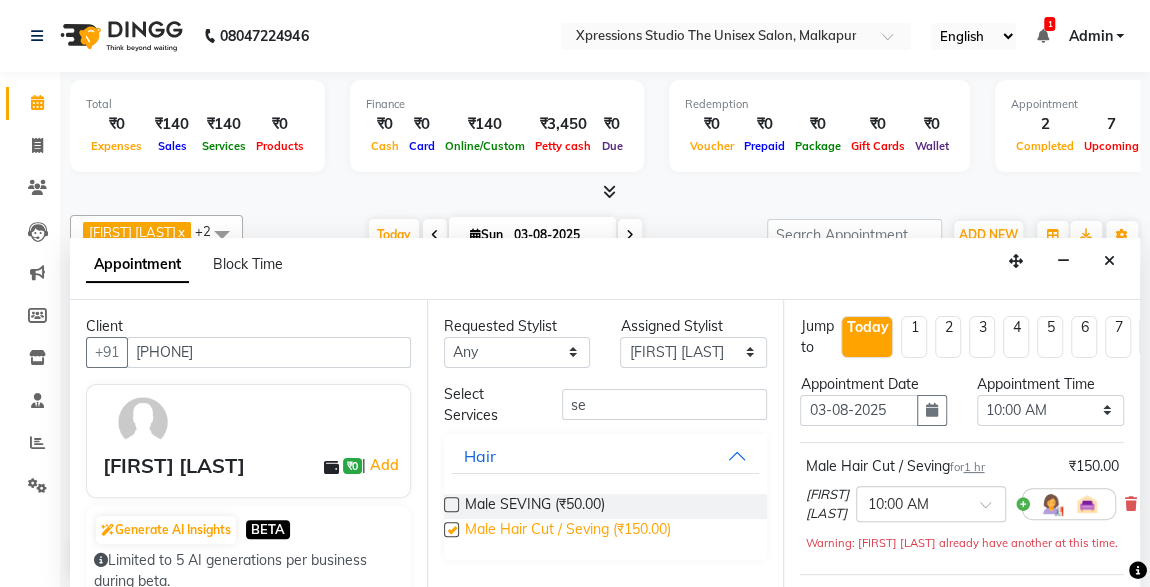 checkbox on "false" 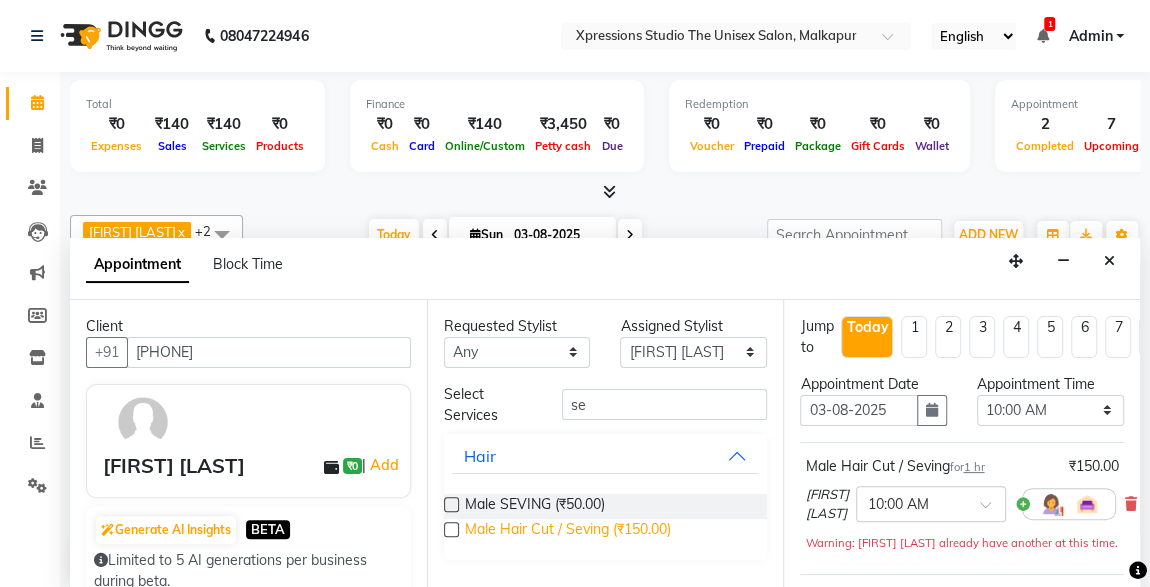 scroll, scrollTop: 310, scrollLeft: 0, axis: vertical 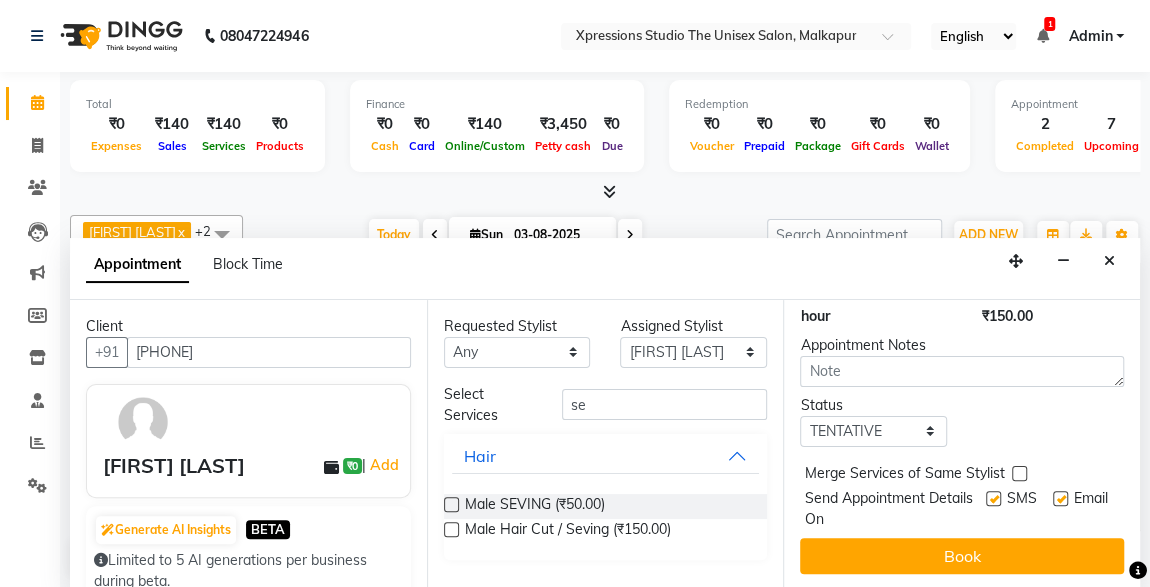click at bounding box center (993, 498) 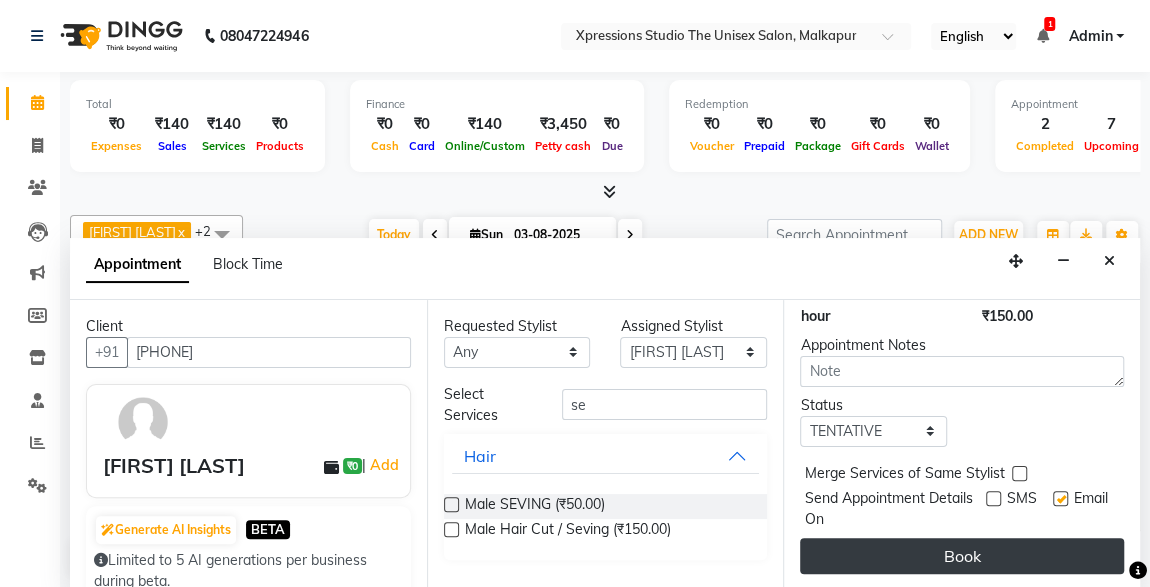 click on "Book" at bounding box center [962, 556] 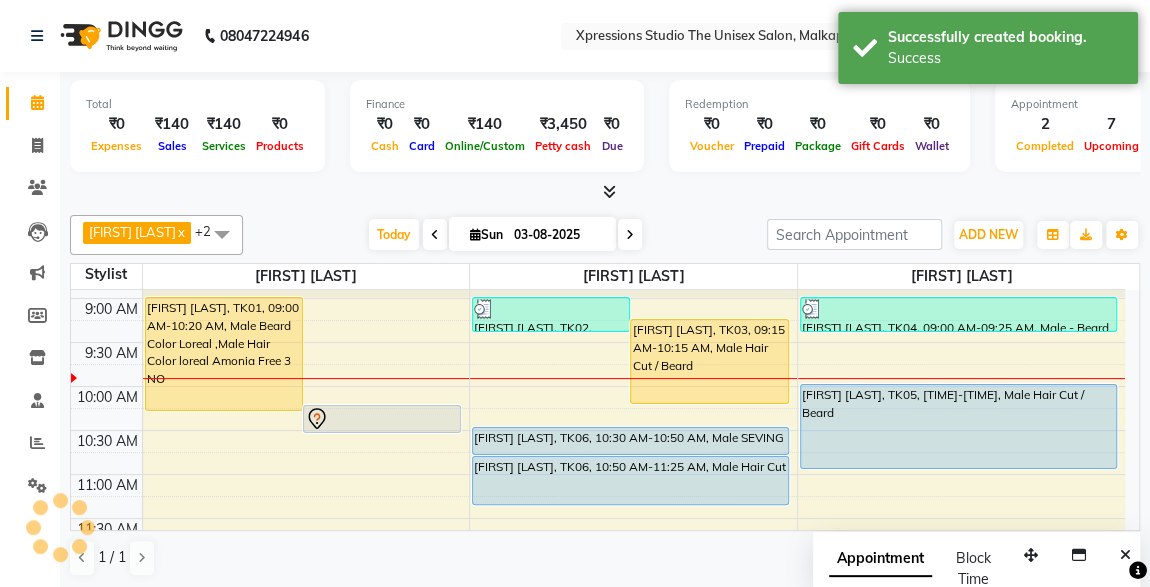 scroll, scrollTop: 0, scrollLeft: 0, axis: both 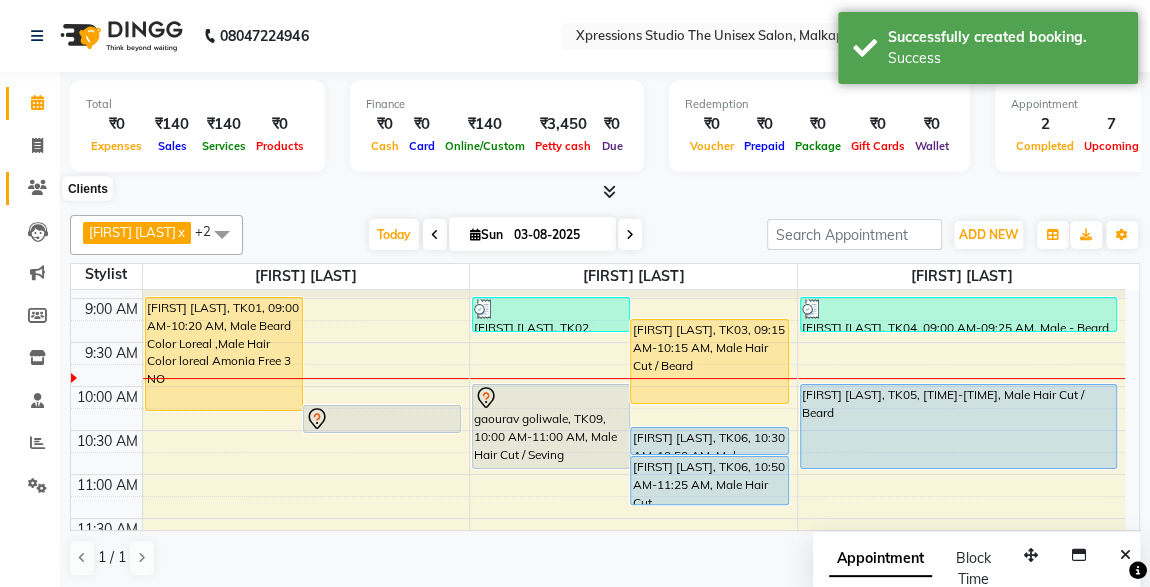 click 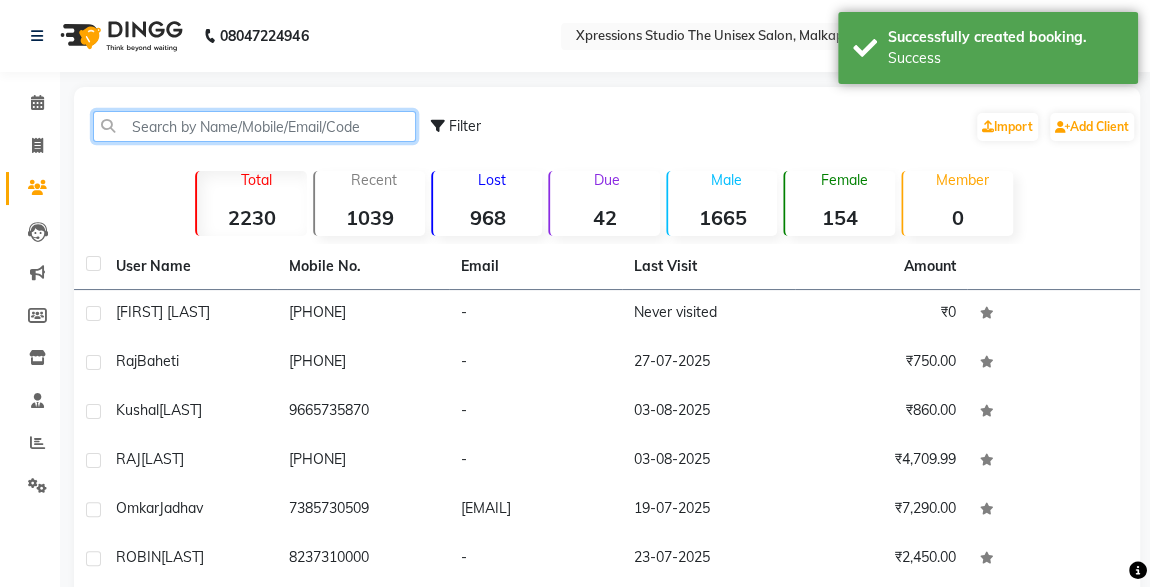 click 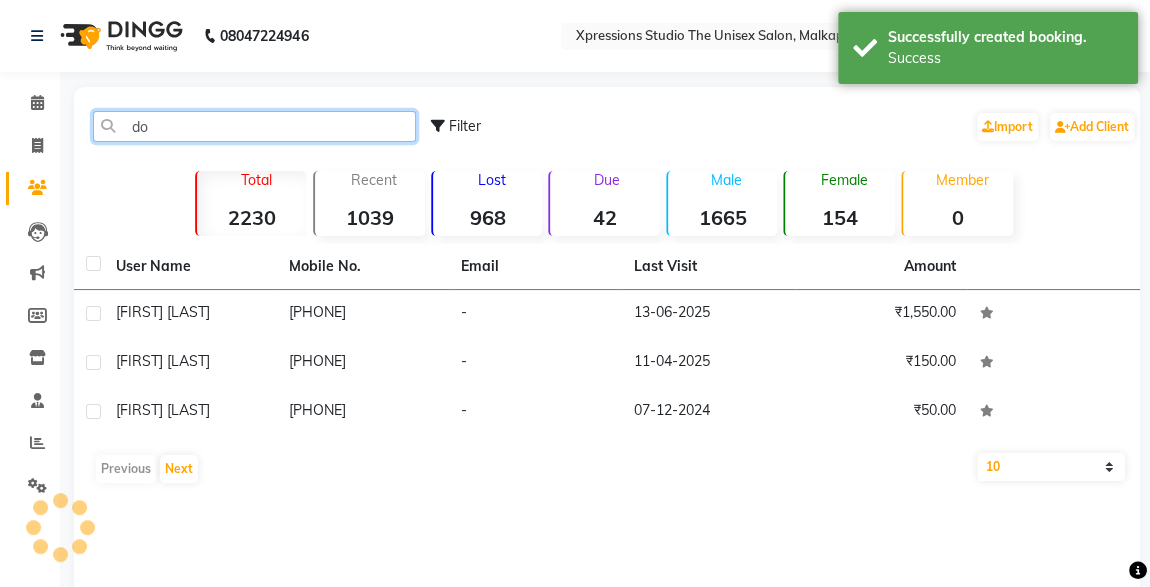 type on "d" 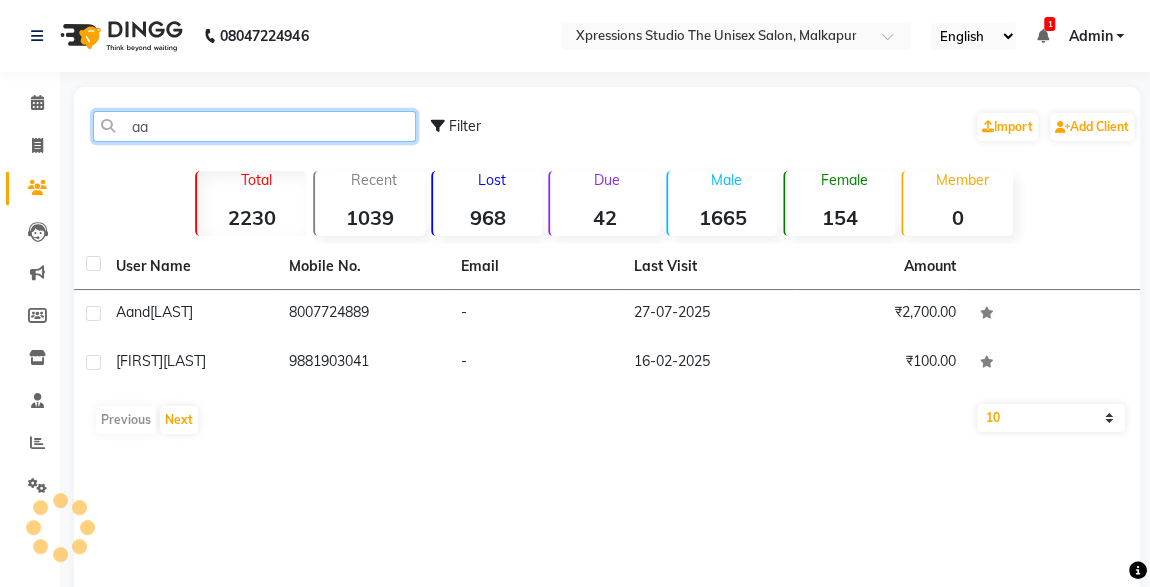 type on "a" 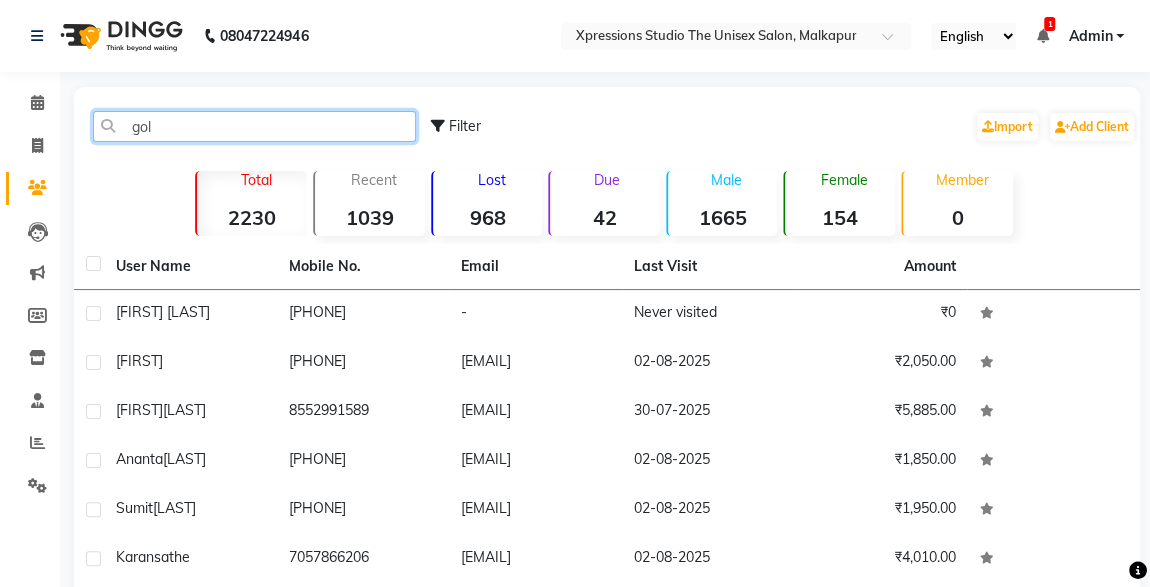 type on "goli" 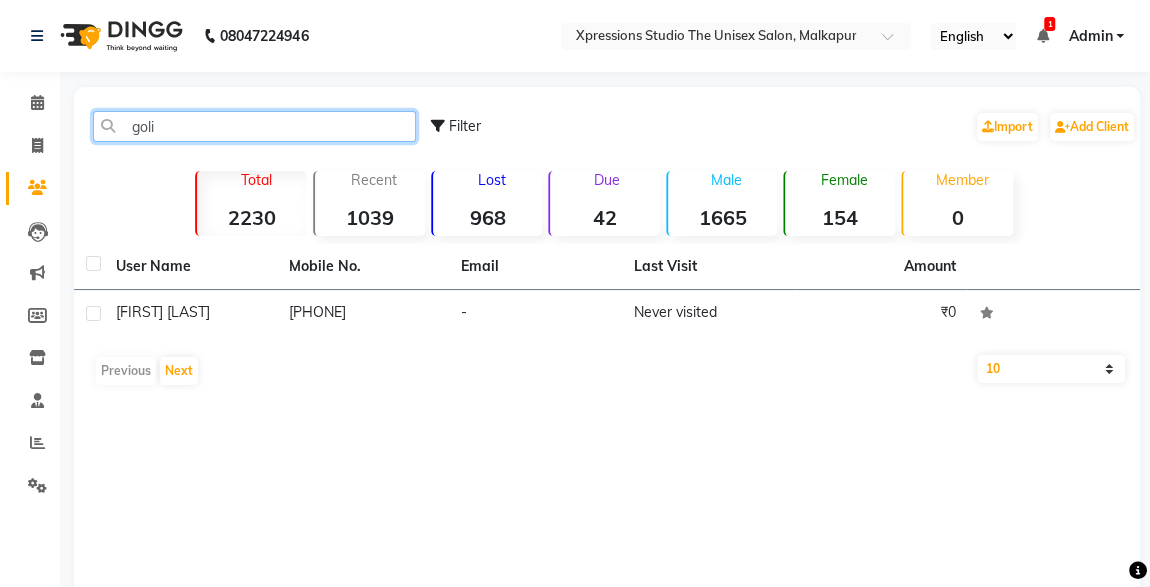 click on "goli" 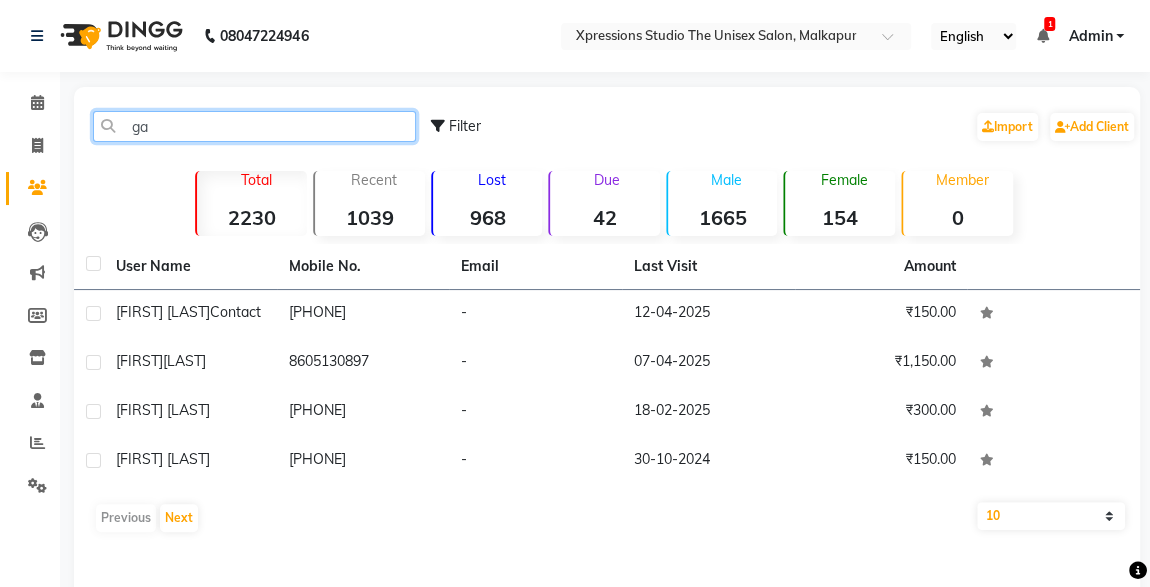 type on "g" 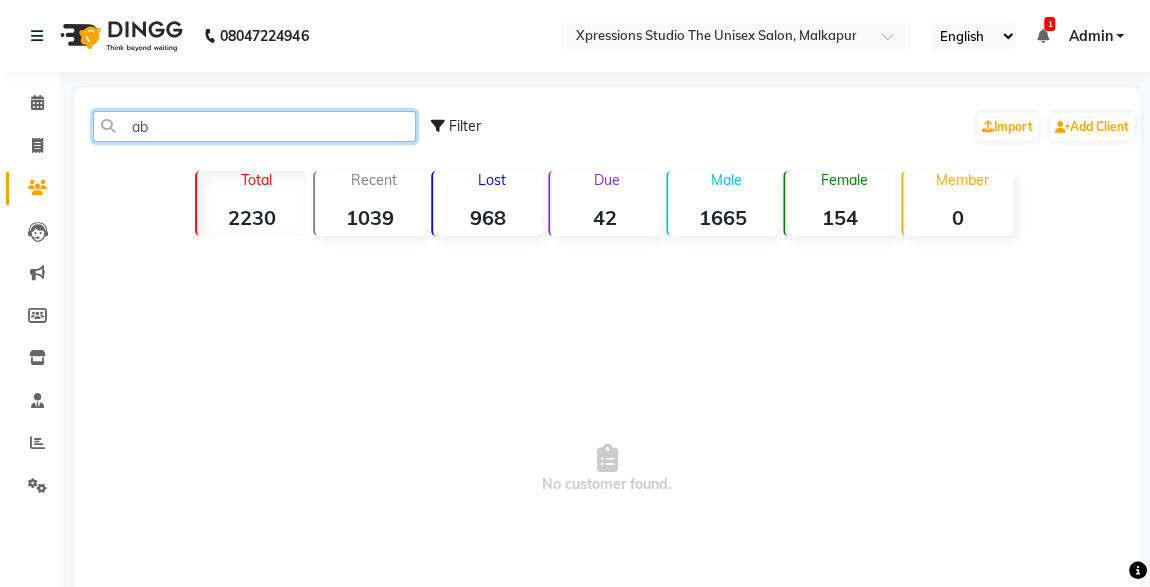 type on "a" 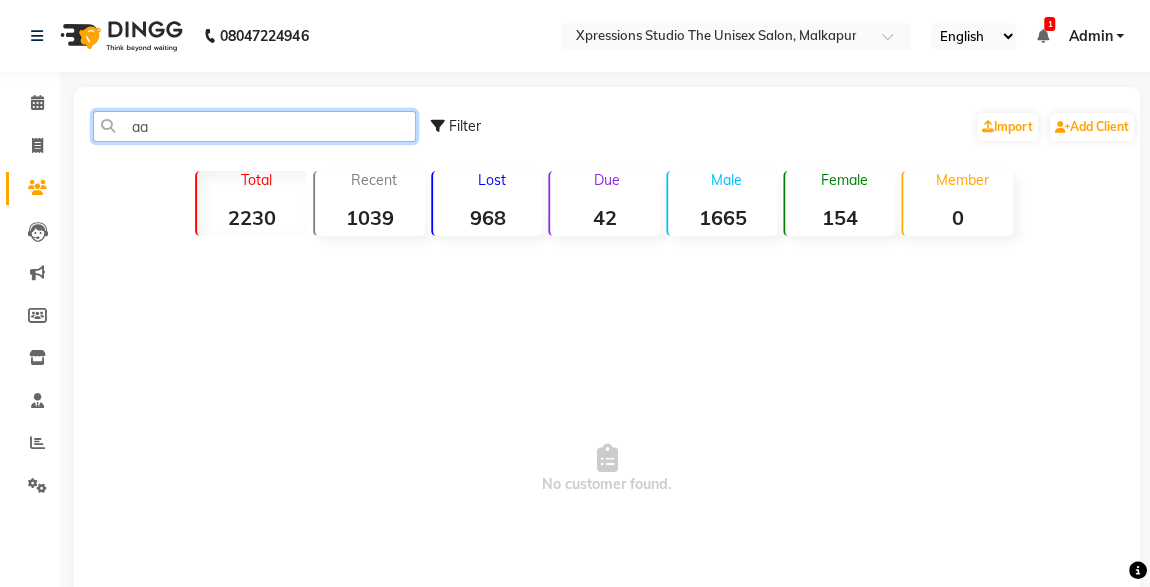type on "a" 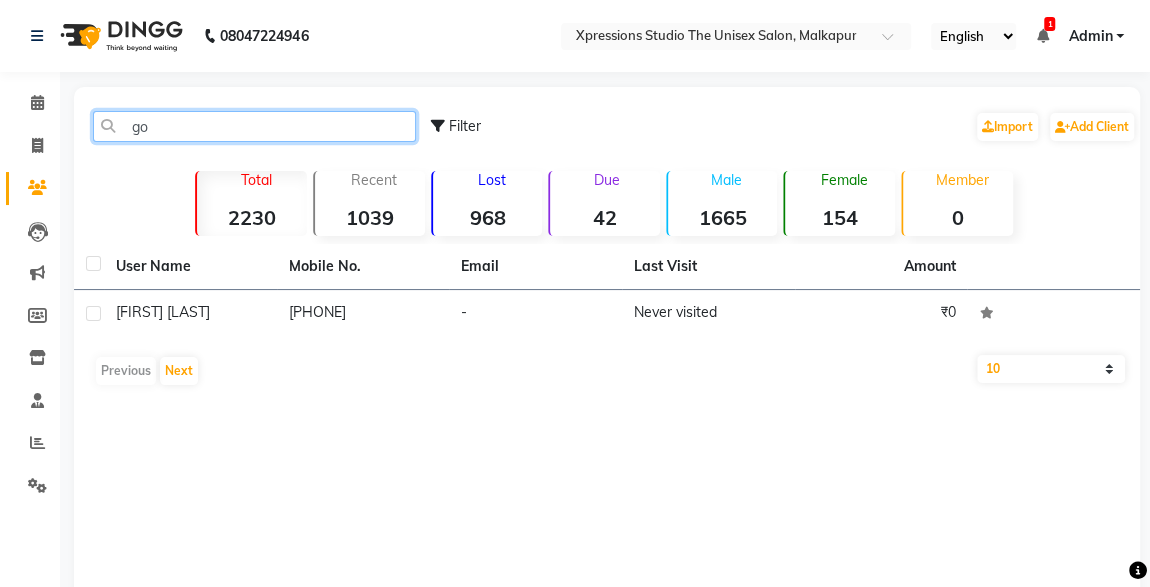 type on "g" 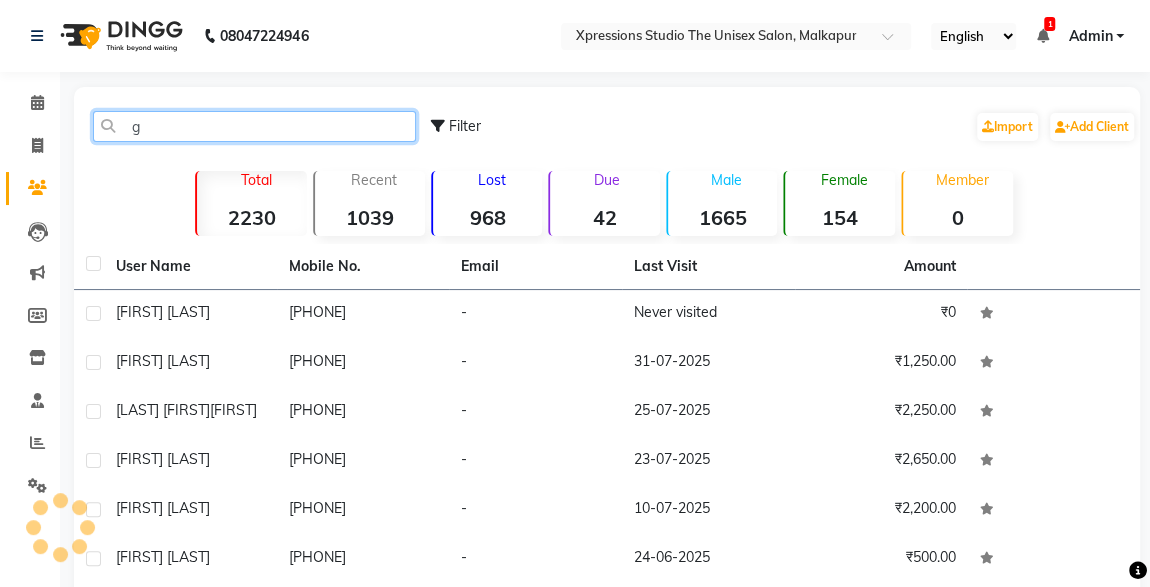type 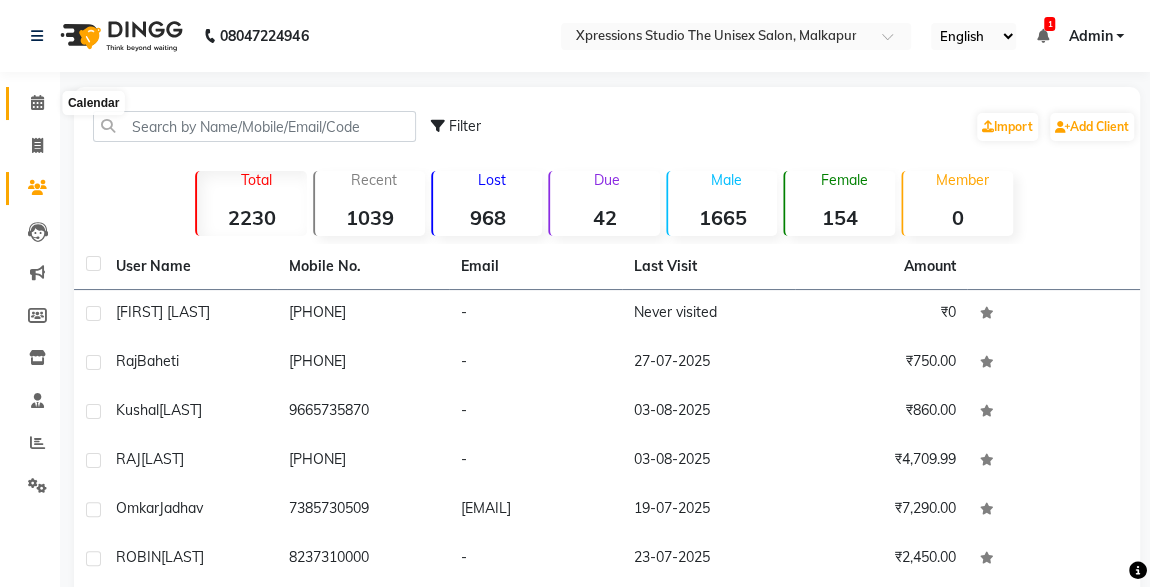 click 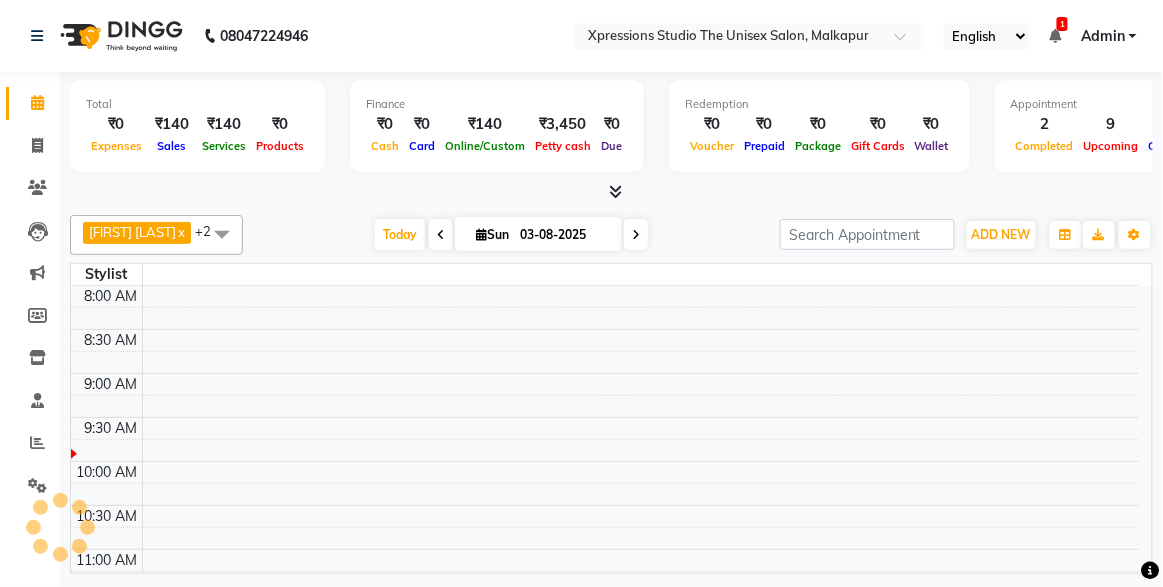 click on "1" at bounding box center (1062, 24) 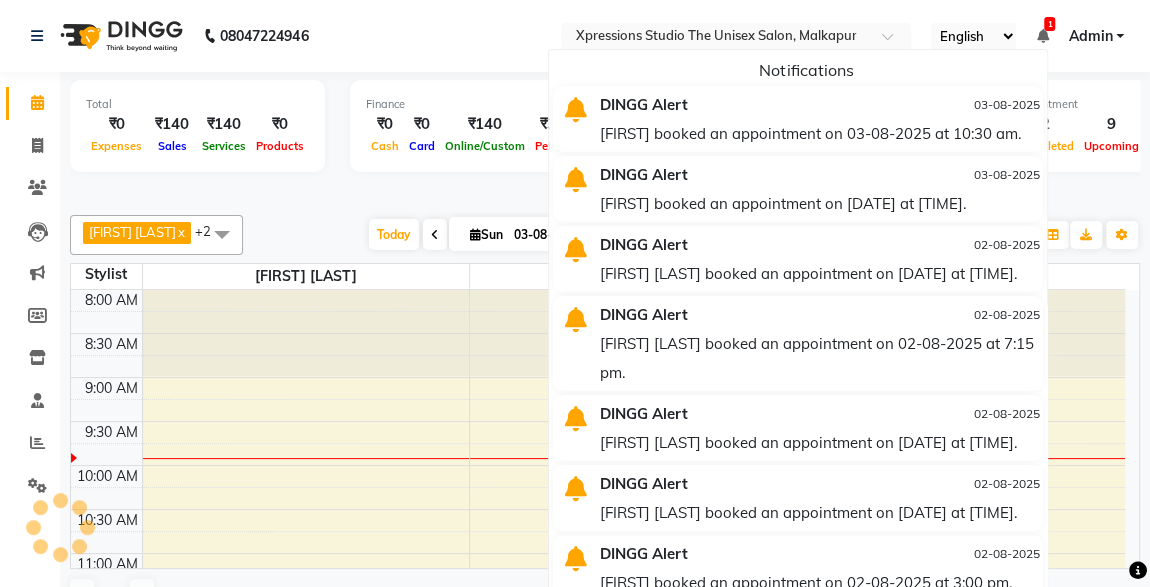 scroll, scrollTop: 0, scrollLeft: 0, axis: both 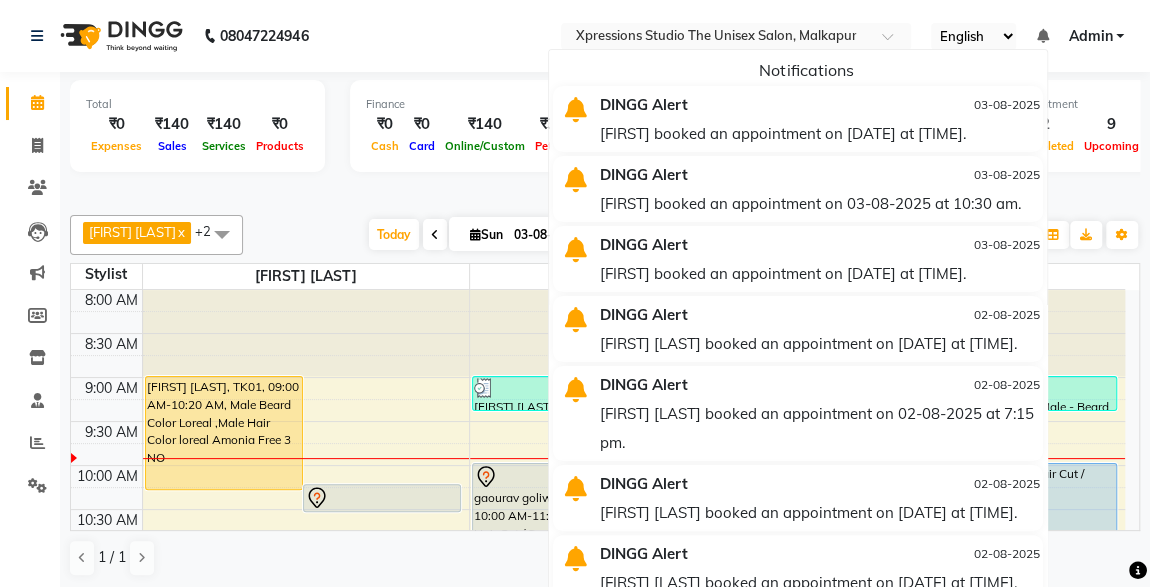 click on "DINGG Alert" at bounding box center [741, 174] 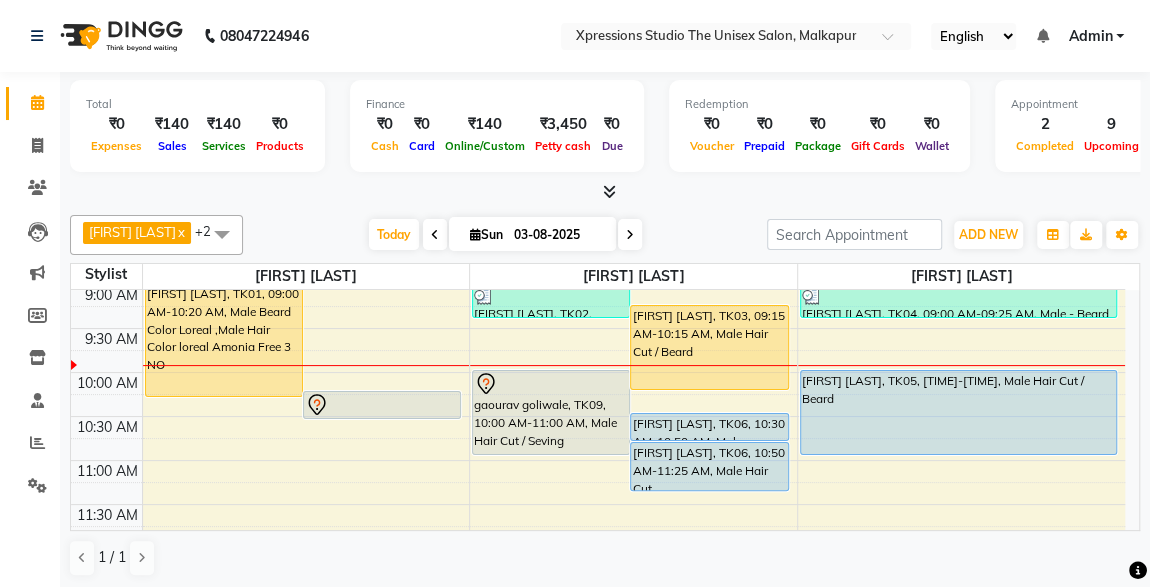 scroll, scrollTop: 109, scrollLeft: 0, axis: vertical 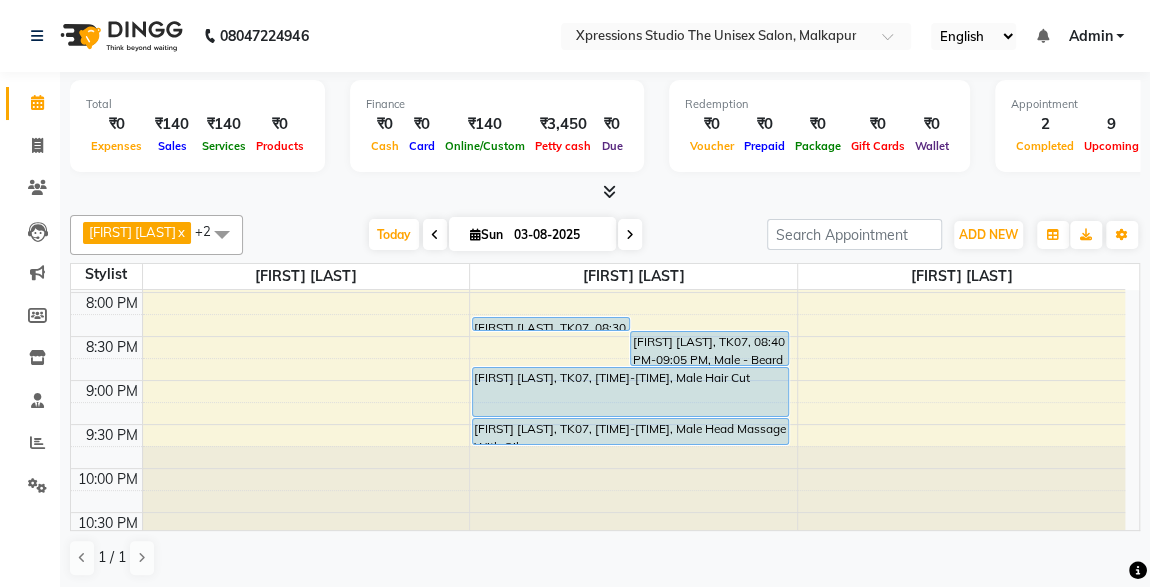 click on "[FIRST] [LAST], TK07, 08:30 PM-08:40 PM, Male - Hair Wash" at bounding box center [551, 324] 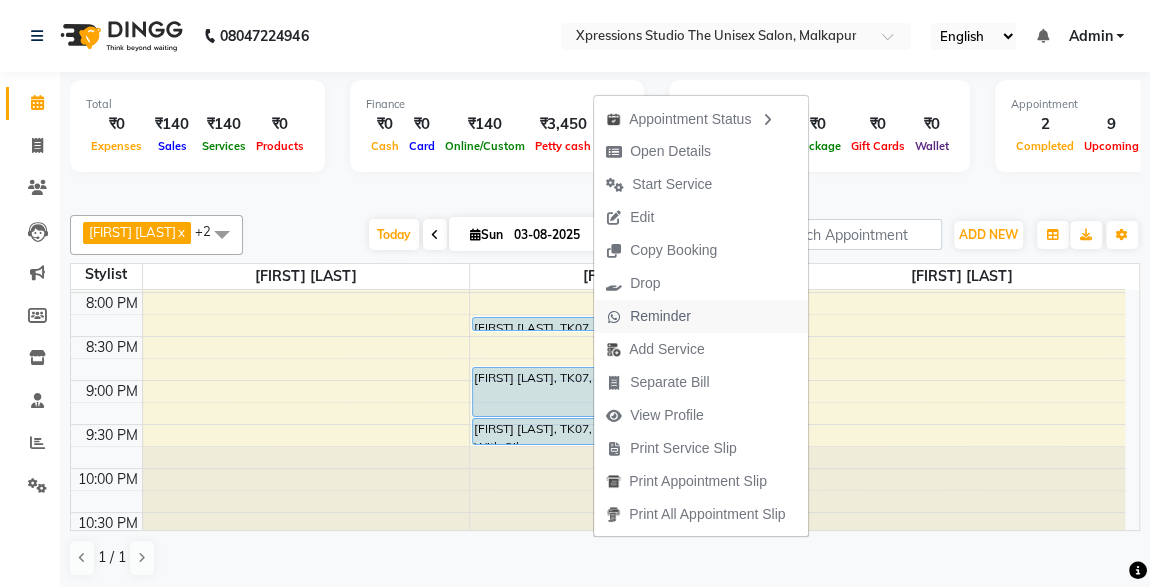 click on "Reminder" at bounding box center (660, 316) 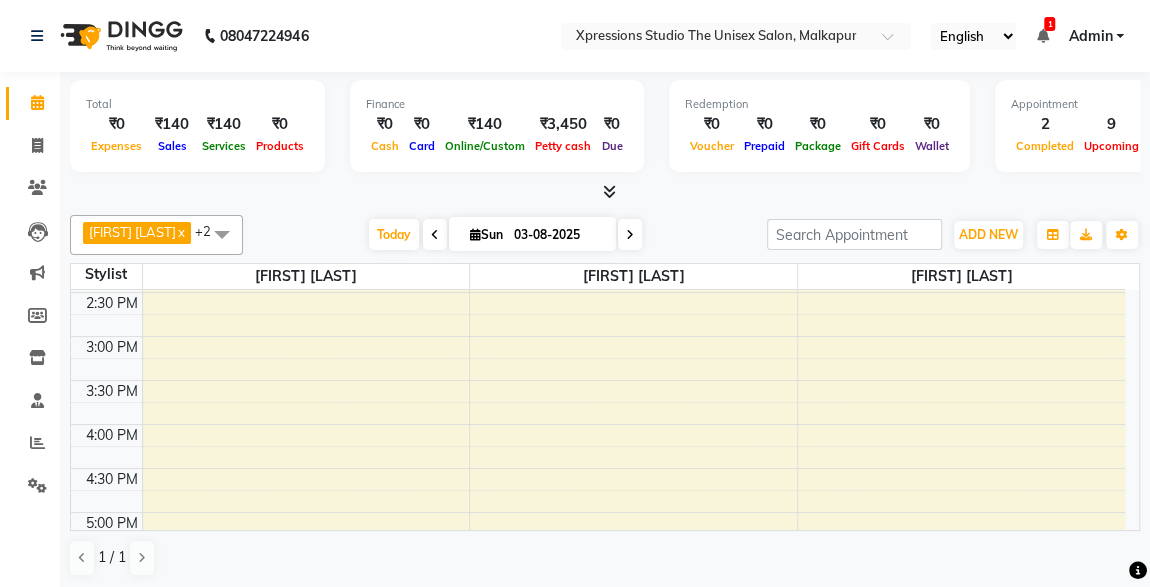 click on "[FIRST] [LAST], TK01, [TIME]-[TIME],  Male Beard Color Loreal ,Male Hair Color loreal Amonia Free 3 NO             [FIRST] [LAST], TK08, [TIME]-[TIME], Male SEVING      [FIRST] [LAST], TK02, [TIME]-[TIME], Male  Beard    [FIRST] [LAST], TK03, [TIME]-[TIME], Male Hair Cut / Beard              [FIRST] [LAST], TK09, [TIME]-[TIME], Male Hair Cut / Seving    [FIRST] [LAST], TK06, [TIME]-[TIME], Male SEVING     [FIRST] [LAST], TK06, [TIME]-[TIME], Male Hair Cut     [FIRST] [LAST], TK07, [TIME]-[TIME], Male  - Hair Wash    [FIRST] [LAST], TK07, [TIME]-[TIME], Male  Beard    [FIRST] [LAST], TK07, [TIME]-[TIME], Male Hair Cut     [FIRST] [LAST], TK07, [TIME]-[TIME], Male Head Massage With Oil" at bounding box center [605, 410] 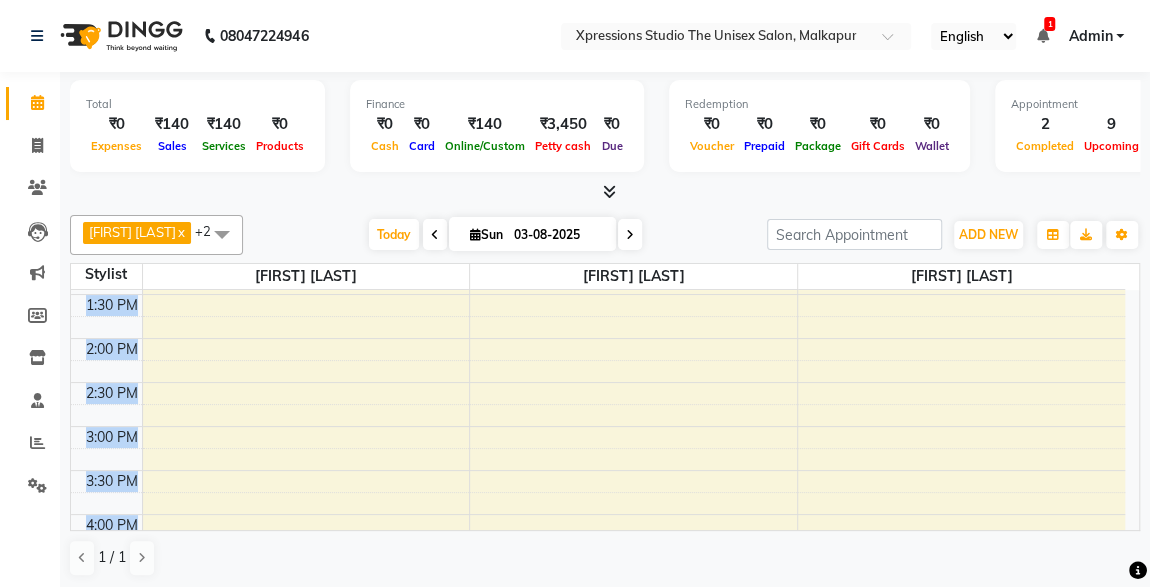 click on "[FIRST] [LAST], TK01, [TIME]-[TIME],  Male Beard Color Loreal ,Male Hair Color loreal Amonia Free 3 NO             [FIRST] [LAST], TK08, [TIME]-[TIME], Male SEVING      [FIRST] [LAST], TK02, [TIME]-[TIME], Male  Beard    [FIRST] [LAST], TK03, [TIME]-[TIME], Male Hair Cut / Beard              [FIRST] [LAST], TK09, [TIME]-[TIME], Male Hair Cut / Seving    [FIRST] [LAST], TK06, [TIME]-[TIME], Male SEVING     [FIRST] [LAST], TK06, [TIME]-[TIME], Male Hair Cut     [FIRST] [LAST], TK07, [TIME]-[TIME], Male  - Hair Wash    [FIRST] [LAST], TK07, [TIME]-[TIME], Male  Beard    [FIRST] [LAST], TK07, [TIME]-[TIME], Male Hair Cut     [FIRST] [LAST], TK07, [TIME]-[TIME], Male Head Massage With Oil" at bounding box center (605, 410) 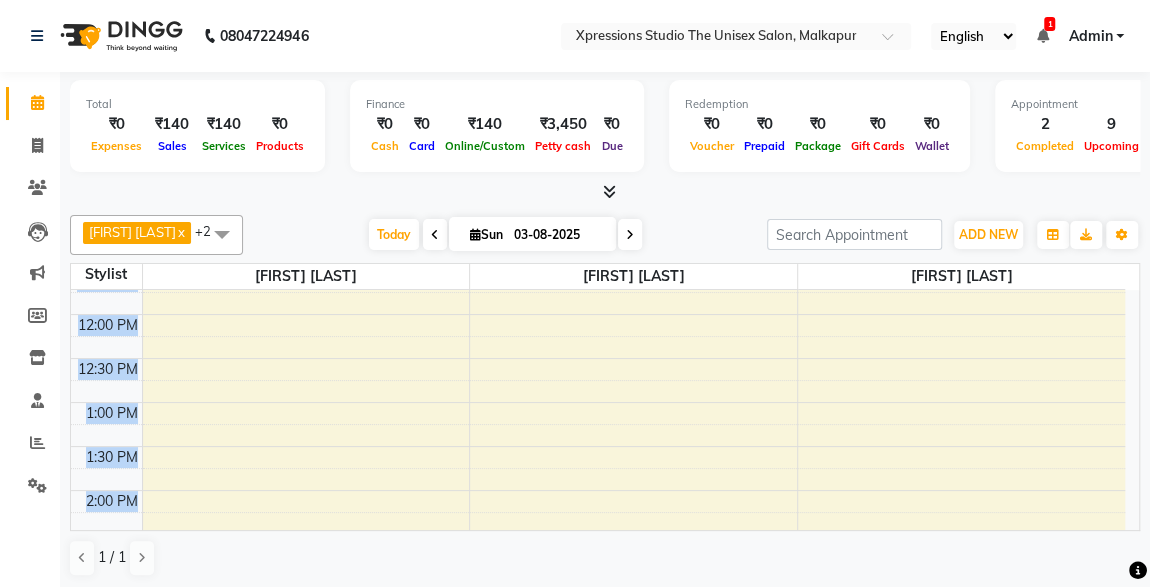 click on "[FIRST] [LAST], TK01, [TIME]-[TIME],  Male Beard Color Loreal ,Male Hair Color loreal Amonia Free 3 NO             [FIRST] [LAST], TK08, [TIME]-[TIME], Male SEVING      [FIRST] [LAST], TK02, [TIME]-[TIME], Male  Beard    [FIRST] [LAST], TK03, [TIME]-[TIME], Male Hair Cut / Beard              [FIRST] [LAST], TK09, [TIME]-[TIME], Male Hair Cut / Seving    [FIRST] [LAST], TK06, [TIME]-[TIME], Male SEVING     [FIRST] [LAST], TK06, [TIME]-[TIME], Male Hair Cut     [FIRST] [LAST], TK07, [TIME]-[TIME], Male  - Hair Wash    [FIRST] [LAST], TK07, [TIME]-[TIME], Male  Beard    [FIRST] [LAST], TK07, [TIME]-[TIME], Male Hair Cut     [FIRST] [LAST], TK07, [TIME]-[TIME], Male Head Massage With Oil" at bounding box center (605, 410) 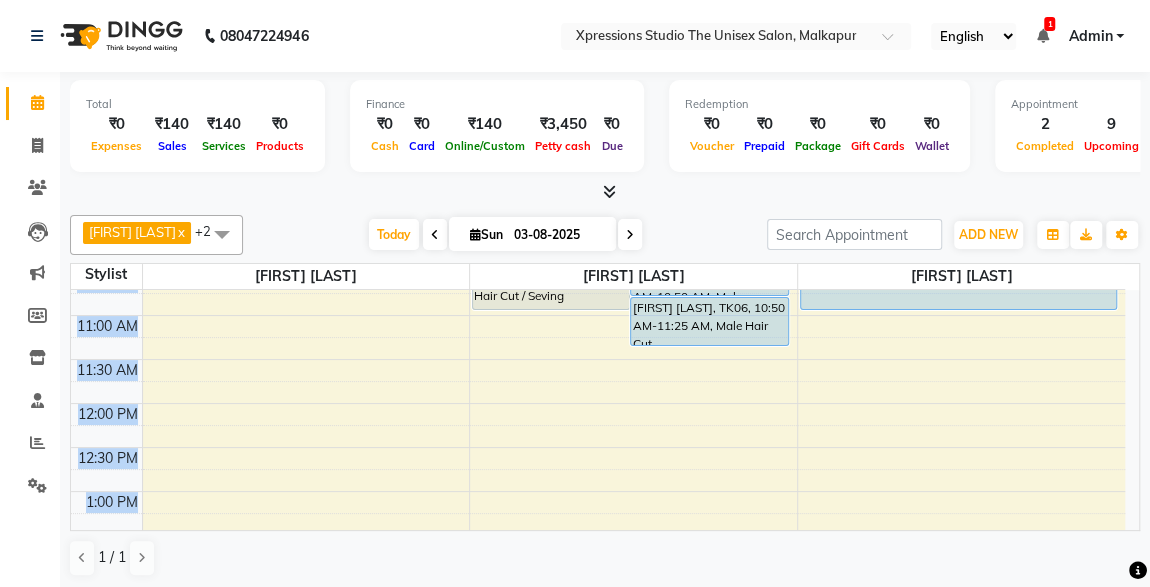 click on "[FIRST] [LAST], TK01, [TIME]-[TIME],  Male Beard Color Loreal ,Male Hair Color loreal Amonia Free 3 NO             [FIRST] [LAST], TK08, [TIME]-[TIME], Male SEVING      [FIRST] [LAST], TK02, [TIME]-[TIME], Male  Beard    [FIRST] [LAST], TK03, [TIME]-[TIME], Male Hair Cut / Beard              [FIRST] [LAST], TK09, [TIME]-[TIME], Male Hair Cut / Seving    [FIRST] [LAST], TK06, [TIME]-[TIME], Male SEVING     [FIRST] [LAST], TK06, [TIME]-[TIME], Male Hair Cut     [FIRST] [LAST], TK07, [TIME]-[TIME], Male  - Hair Wash    [FIRST] [LAST], TK07, [TIME]-[TIME], Male  Beard    [FIRST] [LAST], TK07, [TIME]-[TIME], Male Hair Cut     [FIRST] [LAST], TK07, [TIME]-[TIME], Male Head Massage With Oil" at bounding box center (605, 410) 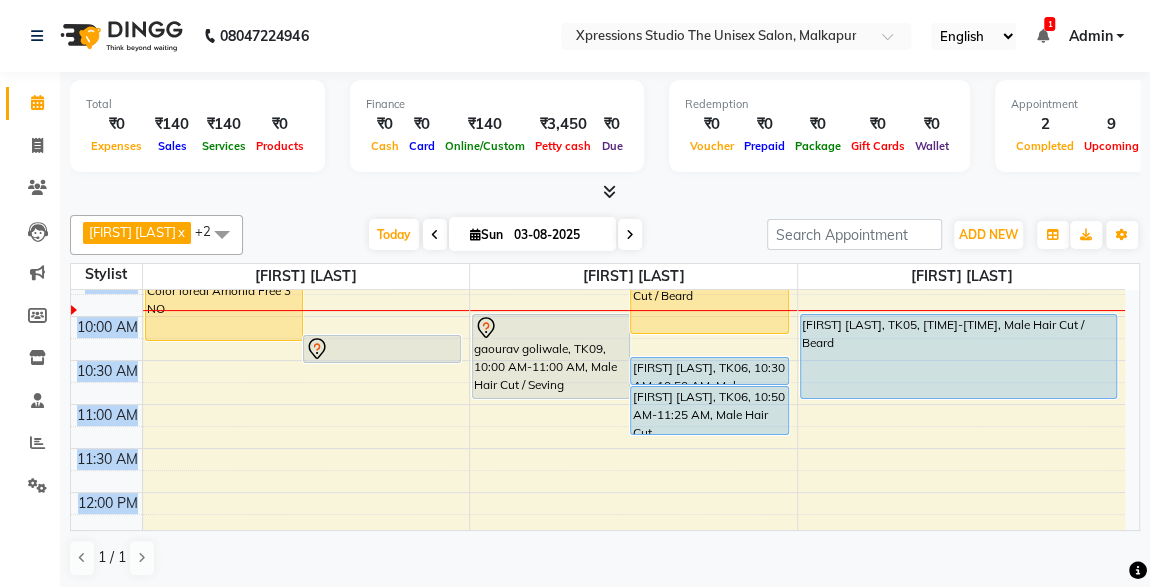 scroll, scrollTop: 59, scrollLeft: 0, axis: vertical 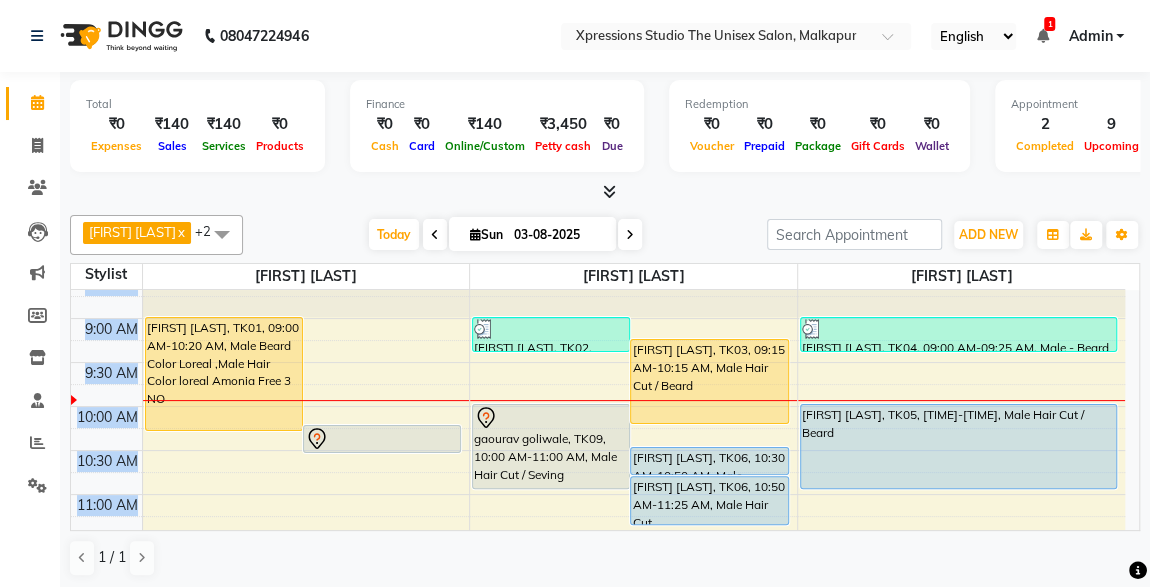 click on "[FIRST] [LAST], TK01, [TIME]-[TIME],  Male Beard Color Loreal ,Male Hair Color loreal Amonia Free 3 NO             [FIRST] [LAST], TK08, [TIME]-[TIME], Male SEVING      [FIRST] [LAST], TK02, [TIME]-[TIME], Male  Beard    [FIRST] [LAST], TK03, [TIME]-[TIME], Male Hair Cut / Beard              [FIRST] [LAST], TK09, [TIME]-[TIME], Male Hair Cut / Seving    [FIRST] [LAST], TK06, [TIME]-[TIME], Male SEVING     [FIRST] [LAST], TK06, [TIME]-[TIME], Male Hair Cut     [FIRST] [LAST], TK07, [TIME]-[TIME], Male  - Hair Wash    [FIRST] [LAST], TK07, [TIME]-[TIME], Male  Beard    [FIRST] [LAST], TK07, [TIME]-[TIME], Male Hair Cut     [FIRST] [LAST], TK07, [TIME]-[TIME], Male Head Massage With Oil" at bounding box center (605, 410) 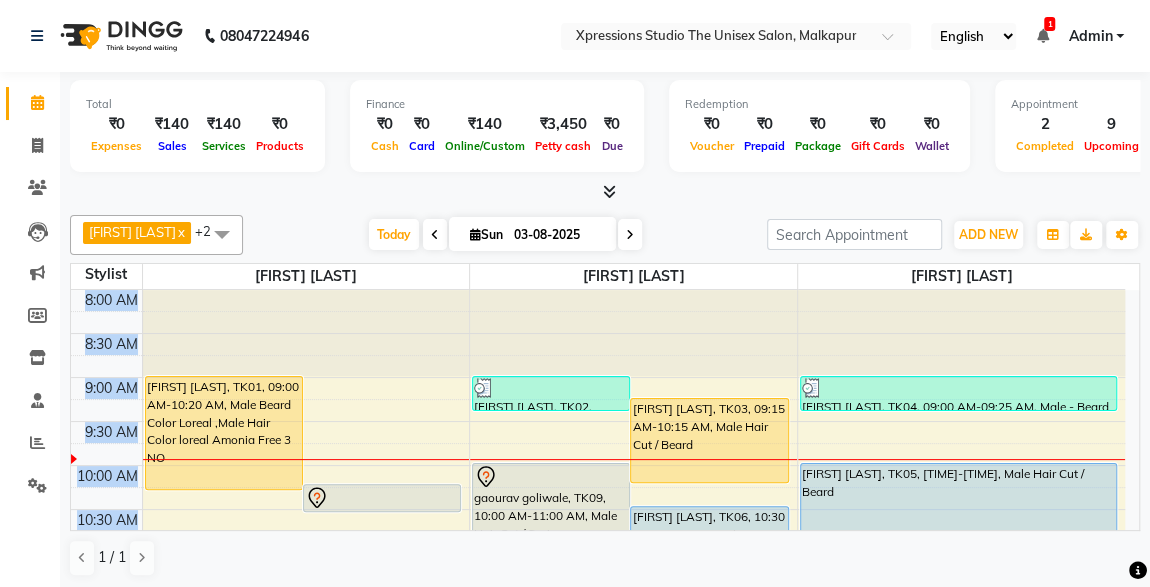 click on "[FIRST] [LAST], TK01, [TIME]-[TIME],  Male Beard Color Loreal ,Male Hair Color loreal Amonia Free 3 NO             [FIRST] [LAST], TK08, [TIME]-[TIME], Male SEVING      [FIRST] [LAST], TK02, [TIME]-[TIME], Male  Beard    [FIRST] [LAST], TK03, [TIME]-[TIME], Male Hair Cut / Beard              [FIRST] [LAST], TK09, [TIME]-[TIME], Male Hair Cut / Seving    [FIRST] [LAST], TK06, [TIME]-[TIME], Male SEVING     [FIRST] [LAST], TK06, [TIME]-[TIME], Male Hair Cut     [FIRST] [LAST], TK07, [TIME]-[TIME], Male  - Hair Wash    [FIRST] [LAST], TK07, [TIME]-[TIME], Male  Beard    [FIRST] [LAST], TK07, [TIME]-[TIME], Male Hair Cut     [FIRST] [LAST], TK07, [TIME]-[TIME], Male Head Massage With Oil" at bounding box center (605, 410) 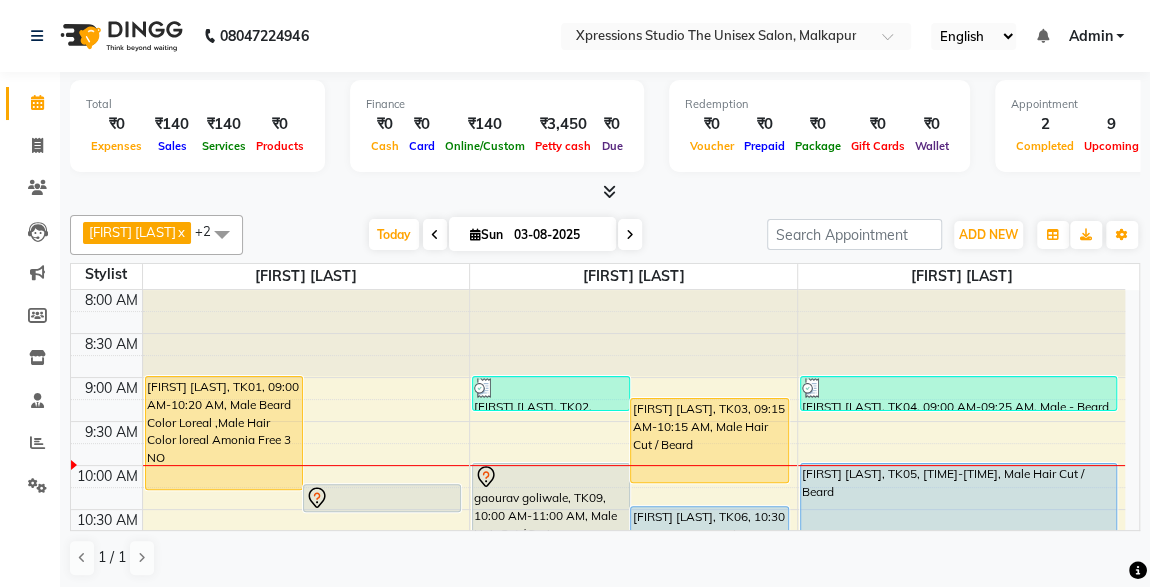 click on "Redemption  ₹0 Voucher ₹0 Prepaid ₹0 Package ₹0  Gift Cards ₹0  Wallet" at bounding box center (819, 126) 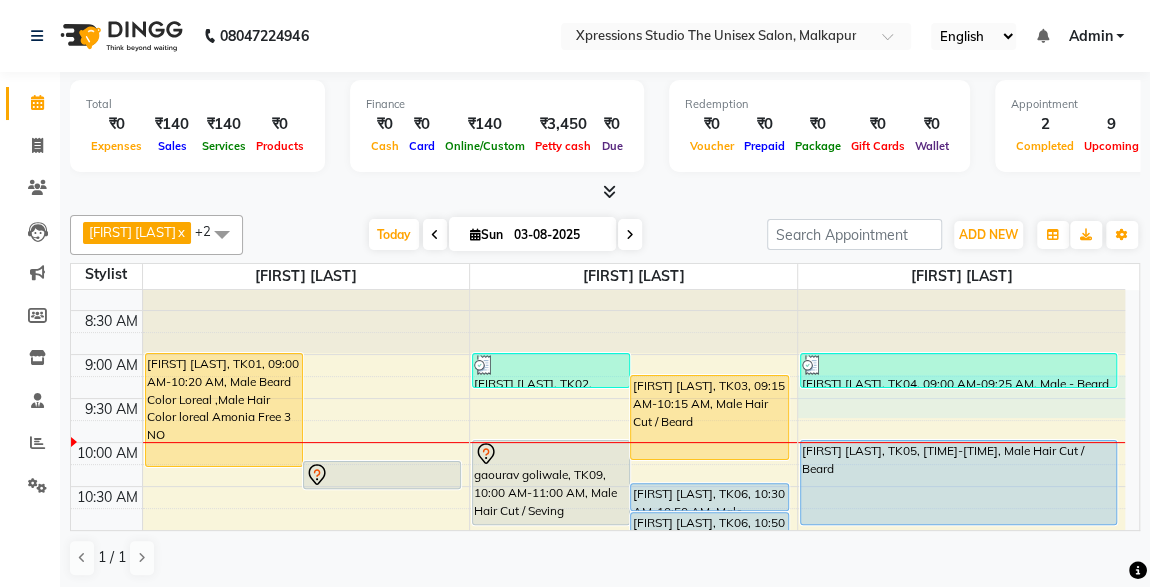 scroll, scrollTop: 19, scrollLeft: 0, axis: vertical 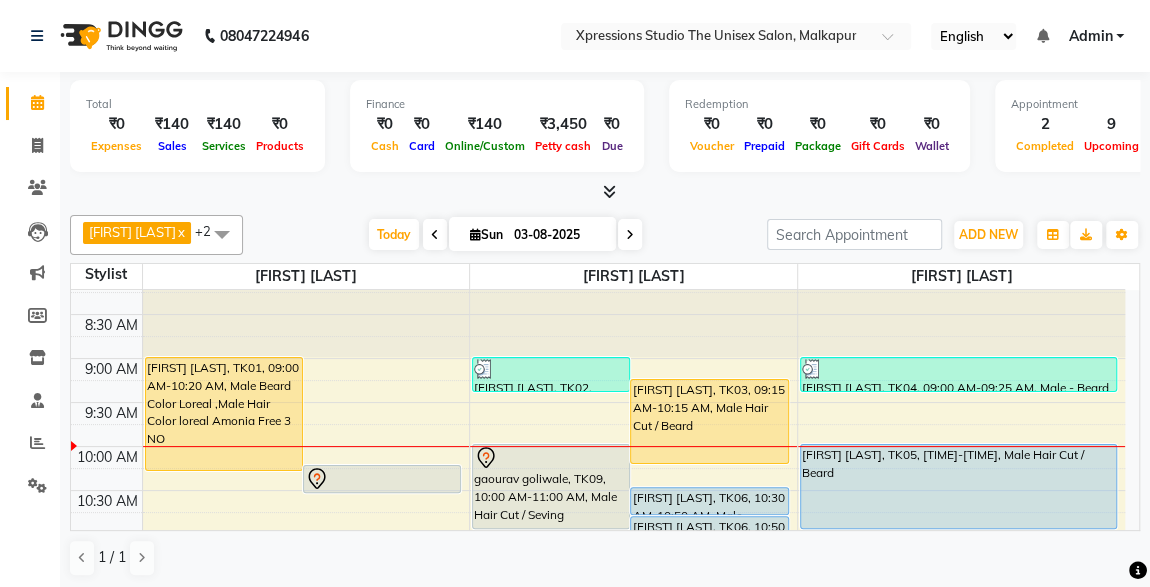 drag, startPoint x: 882, startPoint y: 424, endPoint x: 1046, endPoint y: 181, distance: 293.1638 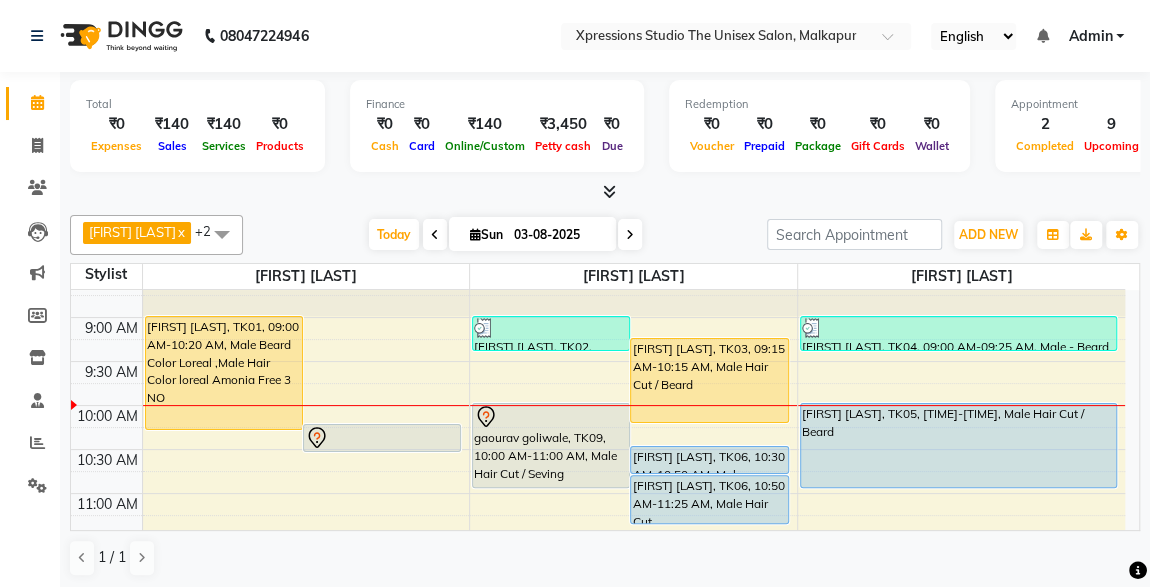 scroll, scrollTop: 63, scrollLeft: 0, axis: vertical 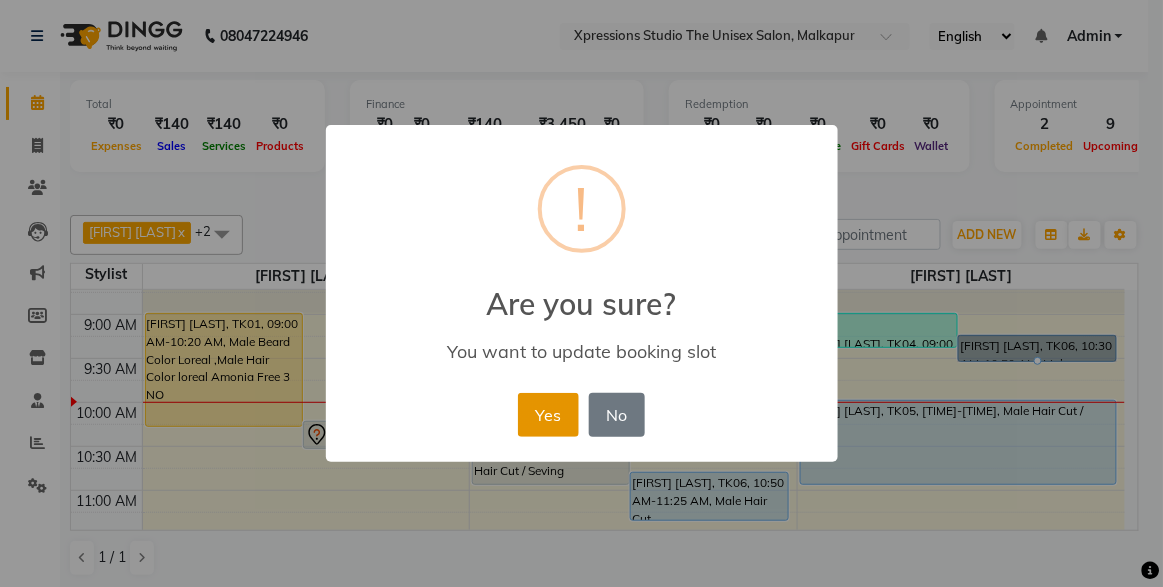 click on "Yes" at bounding box center [548, 415] 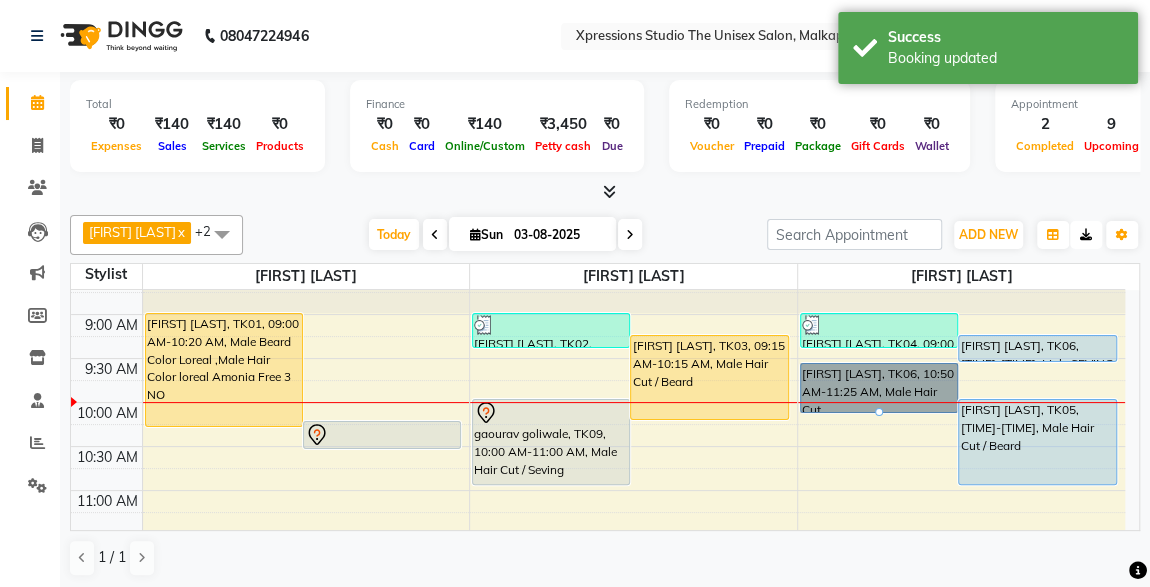 click at bounding box center [1086, 235] 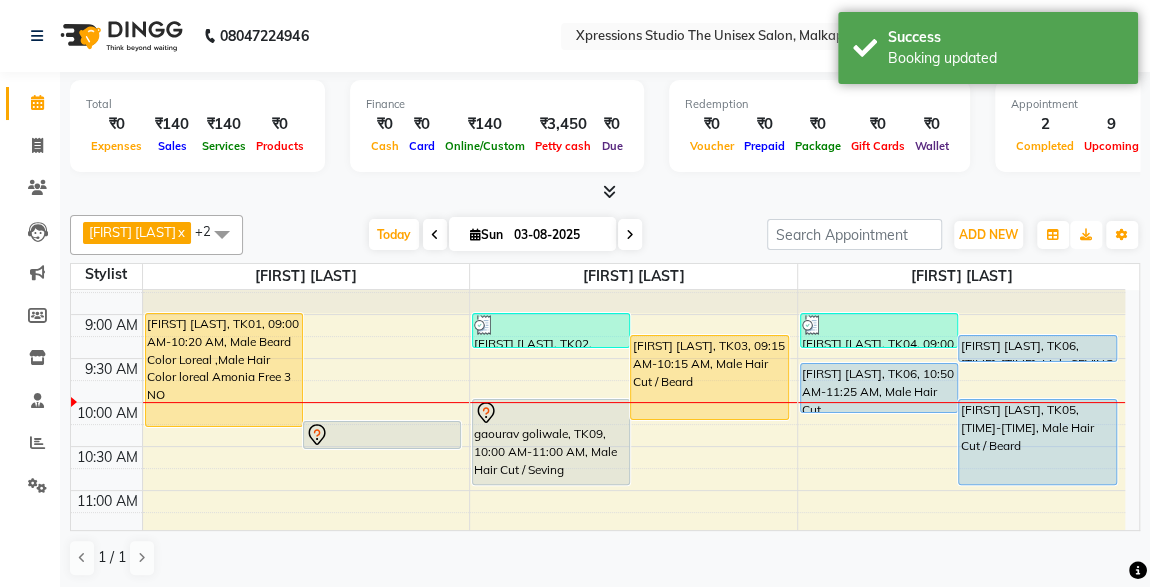 scroll, scrollTop: 0, scrollLeft: 0, axis: both 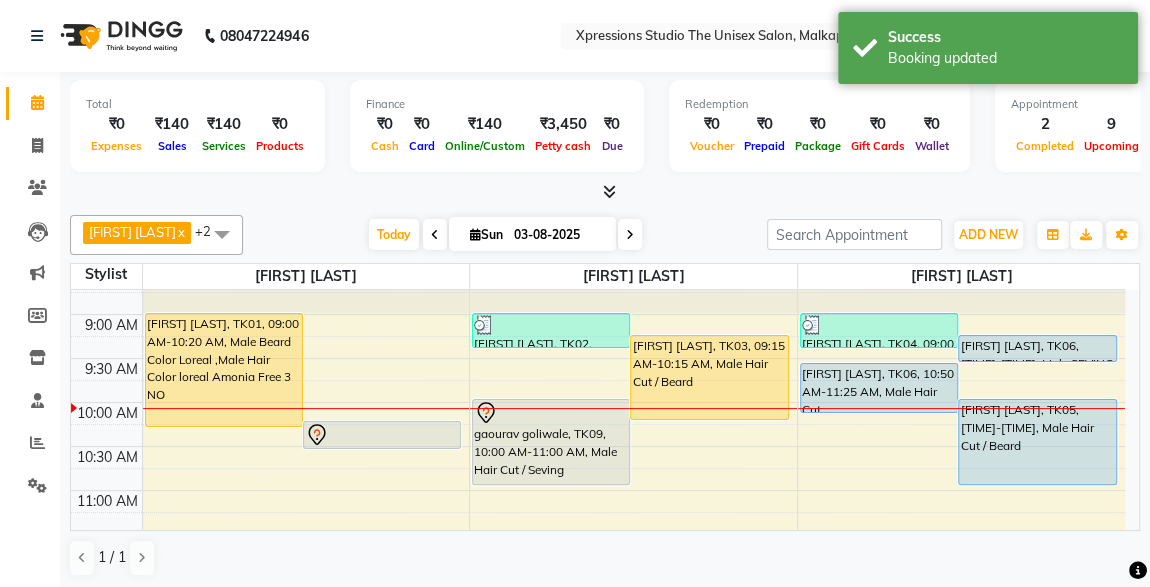 click on "[FIRST] [LAST], TK06, 10:50 AM-11:25 AM, Male Hair Cut" at bounding box center (879, 388) 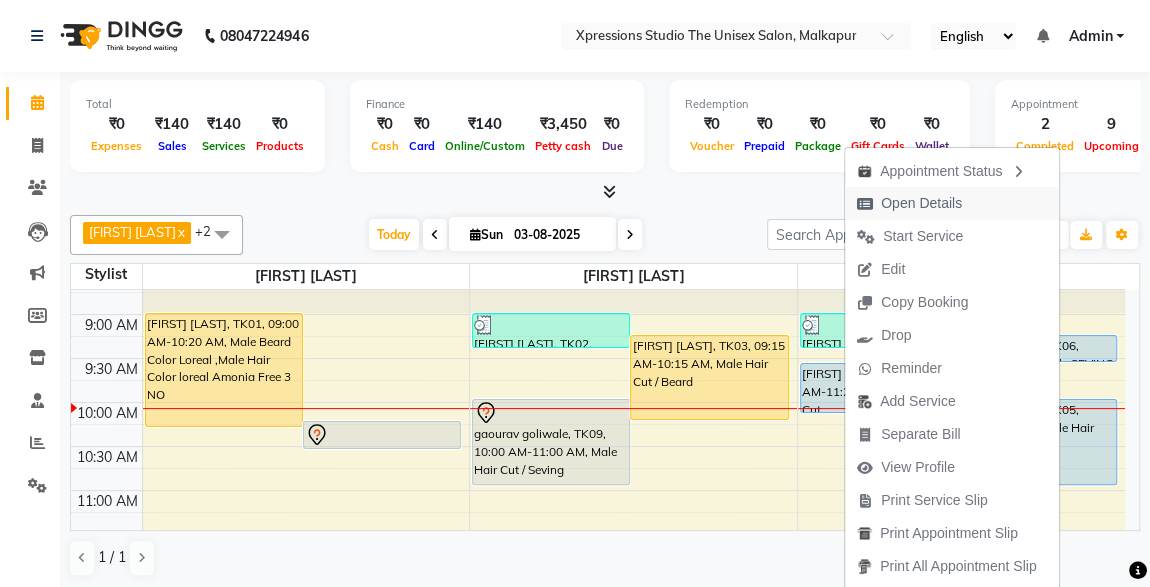 click on "Open Details" at bounding box center (921, 203) 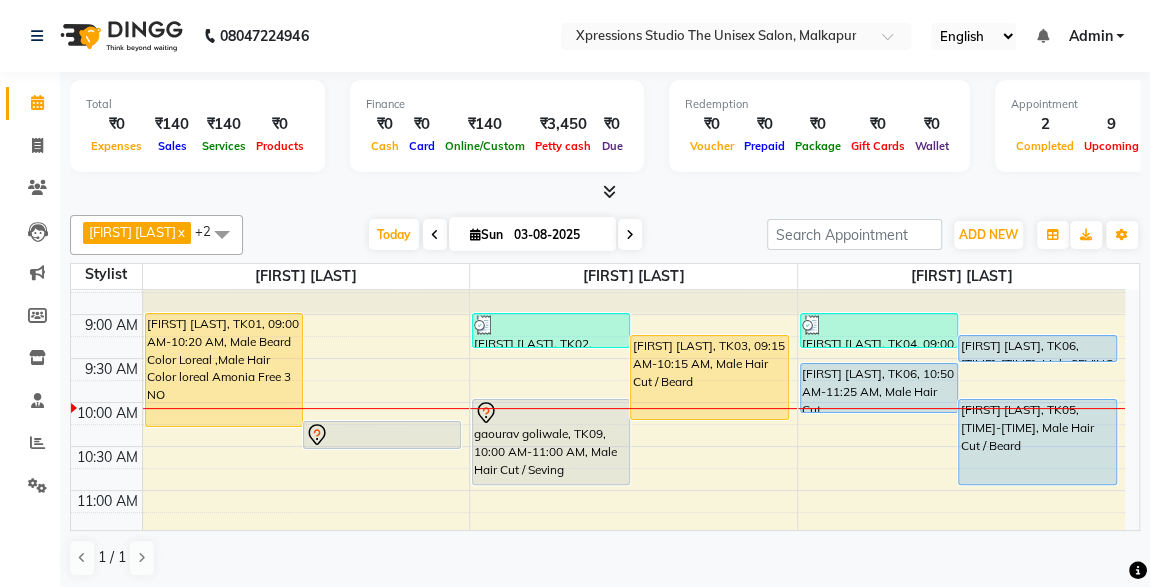 drag, startPoint x: 883, startPoint y: 206, endPoint x: 850, endPoint y: 383, distance: 180.04999 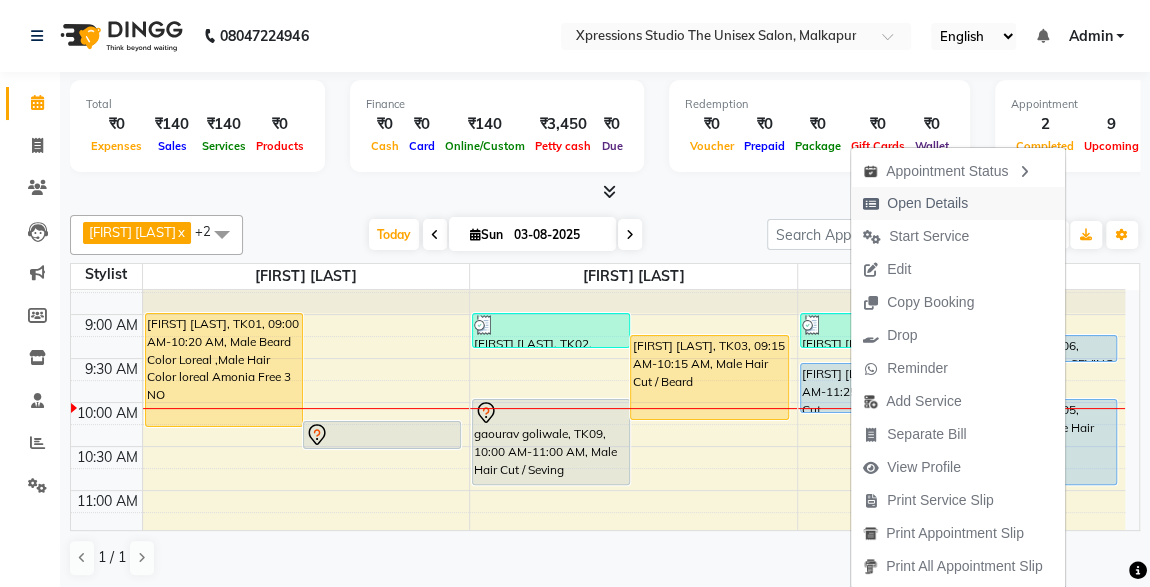 click on "Open Details" at bounding box center (927, 203) 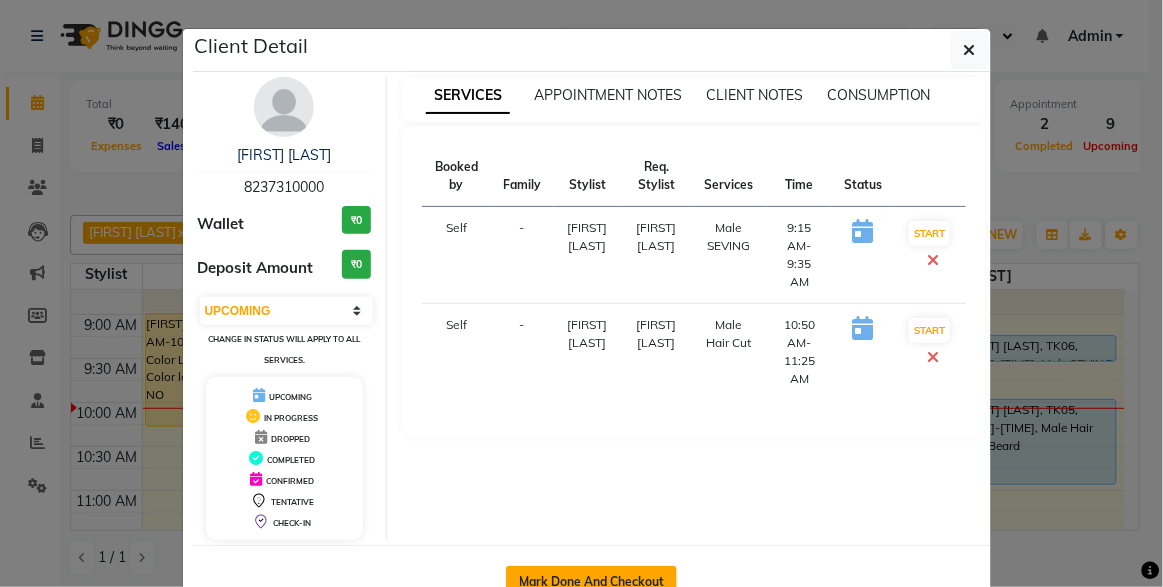 click on "Mark Done And Checkout" 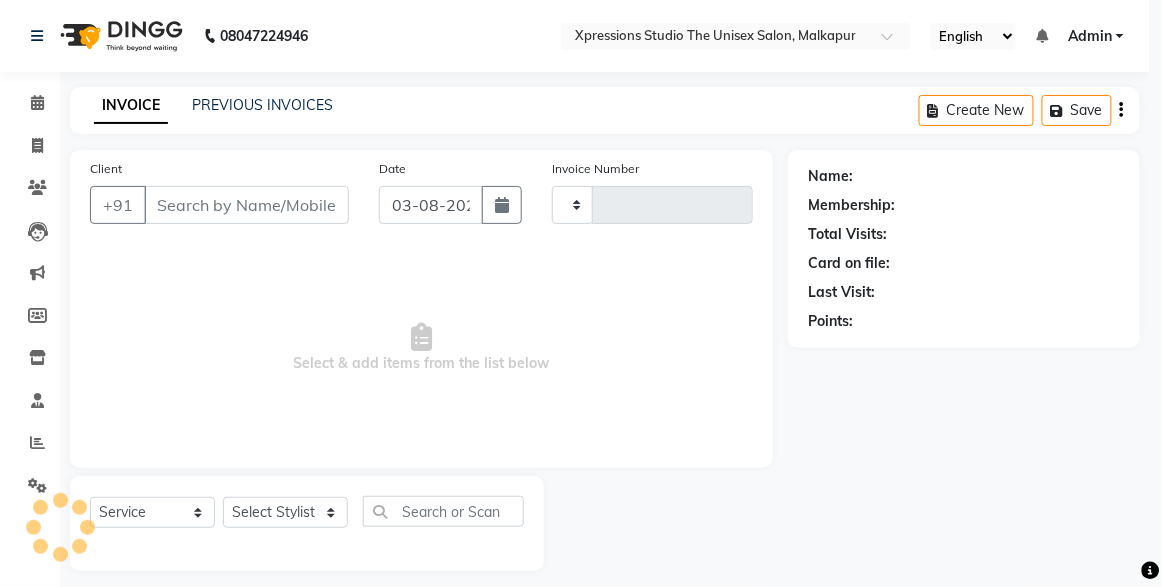 type on "3709" 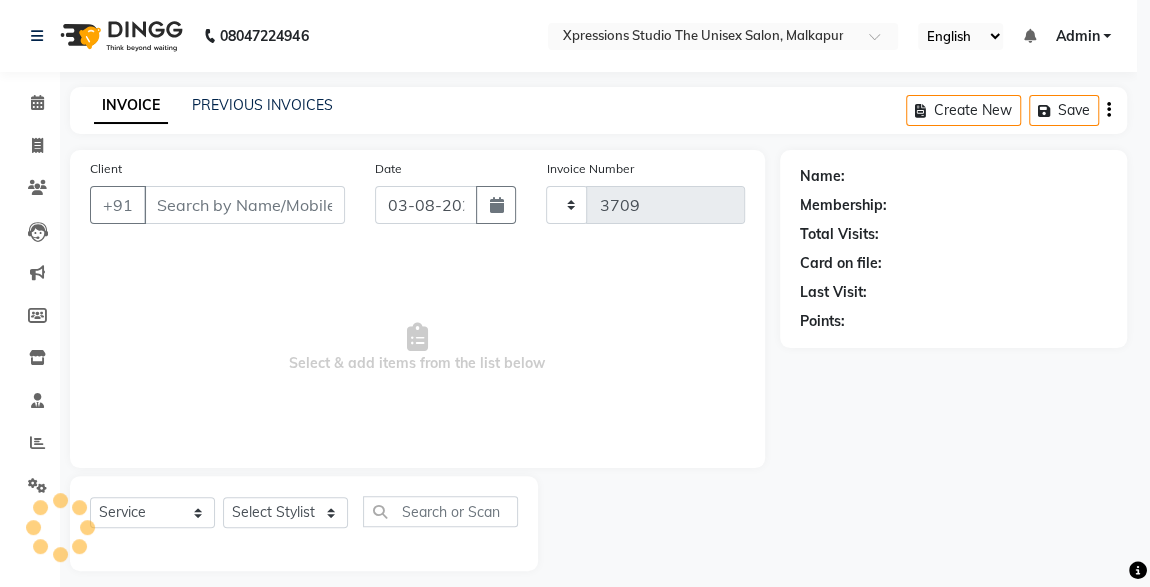 select on "7003" 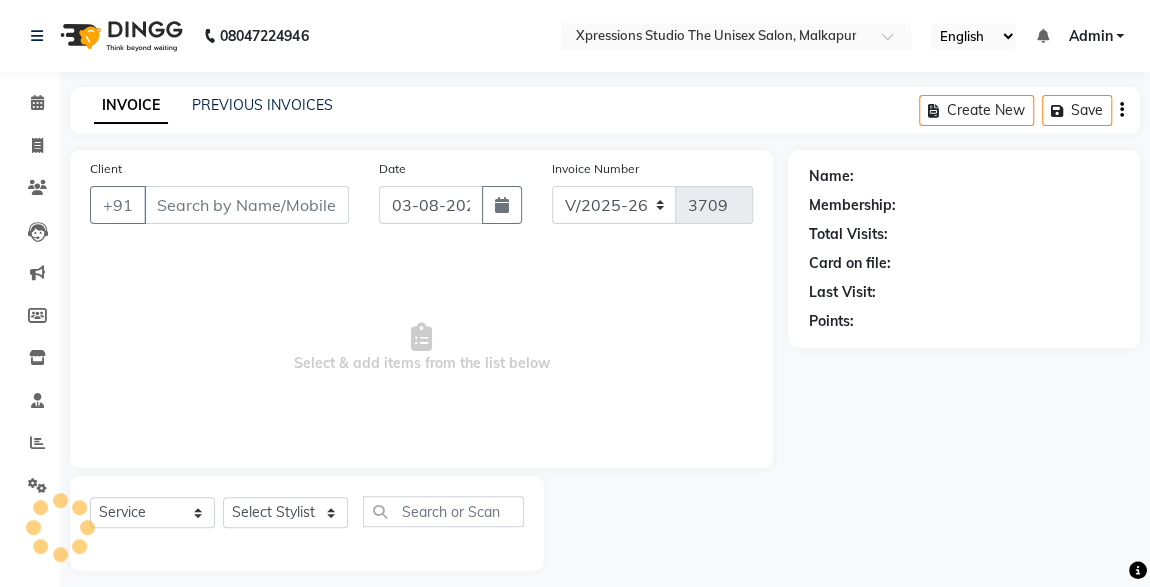 type on "8237310000" 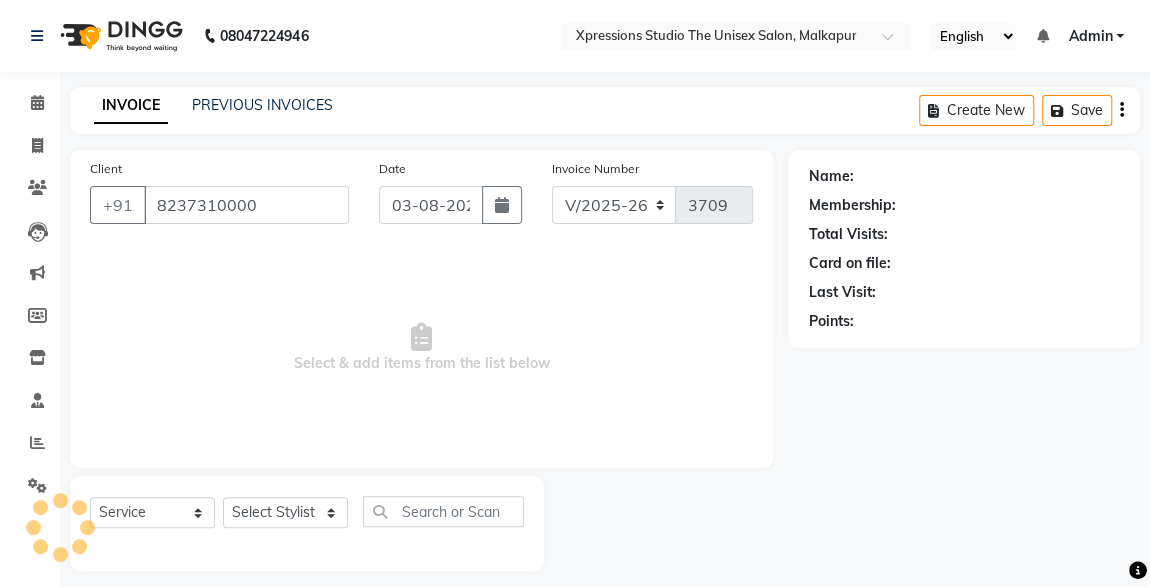 select on "57588" 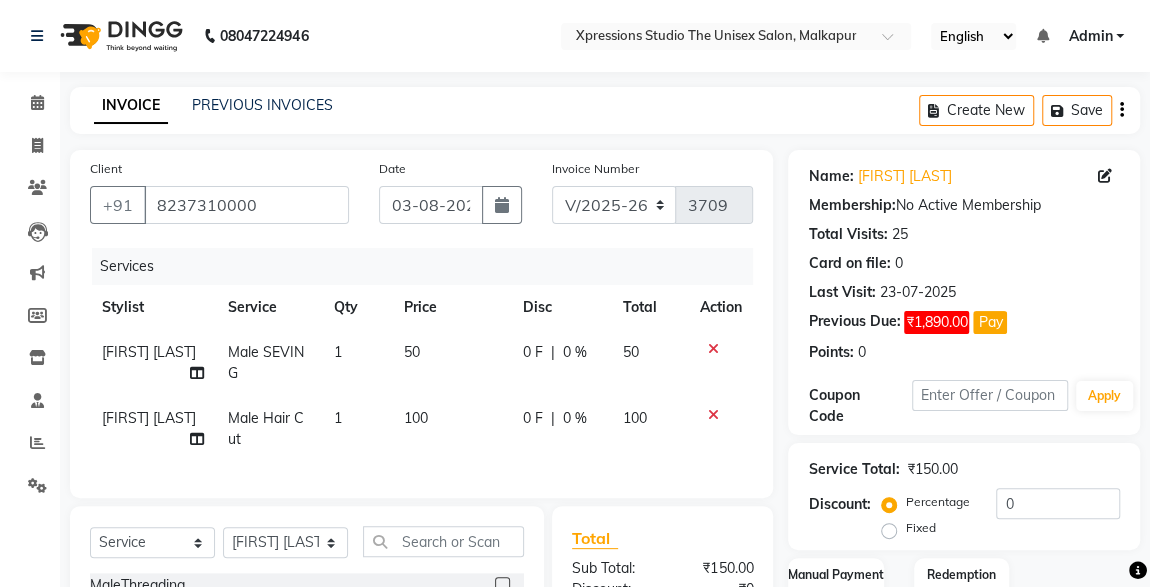 scroll, scrollTop: 256, scrollLeft: 0, axis: vertical 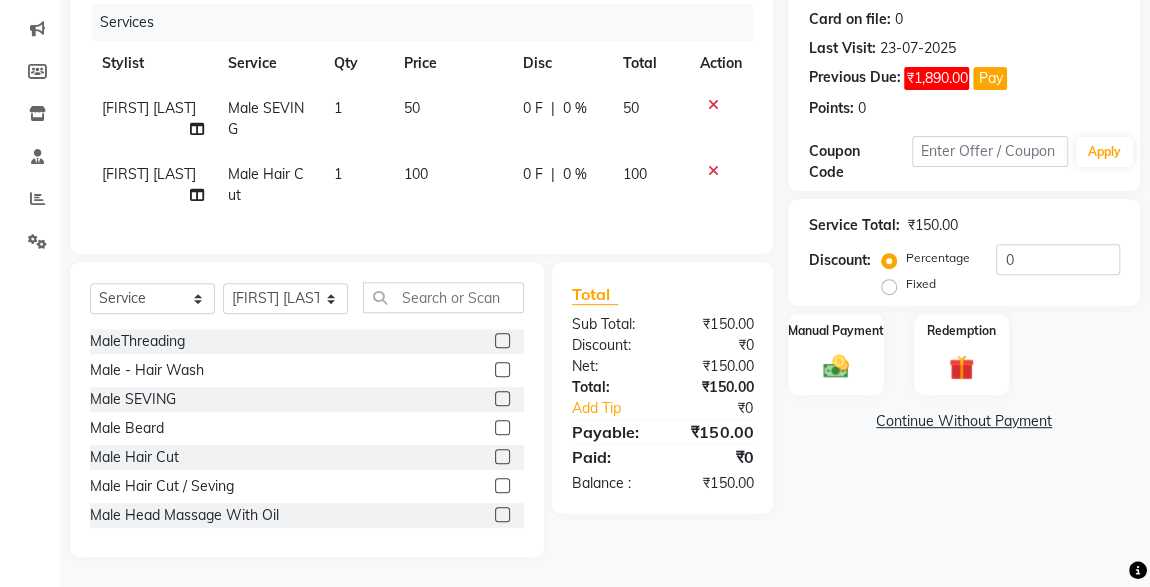 click 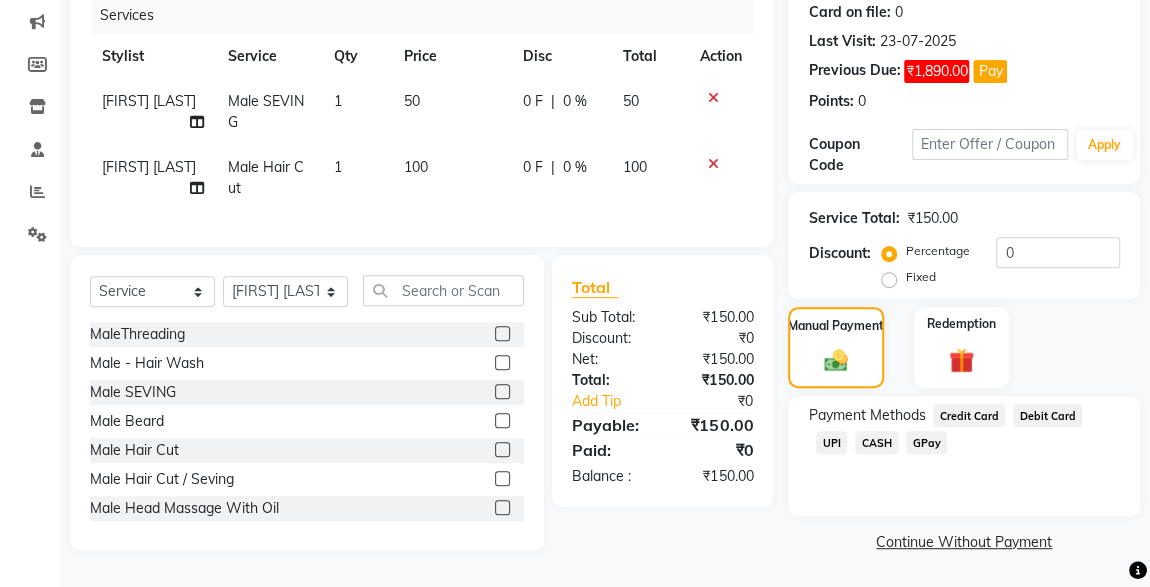 click on "UPI" 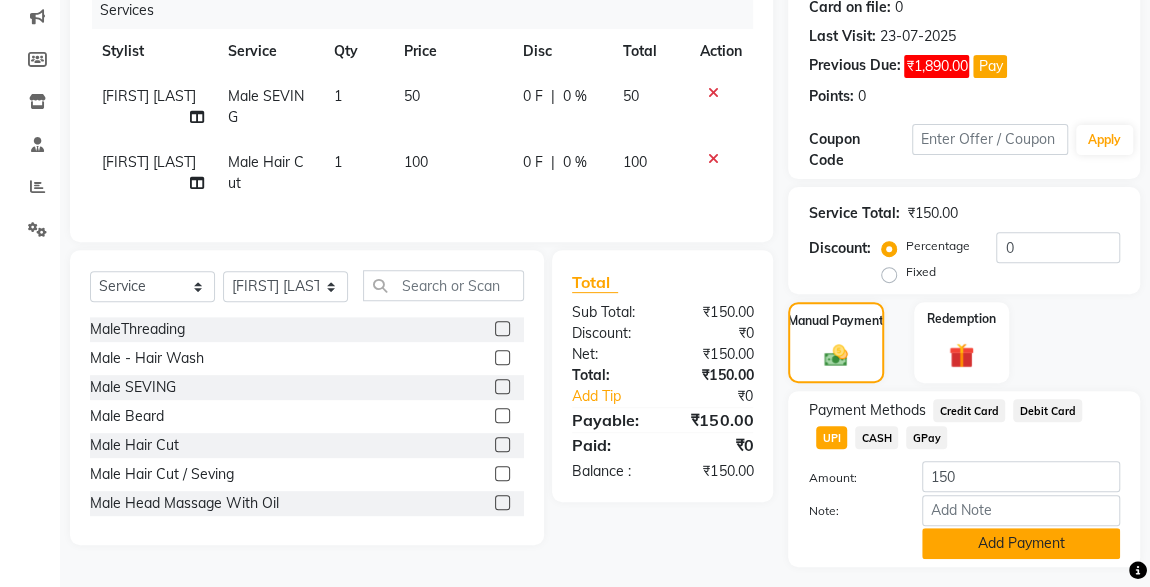 click on "Add Payment" 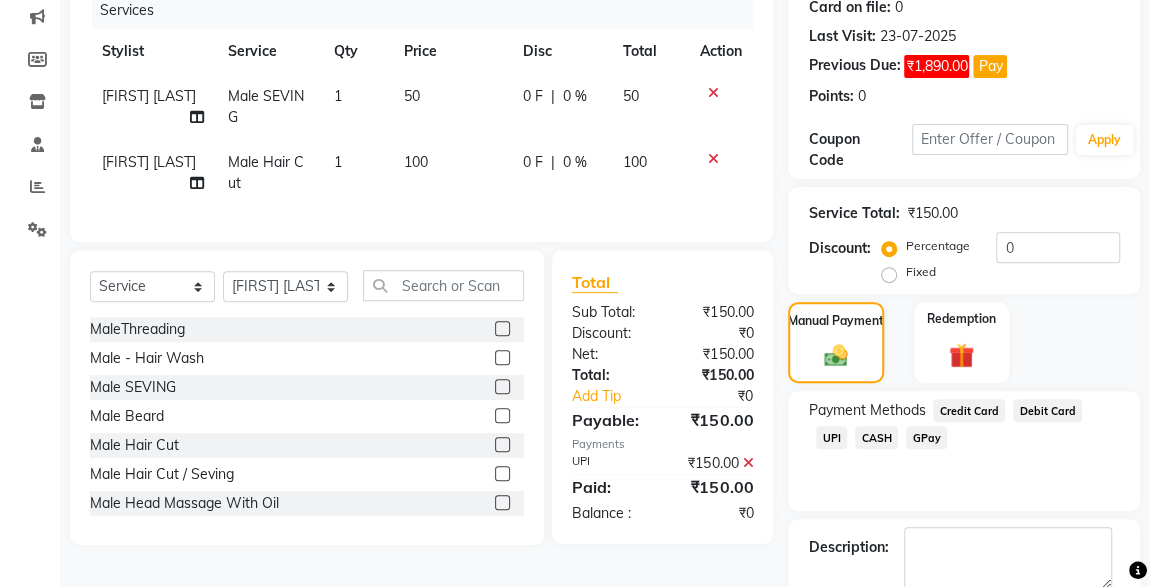scroll, scrollTop: 361, scrollLeft: 0, axis: vertical 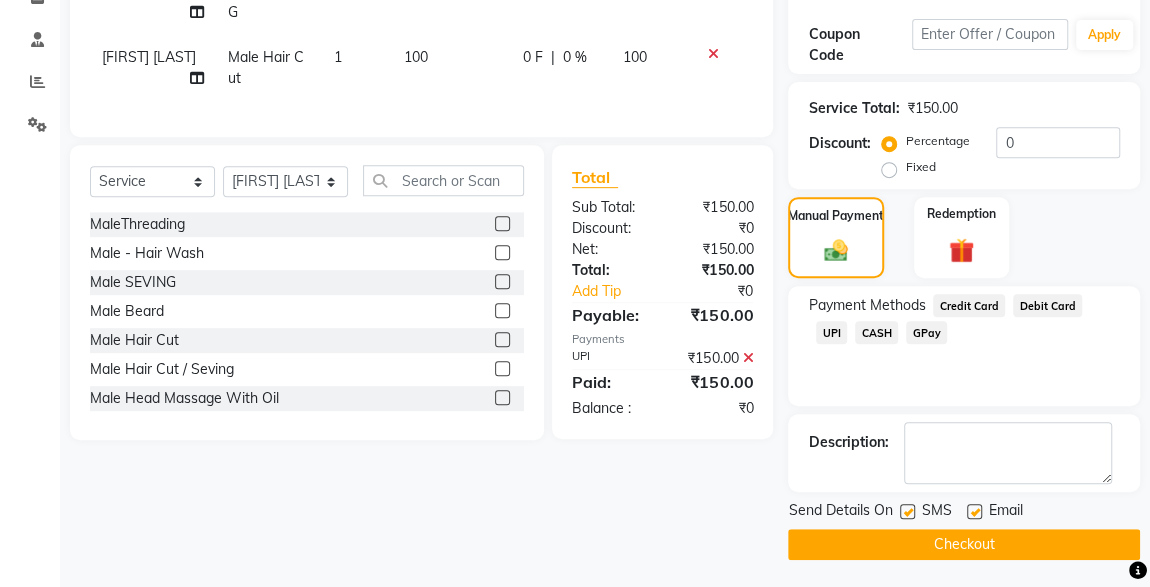 click 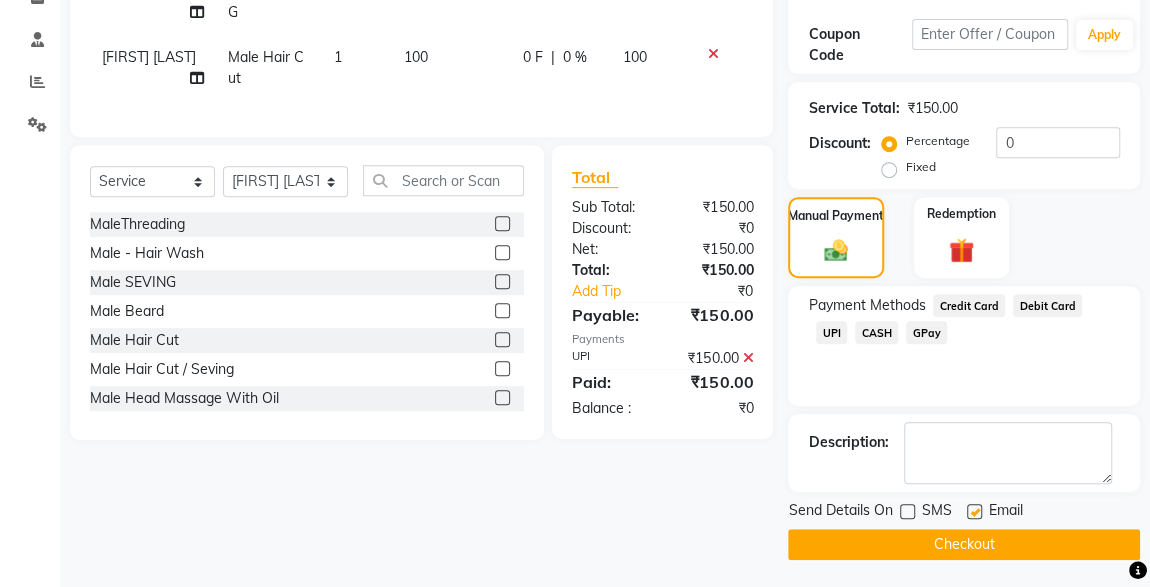 click on "Checkout" 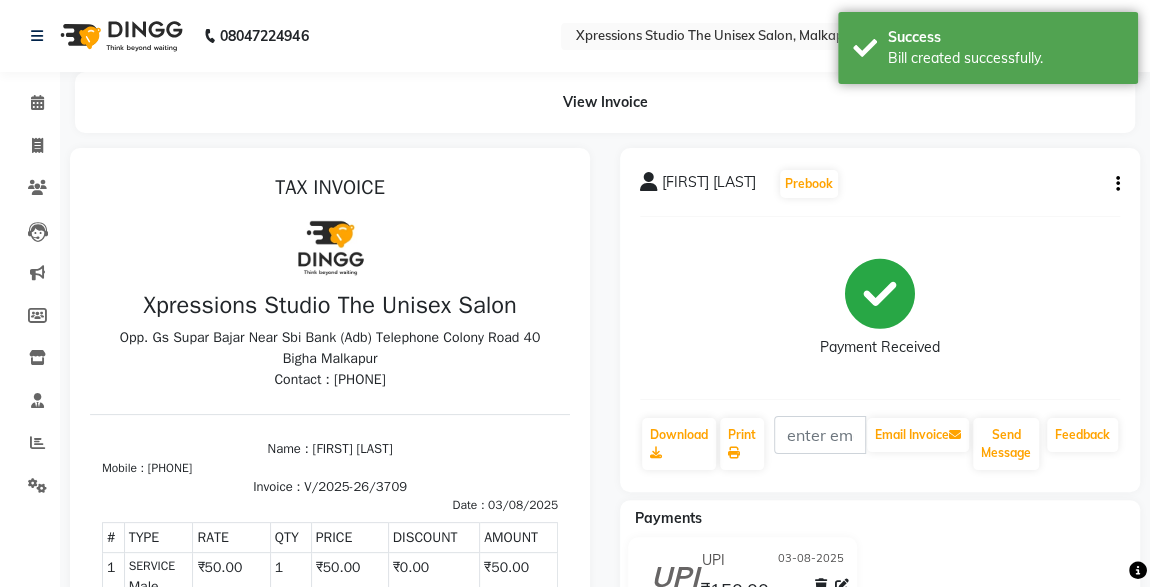 scroll, scrollTop: 0, scrollLeft: 0, axis: both 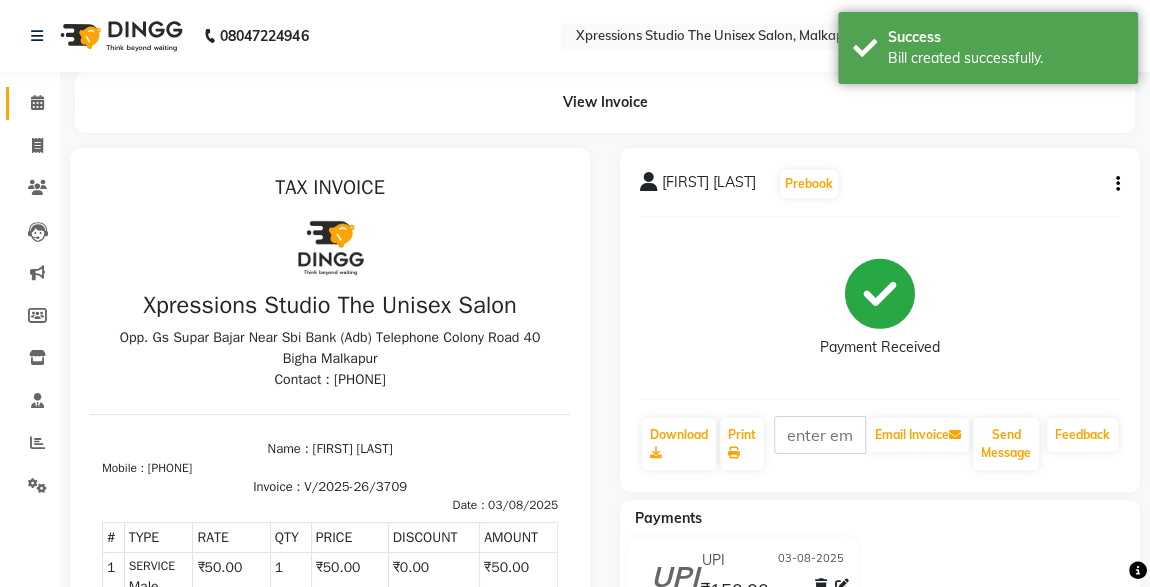 click 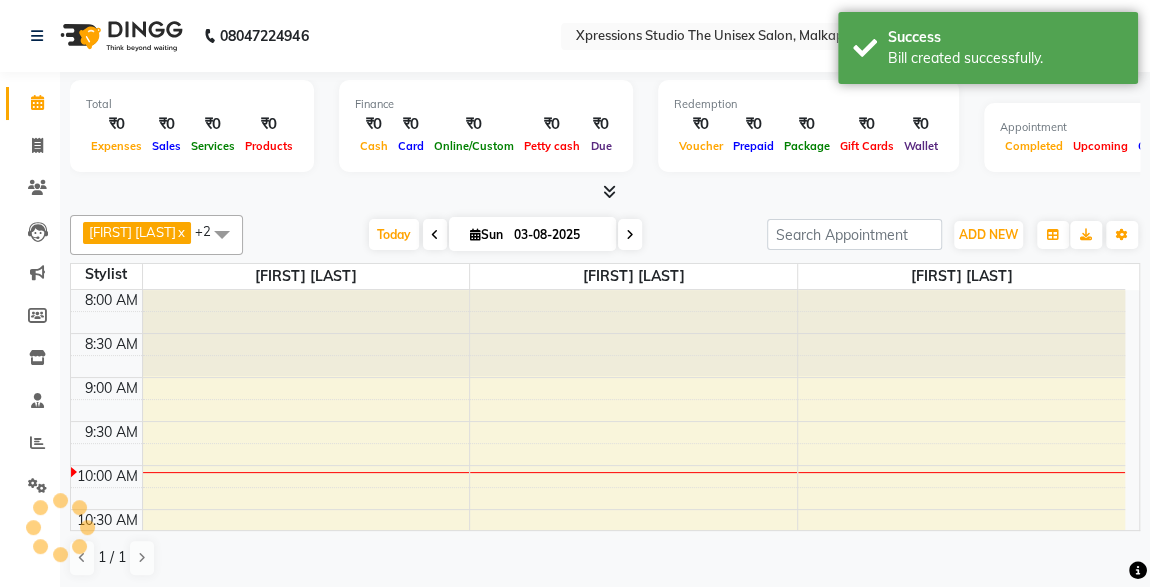 scroll, scrollTop: 0, scrollLeft: 0, axis: both 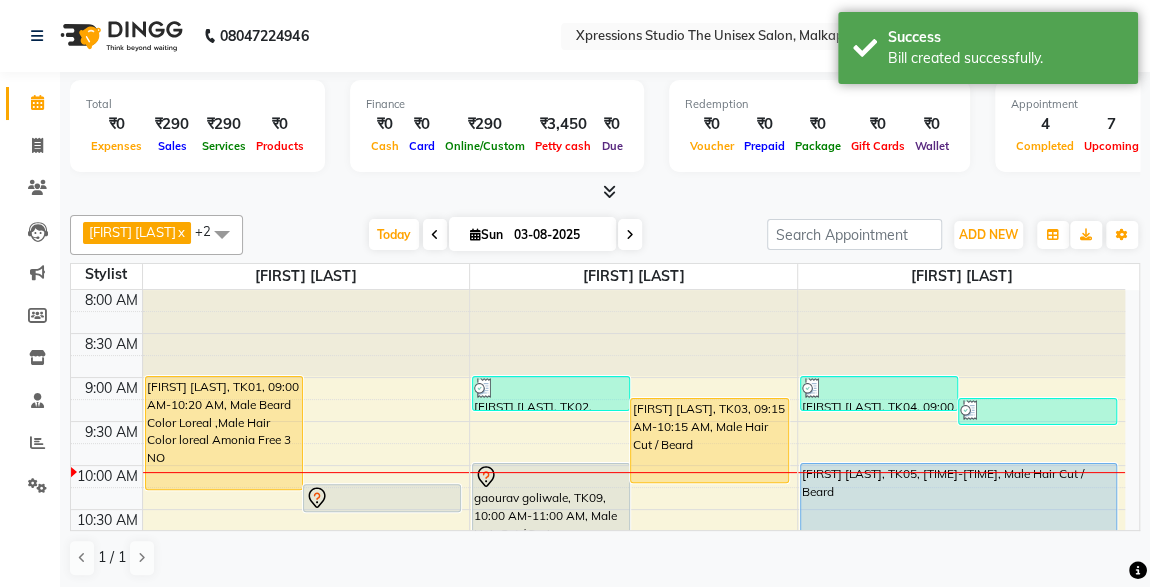 click on "[FIRST] [LAST], TK05, [TIME]-[TIME], Male Hair Cut / Beard" at bounding box center (958, 505) 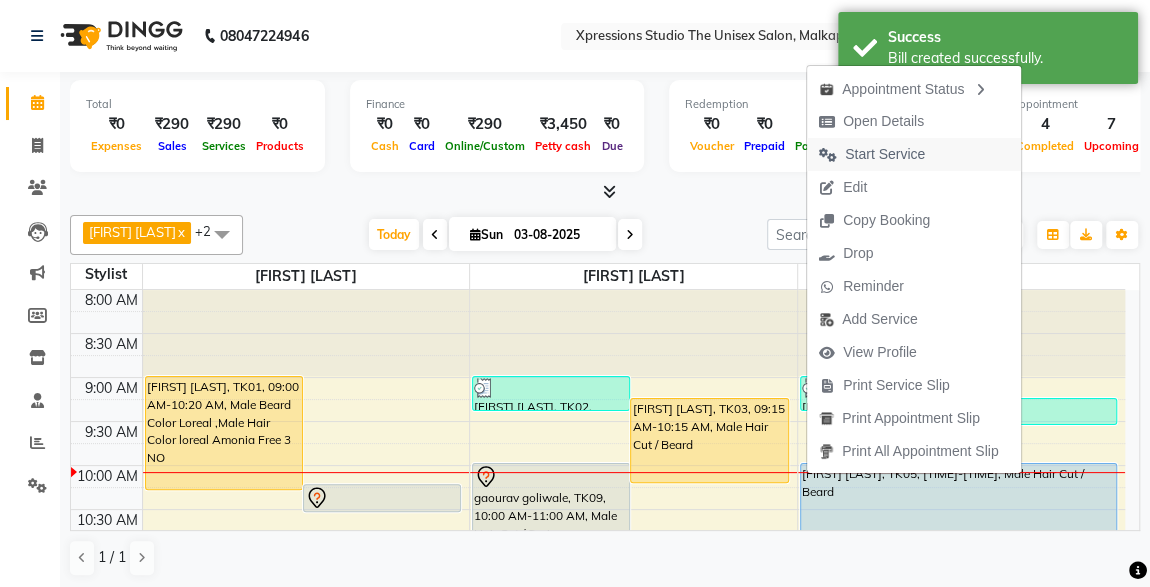 click on "Start Service" at bounding box center [885, 154] 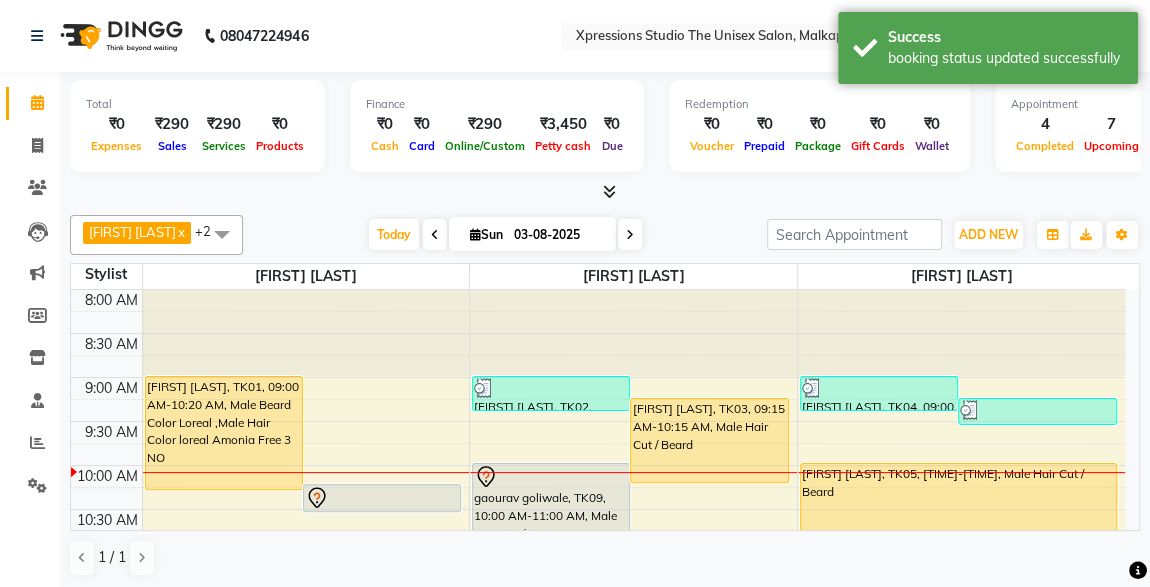 click on "Today  Sun 03-08-2025" at bounding box center [505, 235] 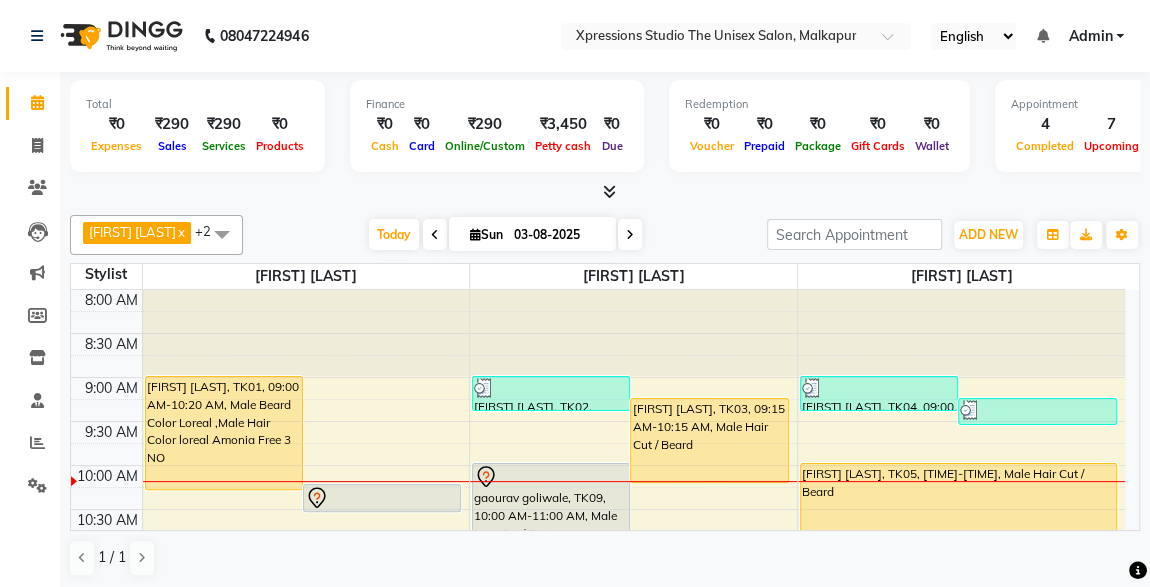 click on "gaourav goliwale, TK09, 10:00 AM-11:00 AM, Male Hair Cut / Seving" at bounding box center [551, 505] 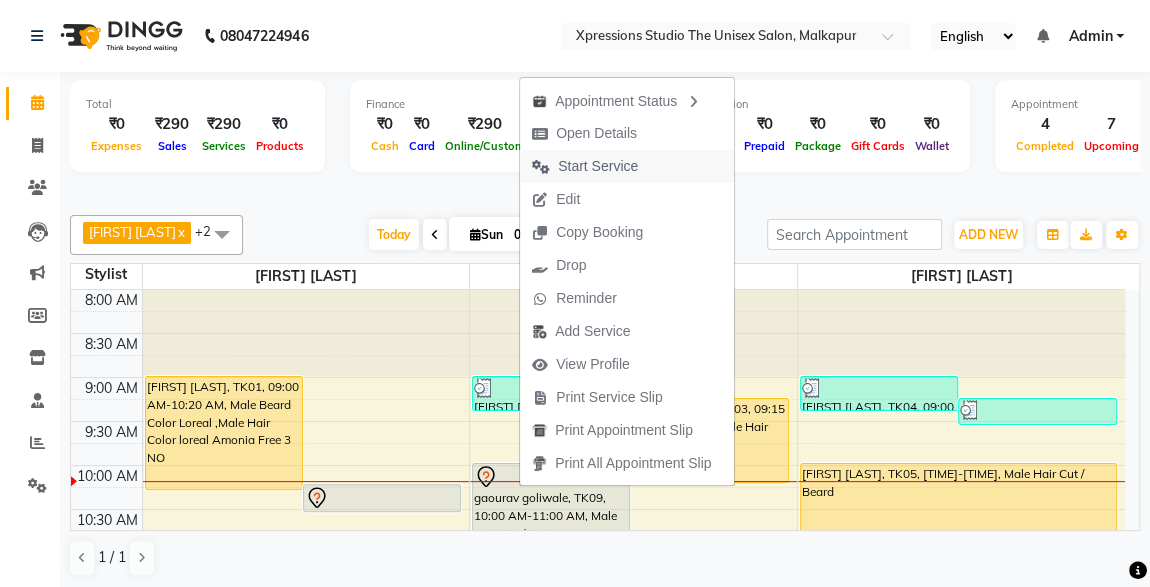 click on "Start Service" at bounding box center (598, 166) 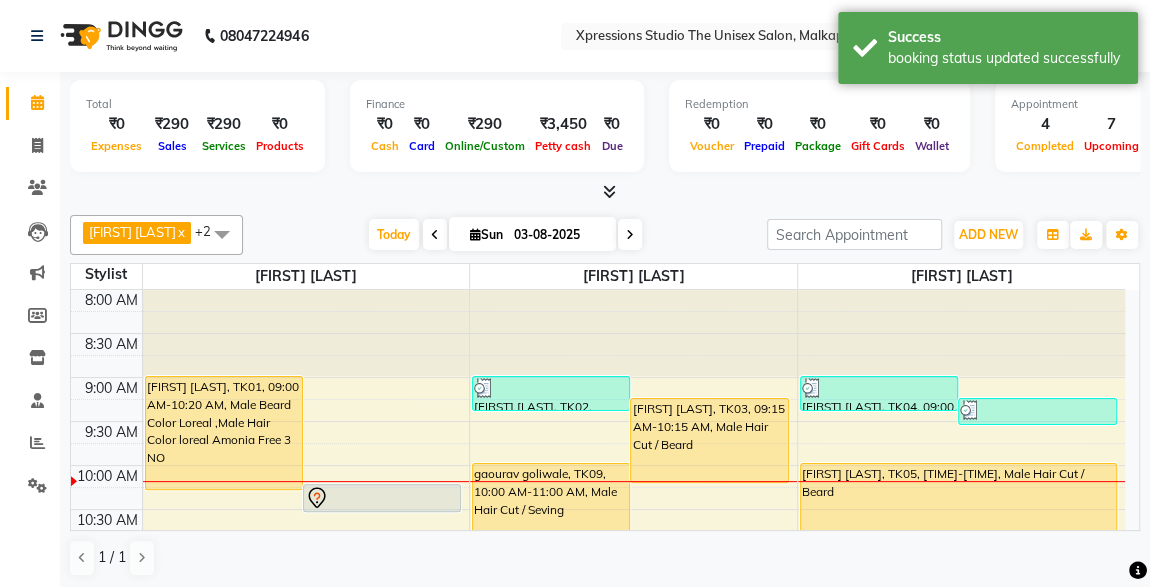 scroll, scrollTop: 36, scrollLeft: 0, axis: vertical 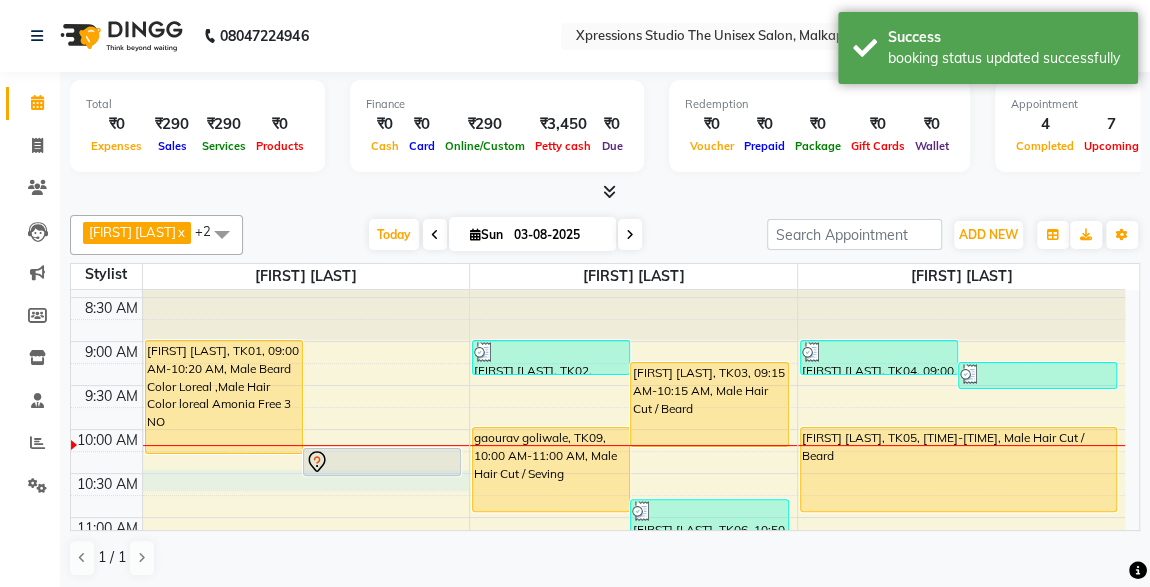 click on "[FIRST] [LAST], TK01, [TIME]-[TIME],  Male Beard Color Loreal ,Male Hair Color loreal Amonia Free 3 NO             [FIRST] [LAST], TK08, [TIME]-[TIME], Male SEVING      [FIRST] [LAST], TK02, [TIME]-[TIME], Male  Beard    [FIRST] [LAST], TK03, [TIME]-[TIME], Male Hair Cut / Beard     [FIRST] [LAST], TK09, [TIME]-[TIME], Male Hair Cut / Seving     [FIRST] [LAST], TK06, [TIME]-[TIME], Male Hair Cut     [FIRST] [LAST], TK07, [TIME]-[TIME], Male  - Hair Wash    [FIRST] [LAST], TK07, [TIME]-[TIME], Male  Beard    [FIRST] [LAST], TK07, [TIME]-[TIME], Male Hair Cut     [FIRST] [LAST], TK07, [TIME]-[TIME], Male Head Massage With Oil     [FIRST] [LAST], TK04, [TIME]-[TIME], Male  Beard     [FIRST] [LAST], TK06, [TIME]-[TIME], Male SEVING" at bounding box center [598, 913] 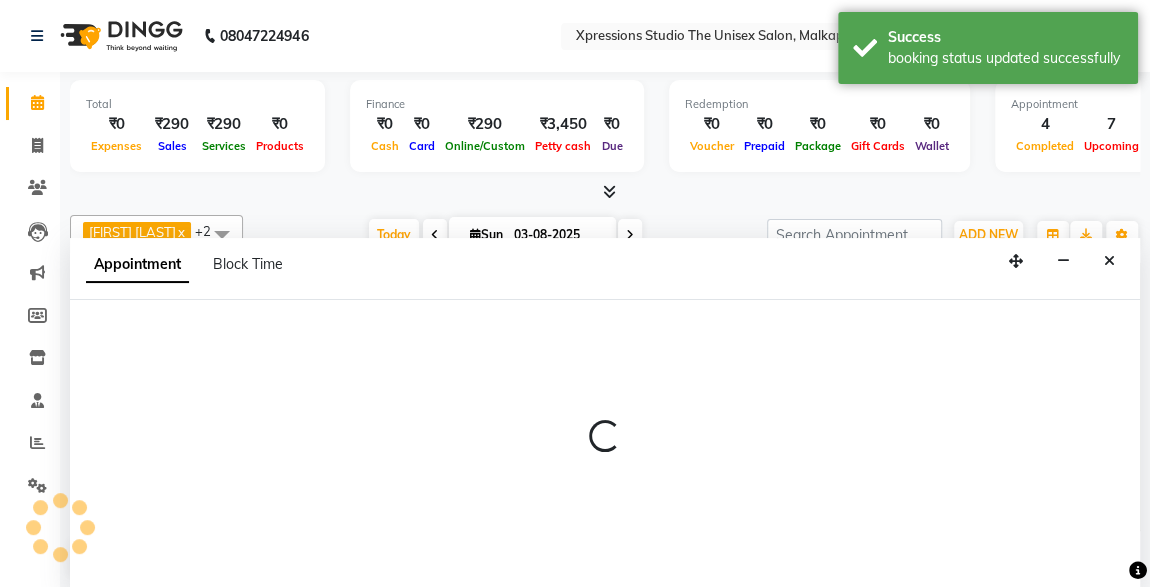 scroll, scrollTop: 0, scrollLeft: 0, axis: both 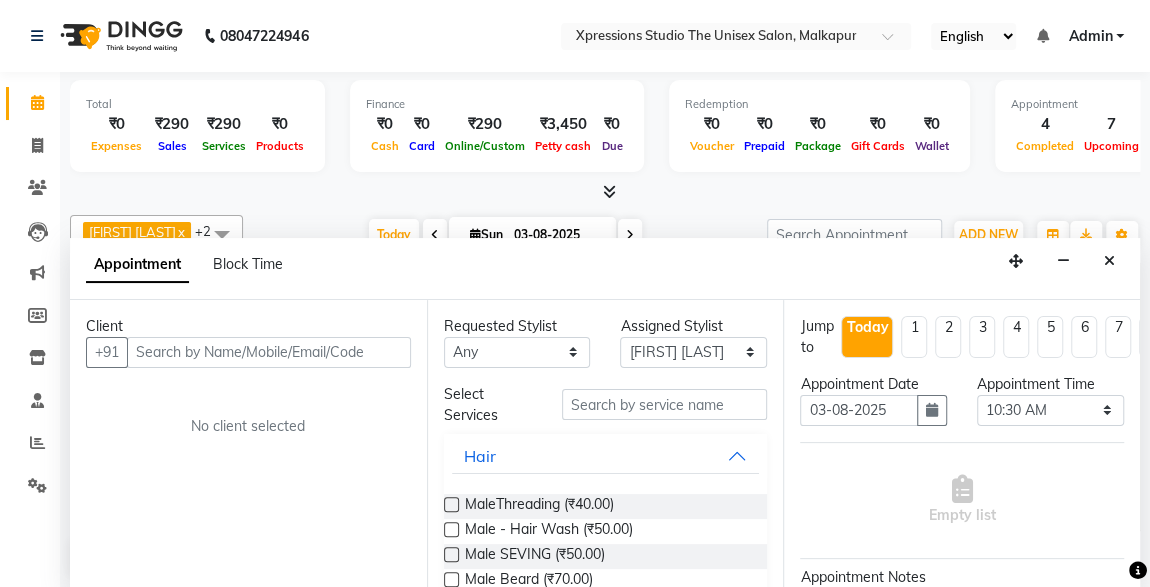 click at bounding box center (269, 352) 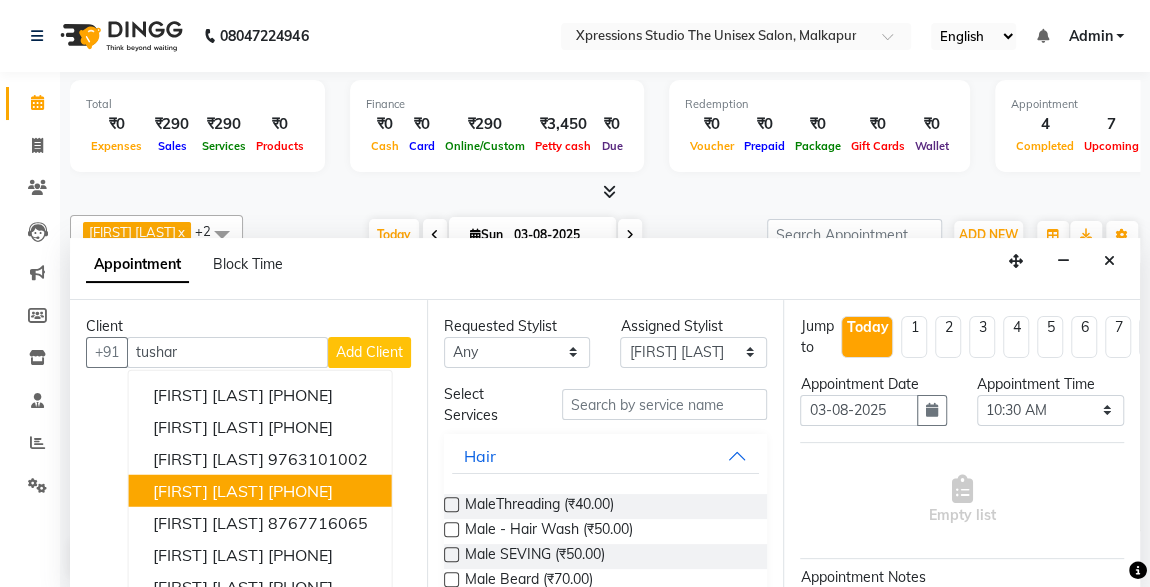 click on "[FIRST] [LAST]" at bounding box center (208, 490) 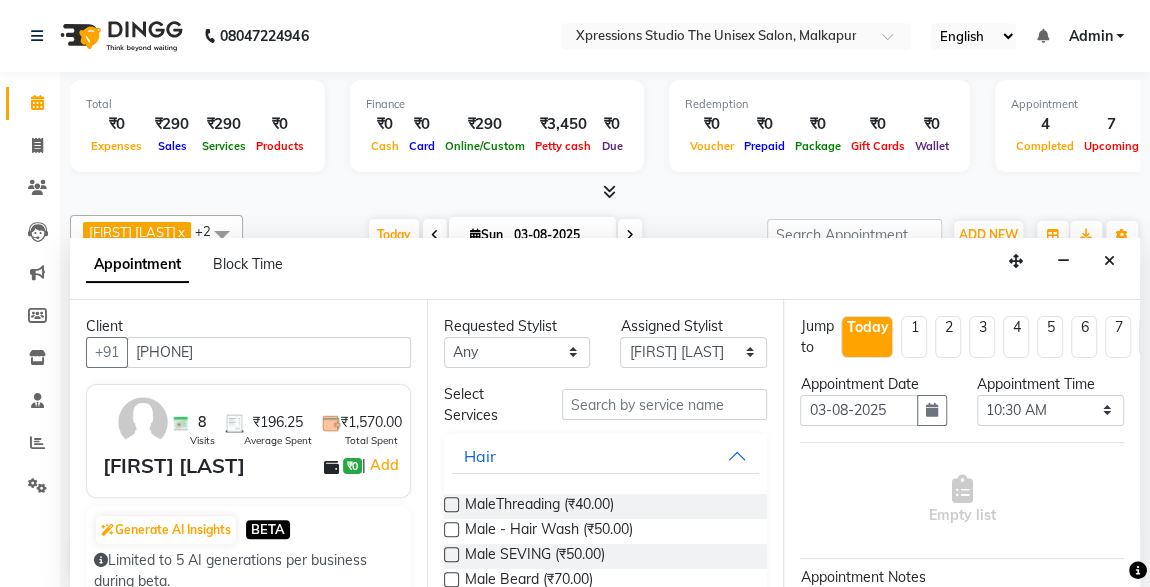 type on "[PHONE]" 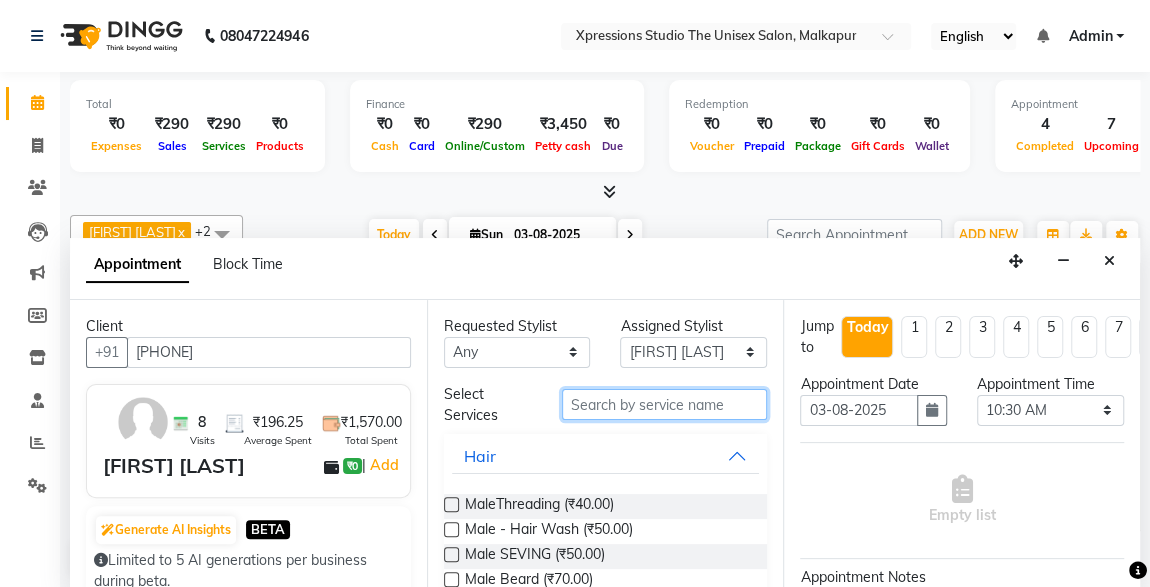 click at bounding box center (665, 404) 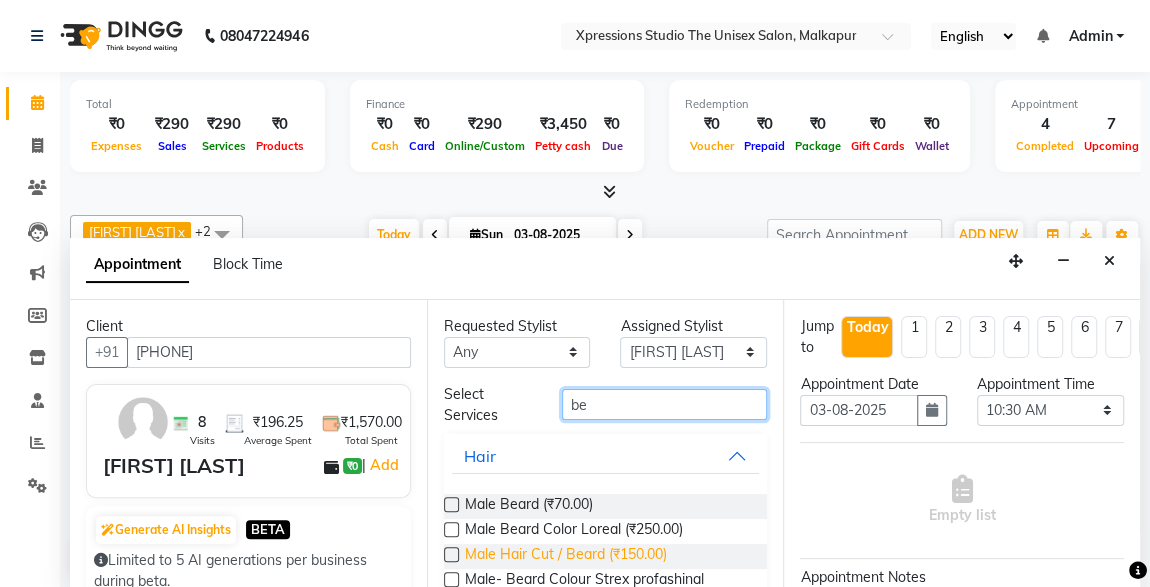 type on "be" 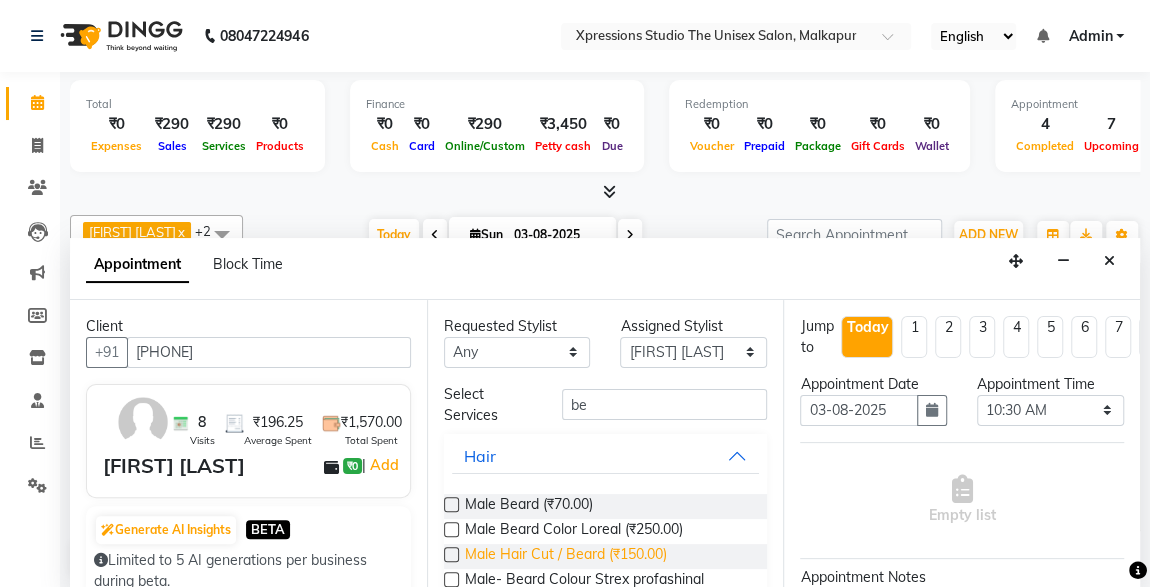 click on "Male Hair Cut / Beard  (₹150.00)" at bounding box center [566, 556] 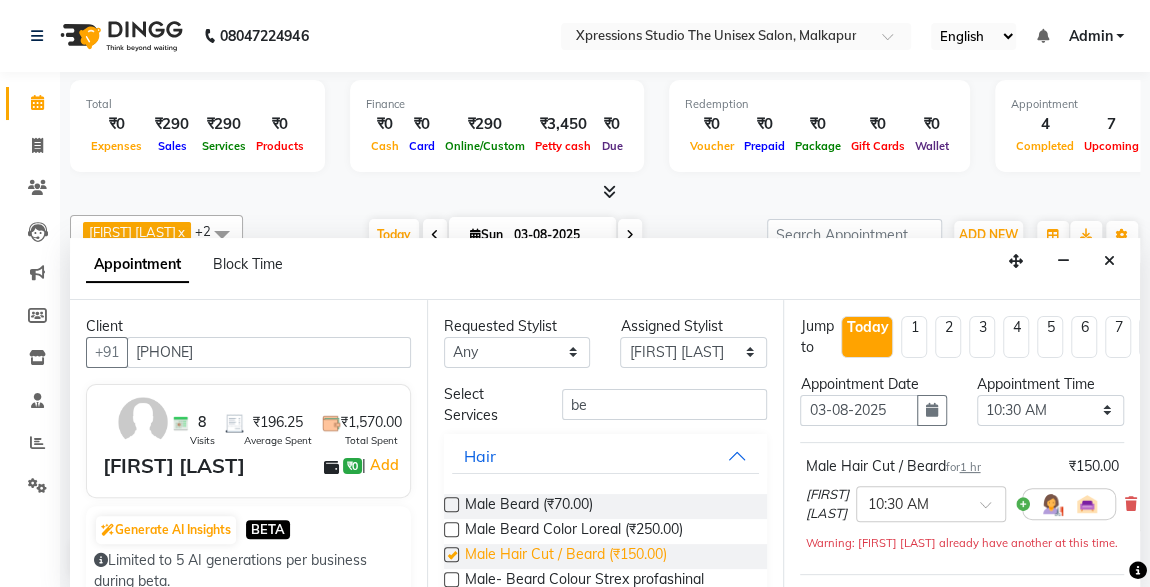 checkbox on "false" 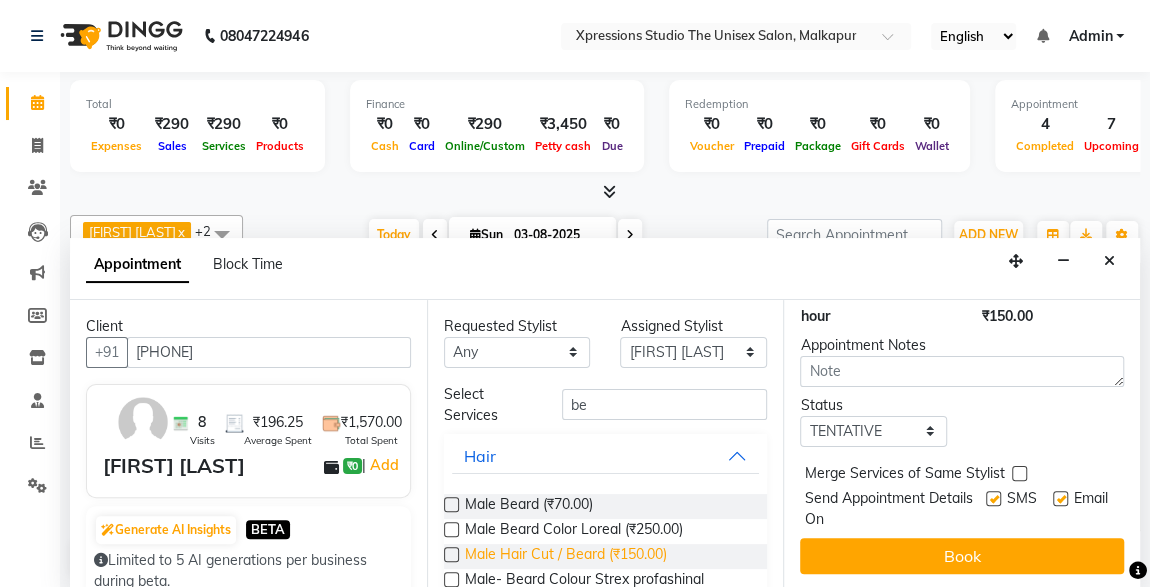 scroll, scrollTop: 330, scrollLeft: 0, axis: vertical 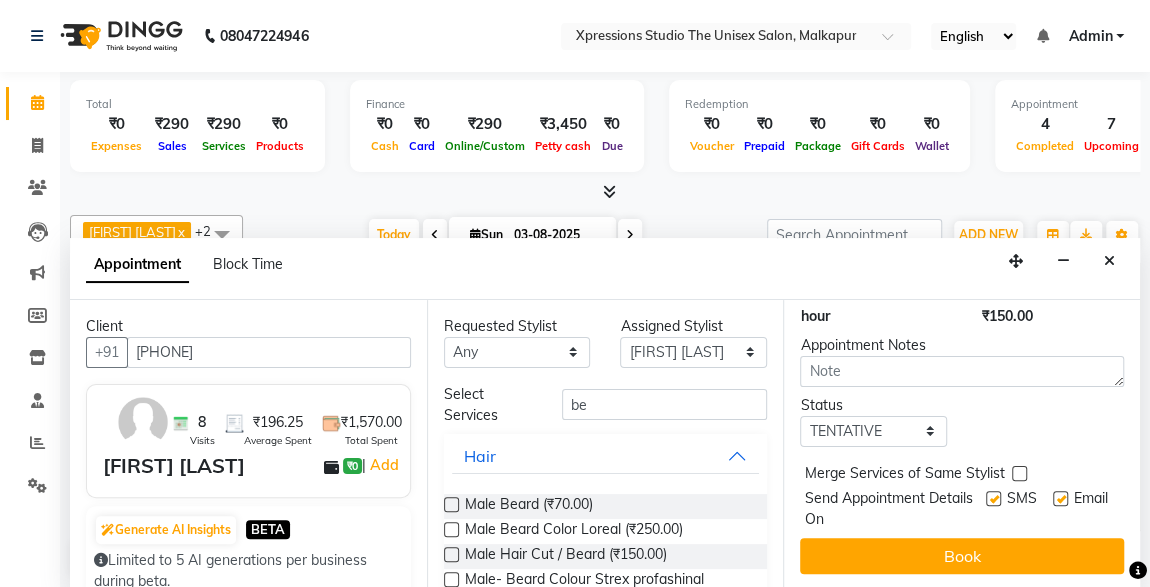 click at bounding box center (993, 498) 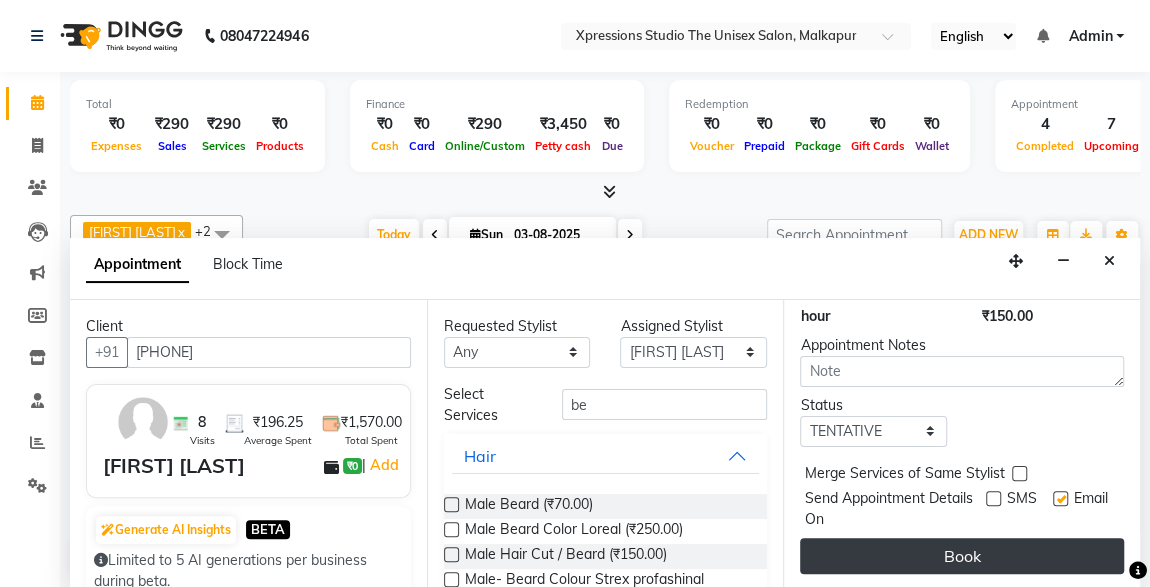 click on "Book" at bounding box center (962, 556) 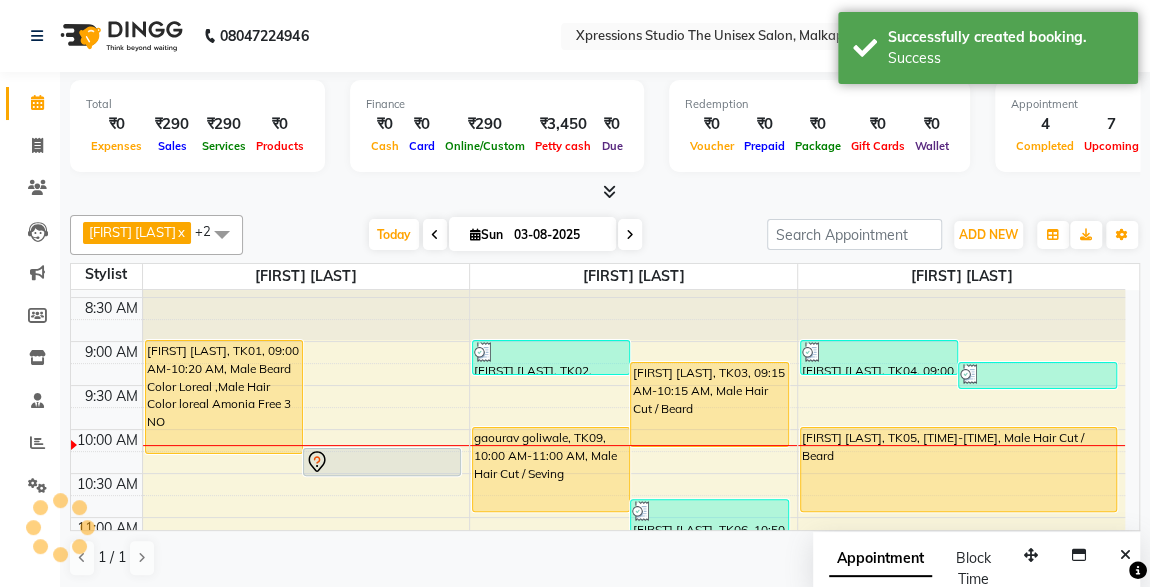 scroll, scrollTop: 0, scrollLeft: 0, axis: both 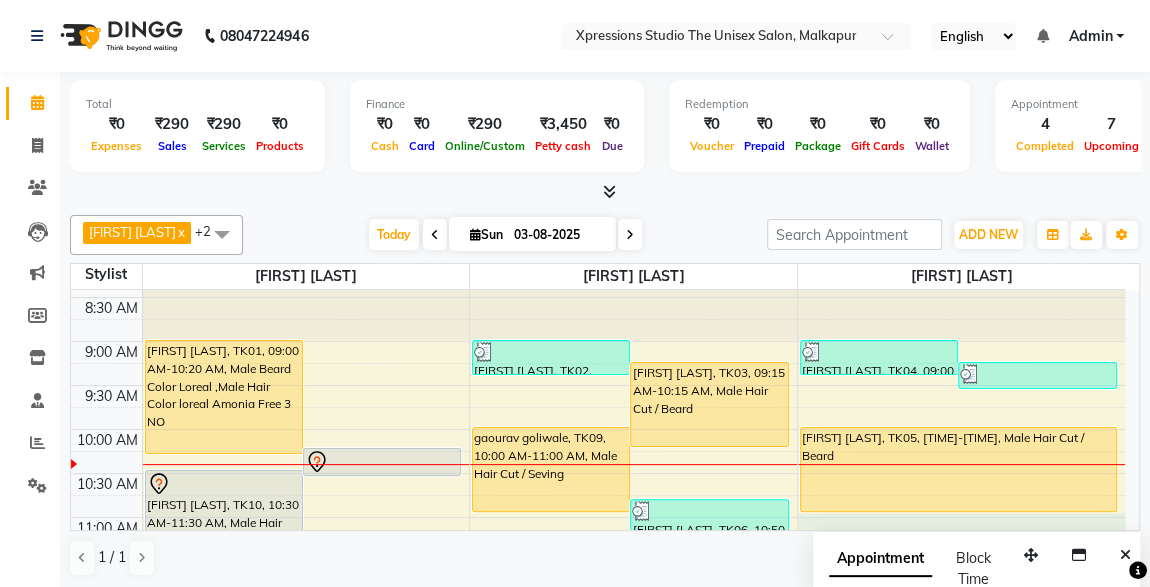 click on "[FIRST] [LAST], TK01, [TIME]-[TIME],  Male Beard Color Loreal ,Male Hair Color loreal Amonia Free 3 NO             [FIRST] [LAST], TK08, [TIME]-[TIME], Male SEVING              [FIRST] [LAST], TK10, [TIME]-[TIME], Male Hair Cut / Beard      [FIRST] [LAST], TK02, [TIME]-[TIME], Male  Beard    [FIRST] [LAST], TK03, [TIME]-[TIME], Male Hair Cut / Beard     [FIRST] [LAST], TK09, [TIME]-[TIME], Male Hair Cut / Seving     [FIRST] [LAST], TK06, [TIME]-[TIME], Male Hair Cut     [FIRST] [LAST], TK07, [TIME]-[TIME], Male  - Hair Wash    [FIRST] [LAST], TK07, [TIME]-[TIME], Male  Beard    [FIRST] [LAST], TK07, [TIME]-[TIME], Male Hair Cut     [FIRST] [LAST], TK07, [TIME]-[TIME], Male Head Massage With Oil" at bounding box center (598, 913) 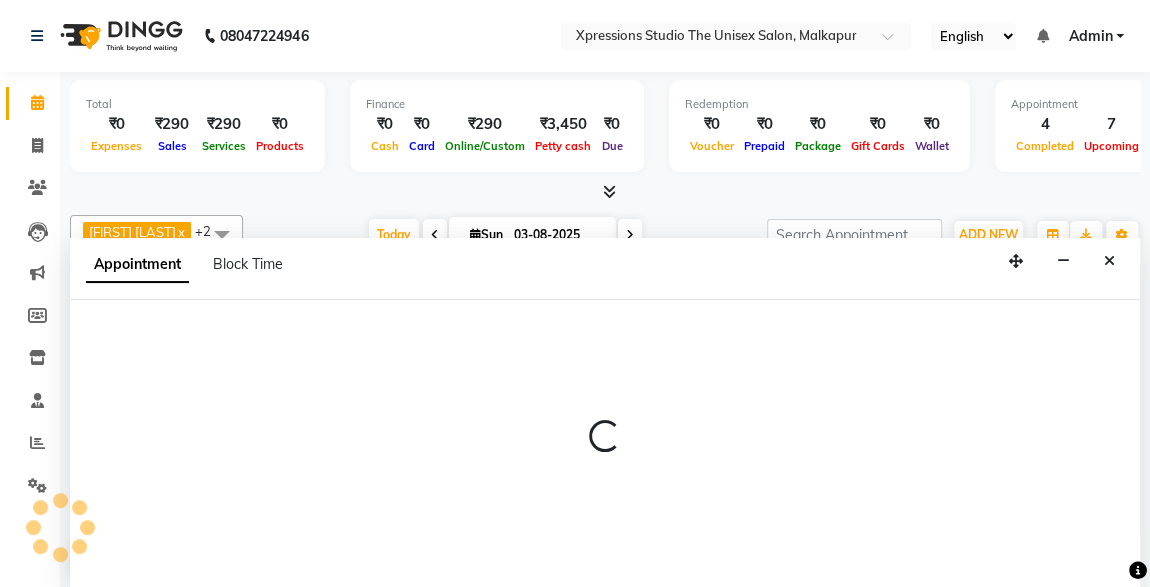 scroll, scrollTop: 0, scrollLeft: 0, axis: both 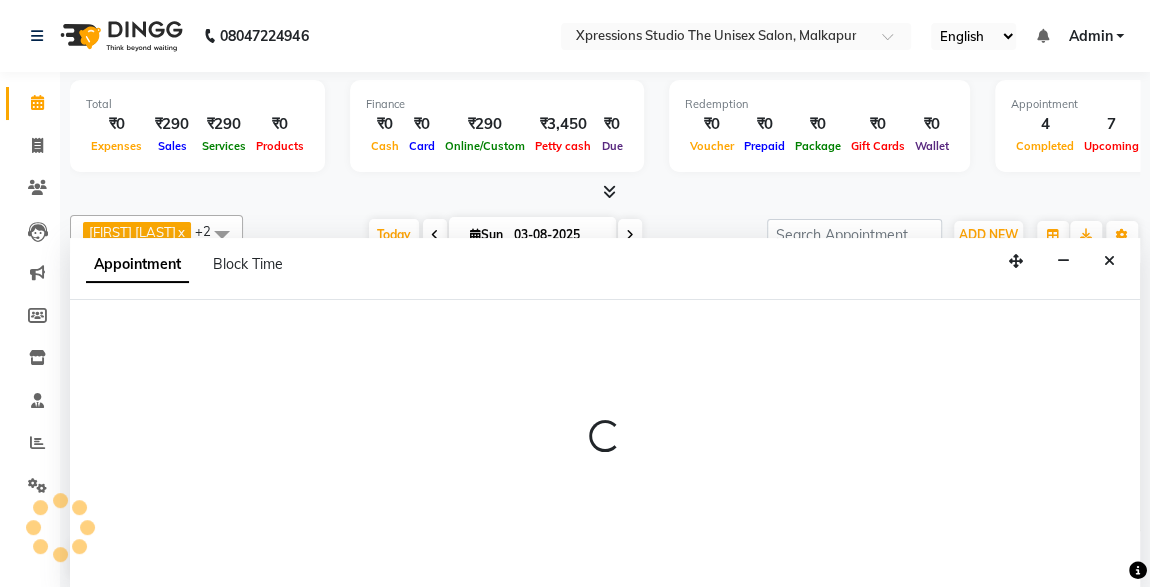 select on "57589" 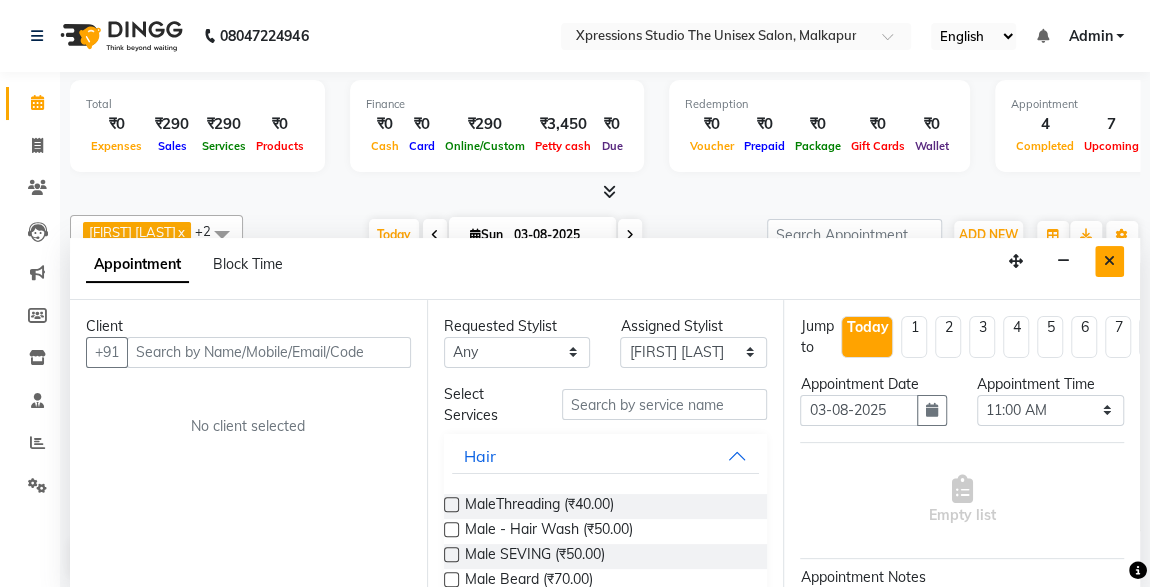 click at bounding box center (1109, 261) 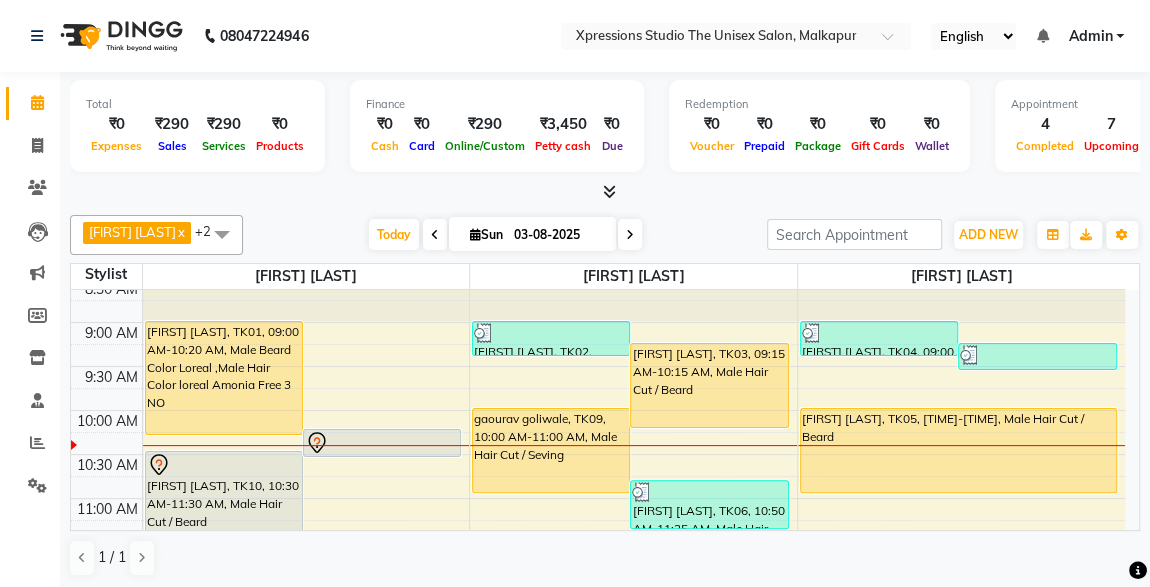 scroll, scrollTop: 72, scrollLeft: 0, axis: vertical 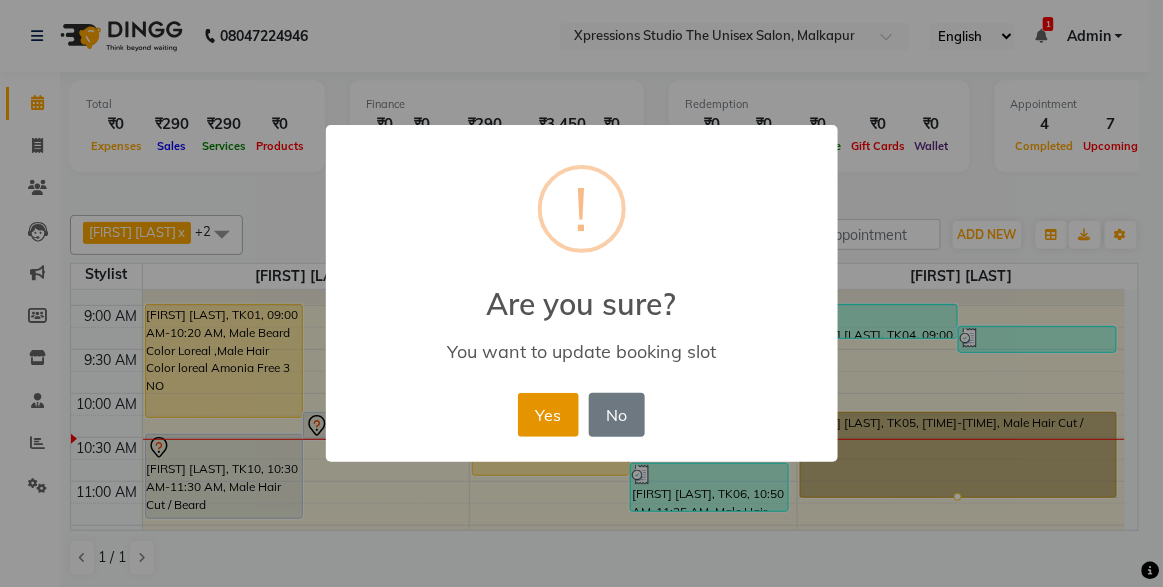 click on "Yes" at bounding box center (548, 415) 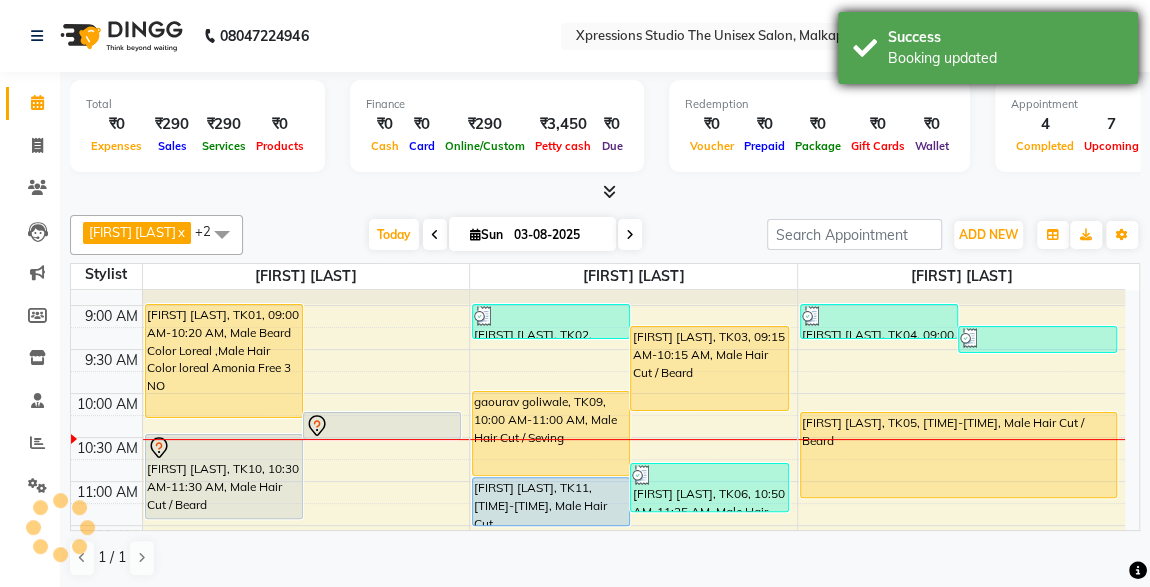 click on "Success" at bounding box center [1005, 37] 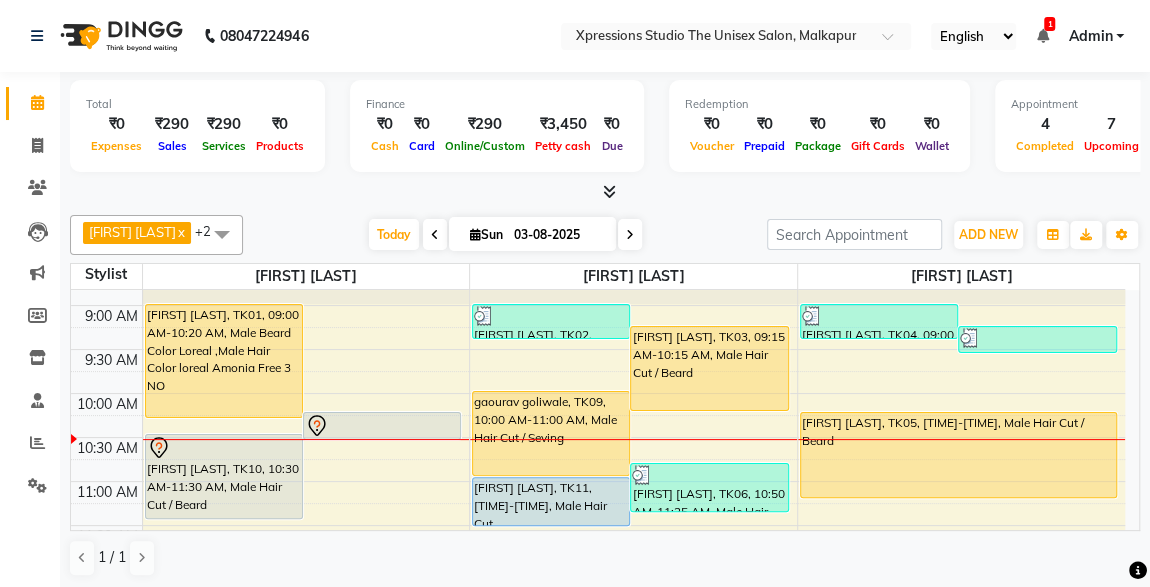 click on "[FIRST] [LAST], TK06, 10:50 AM-11:25 AM, Male Hair Cut" at bounding box center (709, 487) 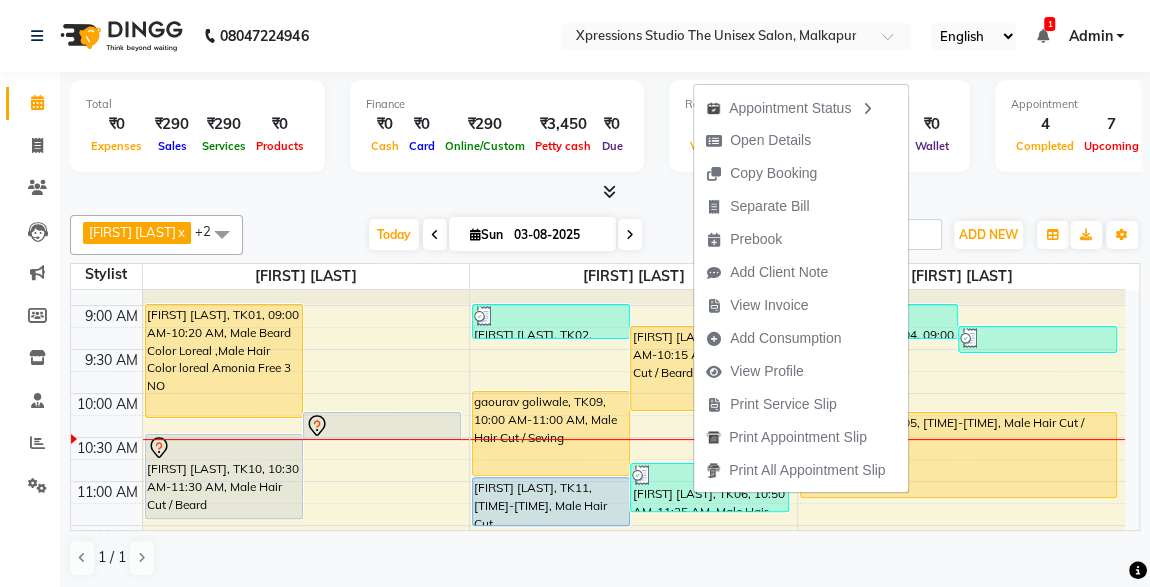 click at bounding box center (605, 192) 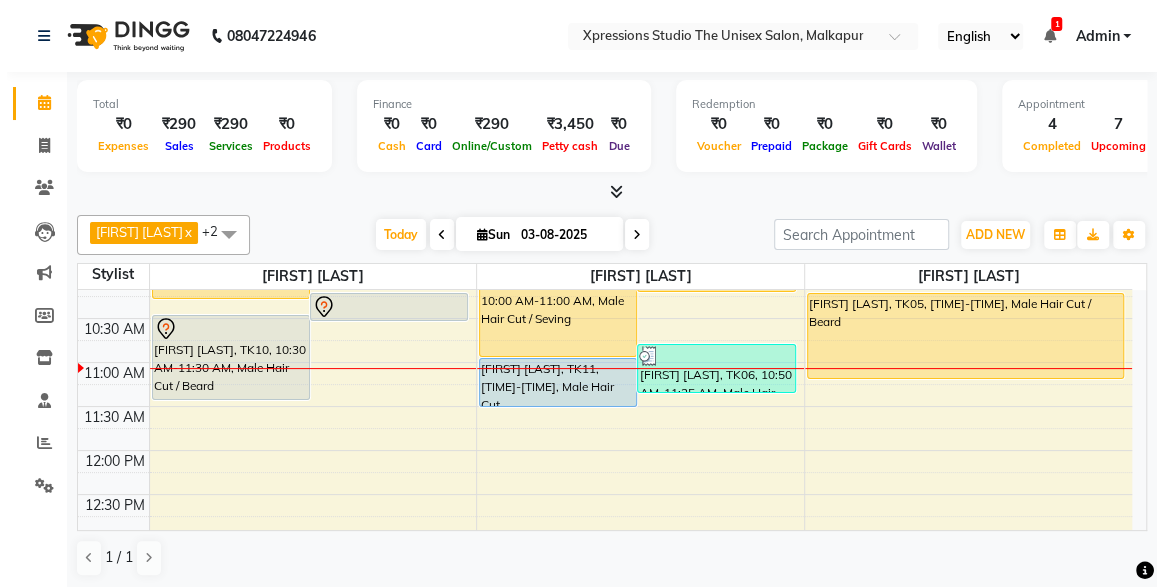 scroll, scrollTop: 195, scrollLeft: 0, axis: vertical 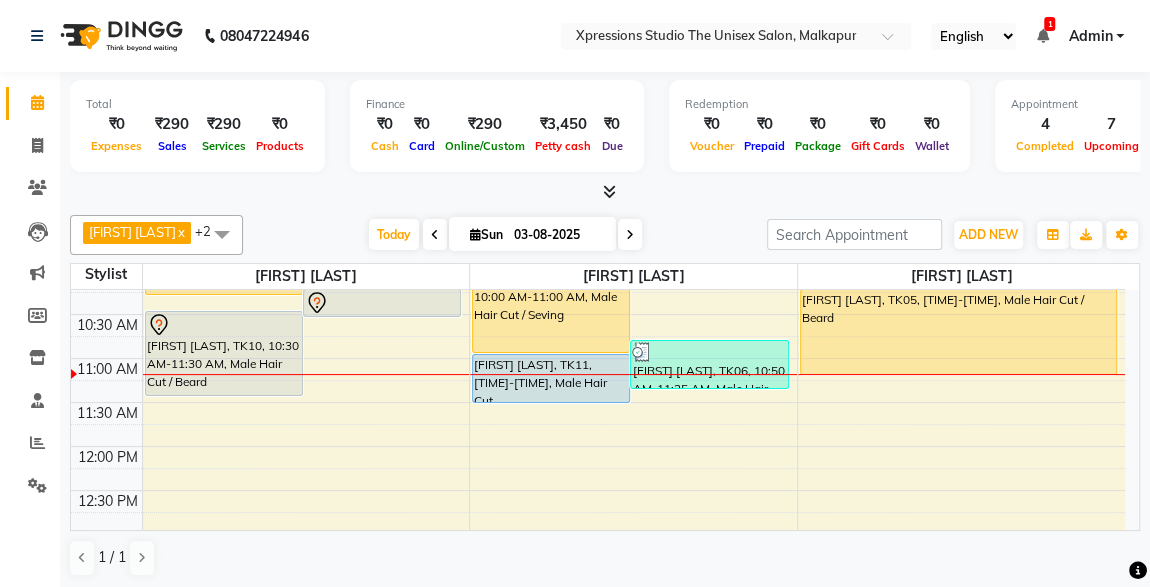 click at bounding box center (1042, 36) 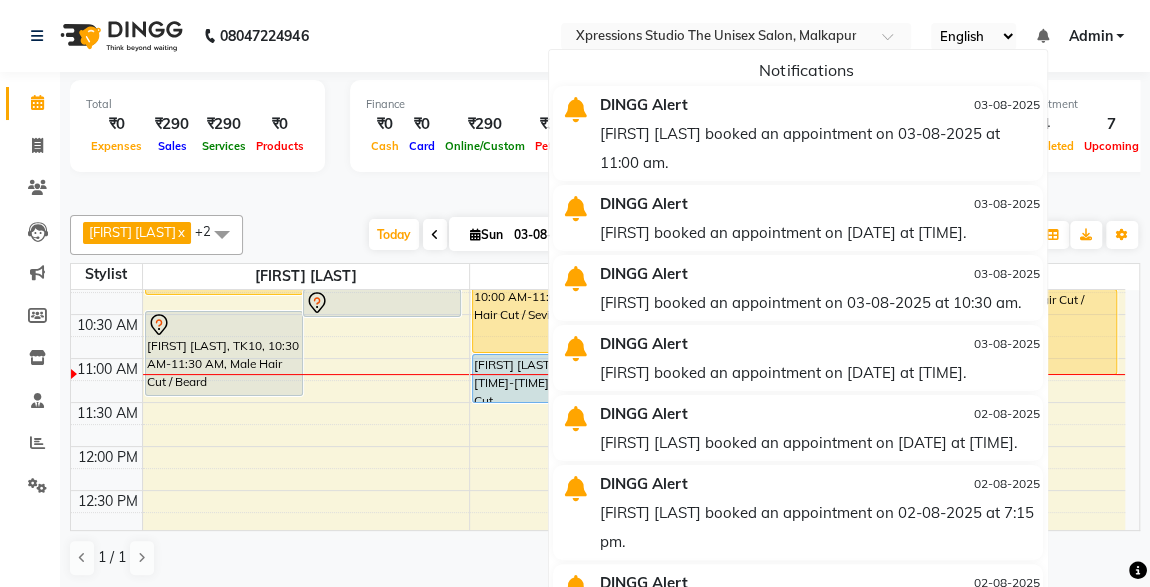 click on "Total  ₹0  Expenses ₹290  Sales ₹290  Services ₹0  Products Finance  ₹0  Cash ₹0  Card ₹290  Online/Custom ₹3,450 Petty cash ₹0 Due  Redemption  ₹0 Voucher ₹0 Prepaid ₹0 Package ₹0  Gift Cards ₹0  Wallet  Appointment  4 Completed 7 Upcoming 2 Ongoing 0 No show  Other sales  ₹0  Packages ₹0  Memberships ₹0  Vouchers ₹0  Prepaids ₹0  Gift Cards" at bounding box center (605, 129) 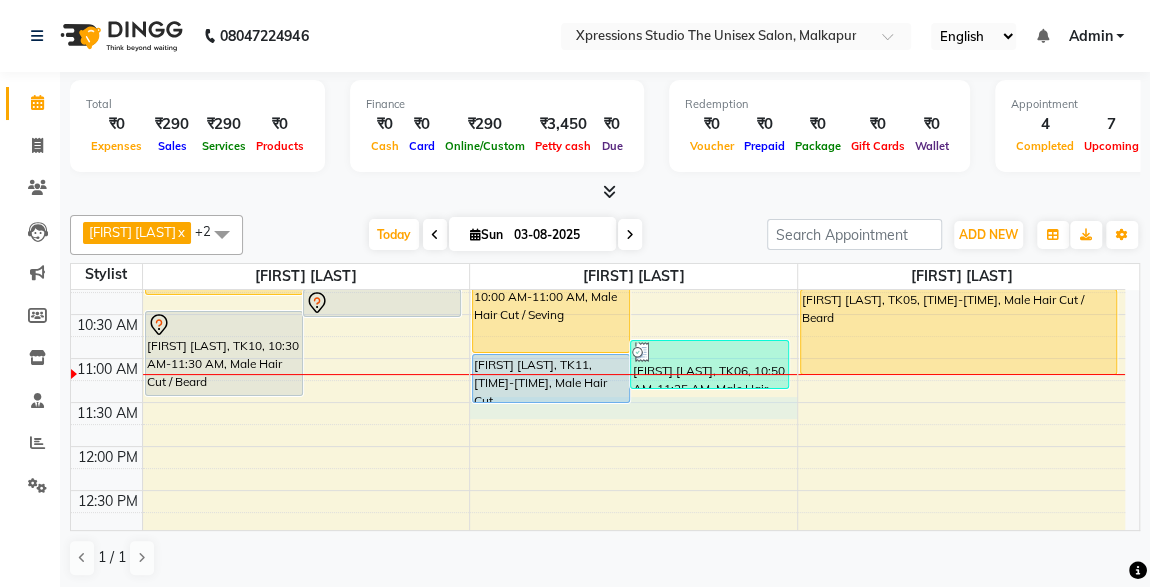 click on "8:00 AM 8:30 AM 9:00 AM 9:30 AM 10:00 AM 10:30 AM 11:00 AM 11:30 AM 12:00 PM 12:30 PM 1:00 PM 1:30 PM 2:00 PM 2:30 PM 3:00 PM 3:30 PM 4:00 PM 4:30 PM 5:00 PM 5:30 PM 6:00 PM 6:30 PM 7:00 PM 7:30 PM 8:00 PM 8:30 PM 9:00 PM 9:30 PM 10:00 PM 10:30 PM    [FIRST] [LAST], TK01, 09:00 AM-10:20 AM,  Male Beard Color Loreal ,Male Hair Color loreal Amonia Free 3 NO             [FIRST] [LAST], TK08, 10:15 AM-10:35 AM, Male SEVING              [FIRST] [LAST], TK10, 10:30 AM-11:30 AM, Male Hair Cut / Beard      [FIRST] [LAST], TK02, 09:00 AM-09:25 AM, Male  Beard    [FIRST] [LAST], TK03, 09:15 AM-10:15 AM, Male Hair Cut / Beard     [FIRST] [LAST], TK09, 10:00 AM-11:00 AM, Male Hair Cut / Seving     [FIRST] [LAST], TK06, 10:50 AM-11:25 AM, Male Hair Cut     [FIRST] [LAST], TK11, 11:00 AM-11:35 AM, Male Hair Cut     [FIRST] [LAST], TK07, 08:30 PM-08:40 PM, Male  - Hair Wash    [FIRST] [LAST], TK07, 08:40 PM-09:05 PM, Male  Beard    [FIRST] [LAST], TK07, 09:05 PM-09:40 PM, Male Hair Cut" at bounding box center [598, 754] 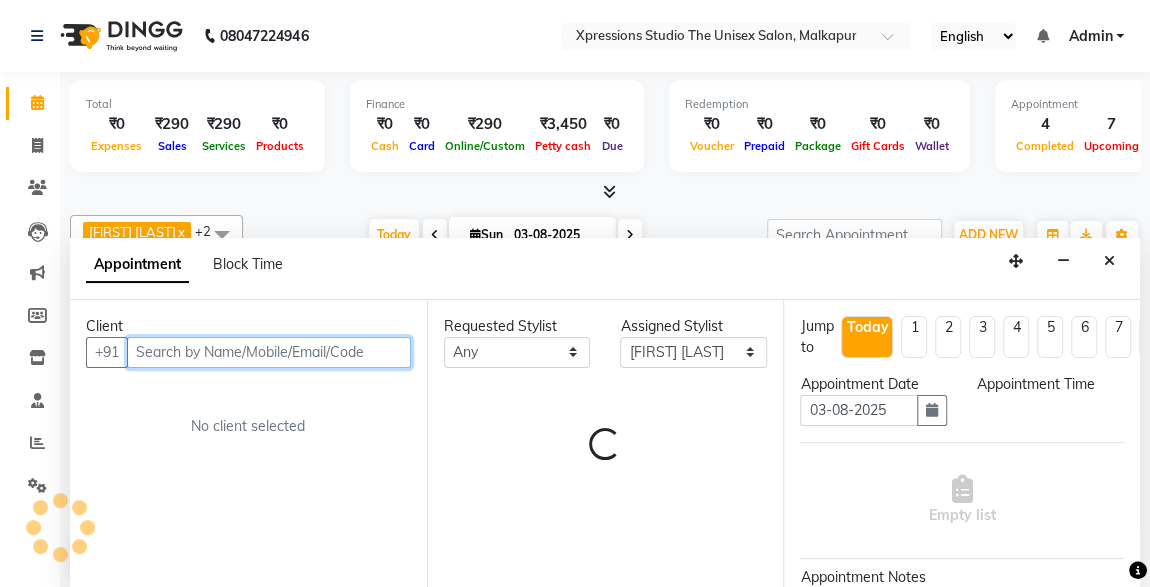 select on "690" 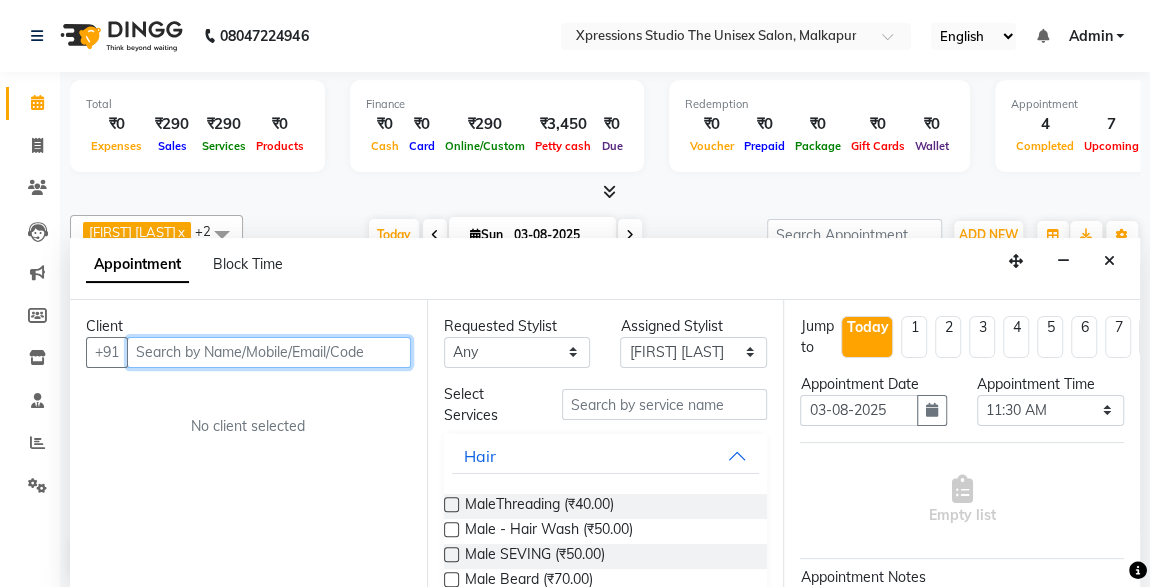 click at bounding box center [269, 352] 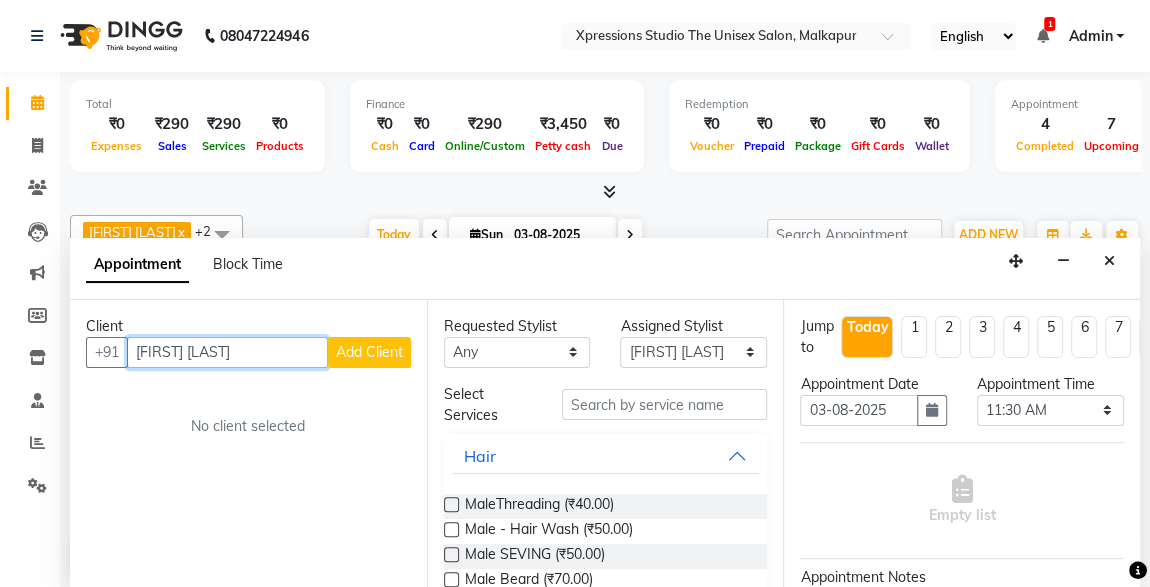 type on "[FIRST] [LAST]" 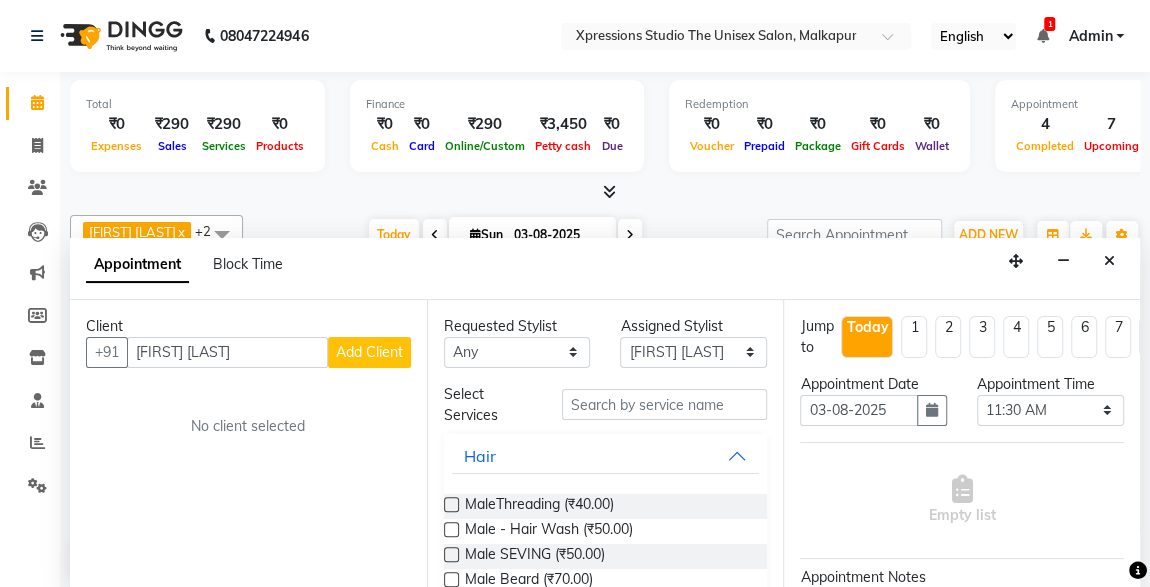 click on "Add Client" at bounding box center (369, 352) 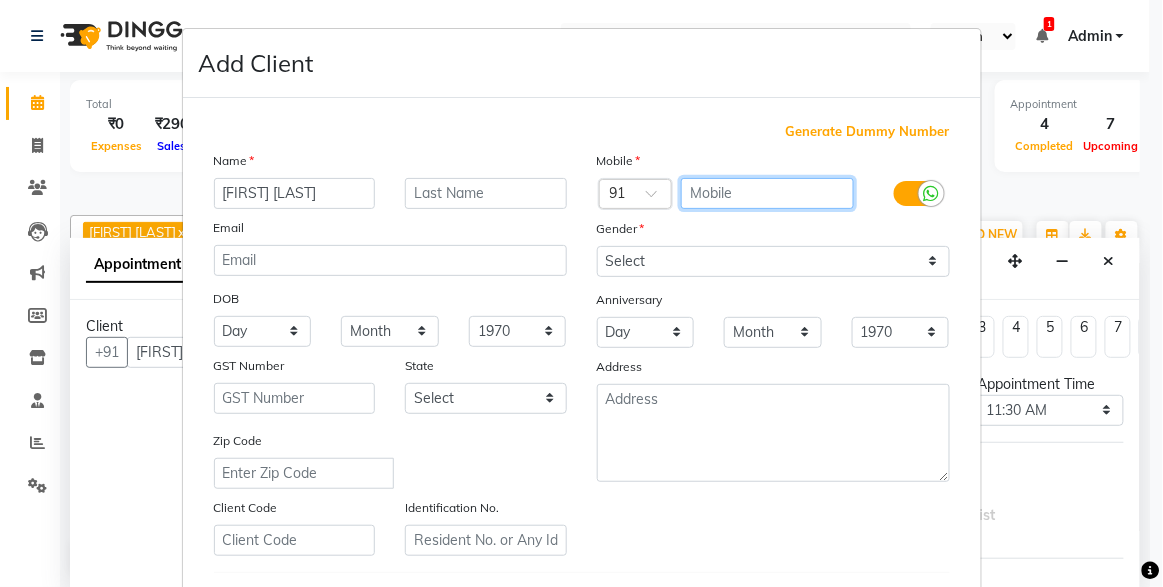 click at bounding box center [767, 193] 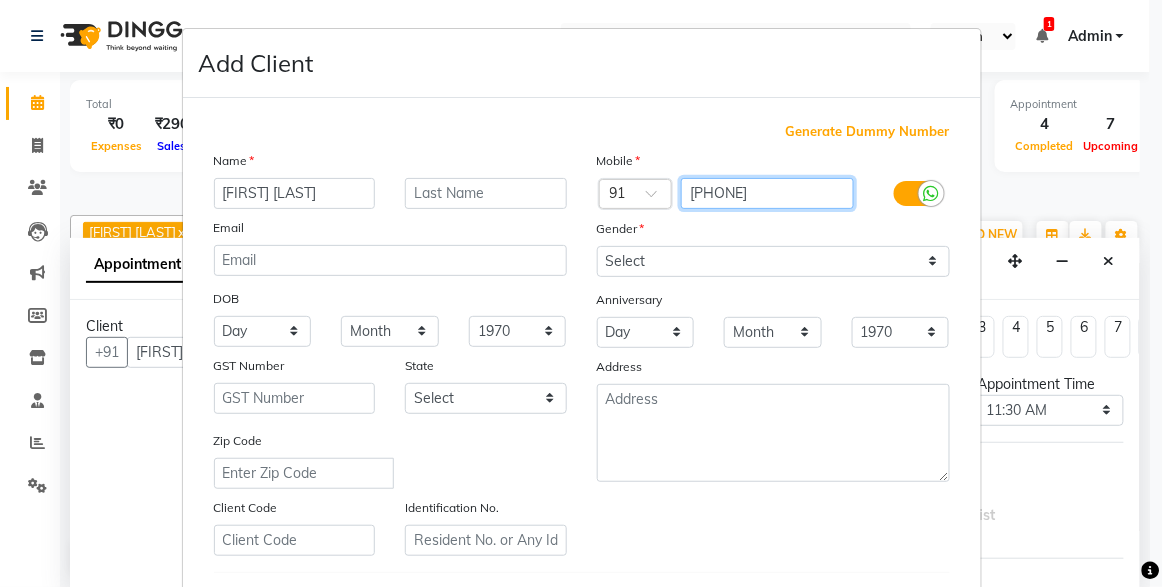 type on "[PHONE]" 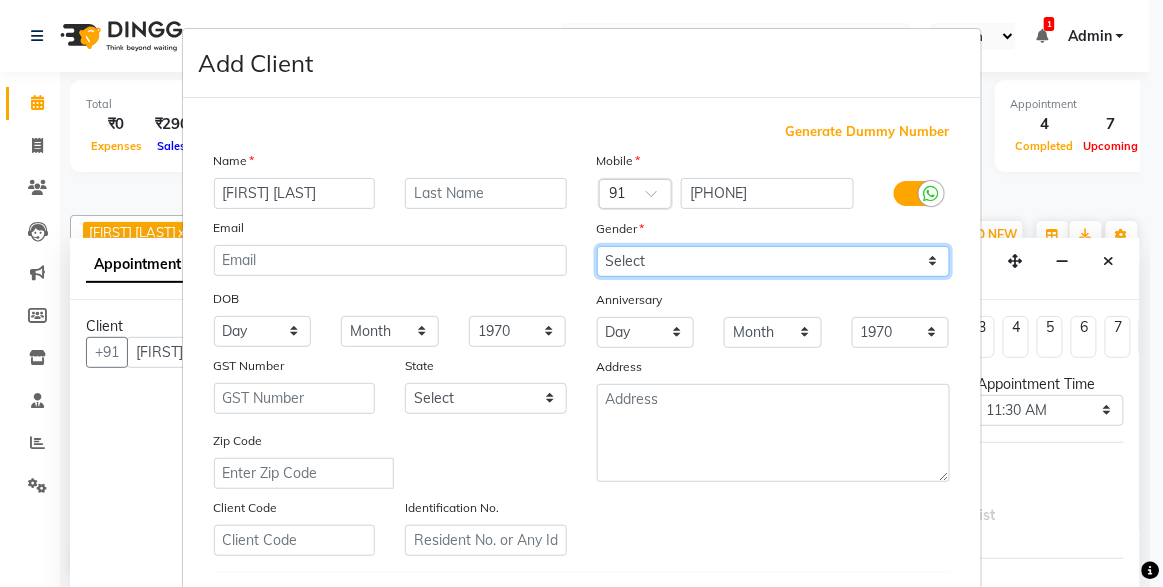 click on "Select Male Female Other Prefer Not To Say" at bounding box center [773, 261] 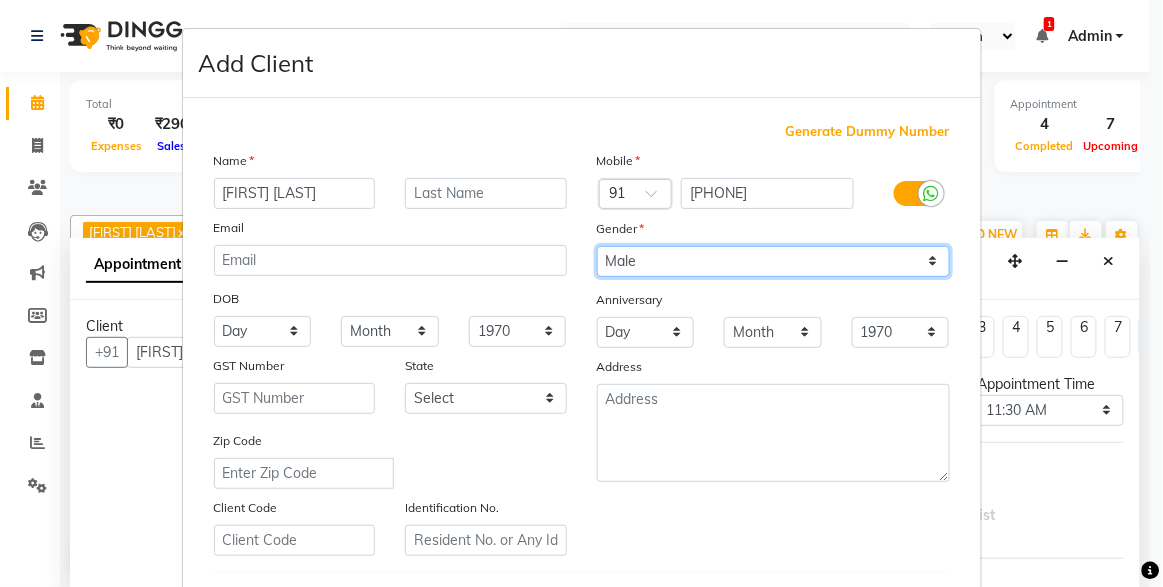 click on "Select Male Female Other Prefer Not To Say" at bounding box center [773, 261] 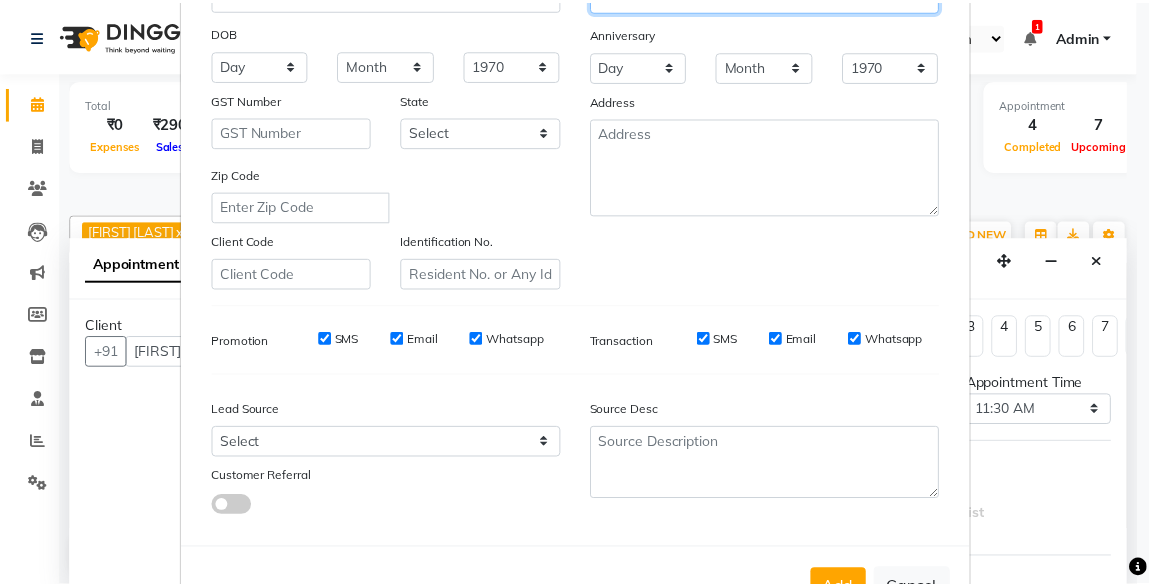 scroll, scrollTop: 329, scrollLeft: 0, axis: vertical 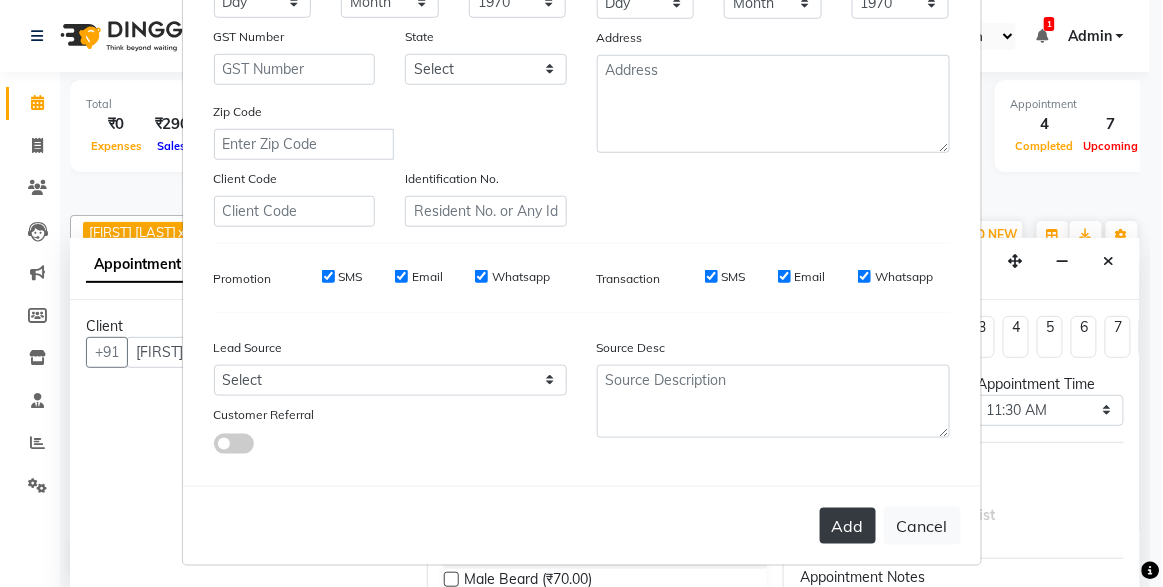 click on "Add" at bounding box center [848, 526] 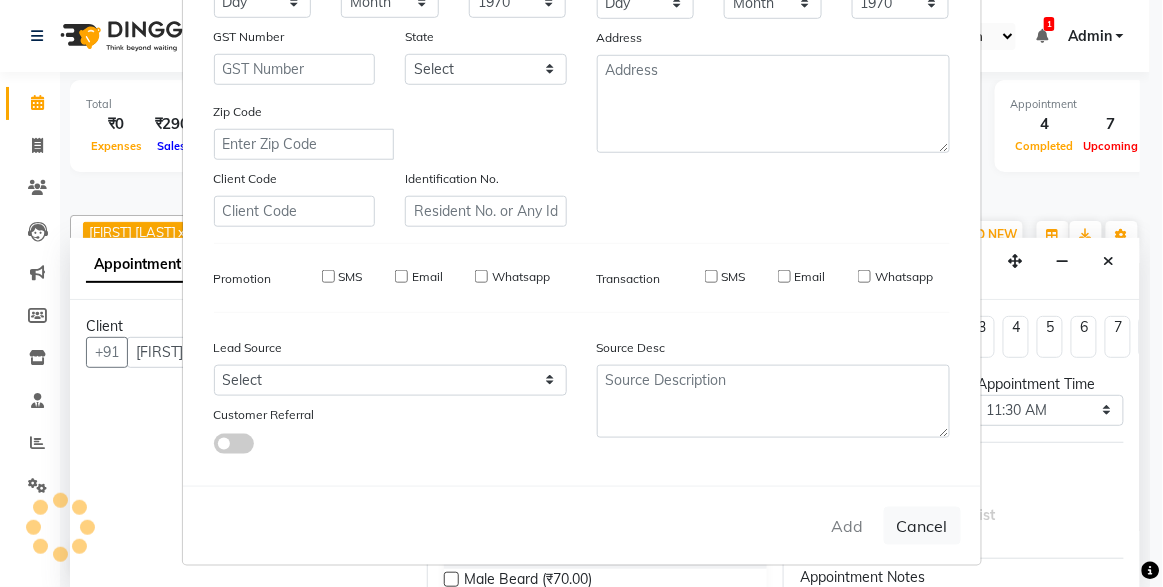 type on "[PHONE]" 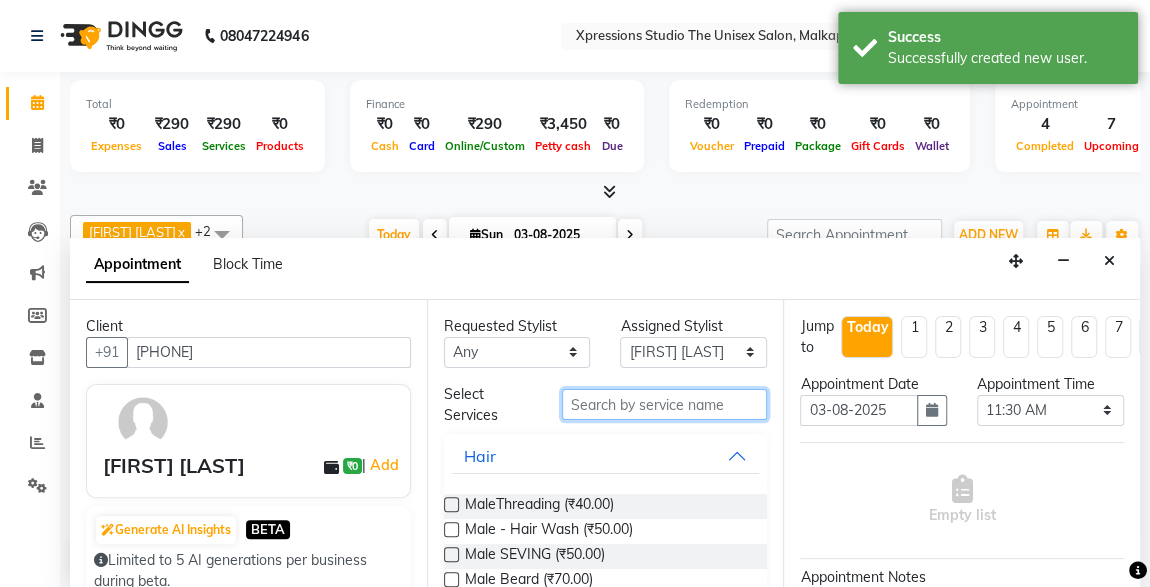 click at bounding box center (665, 404) 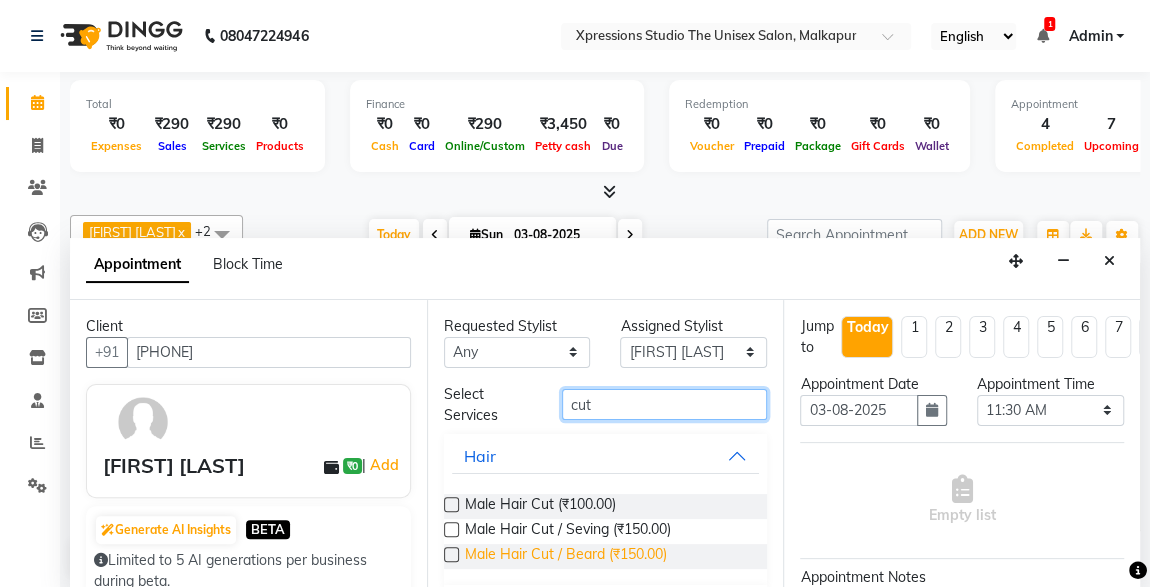 type on "cut" 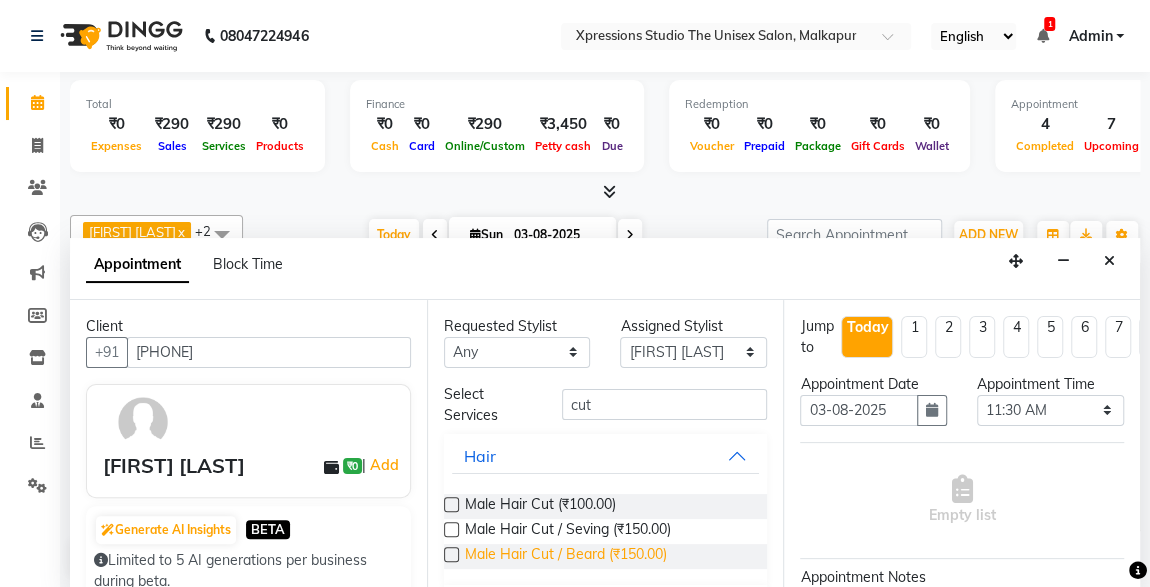 click on "Male Hair Cut / Beard  (₹150.00)" at bounding box center (566, 556) 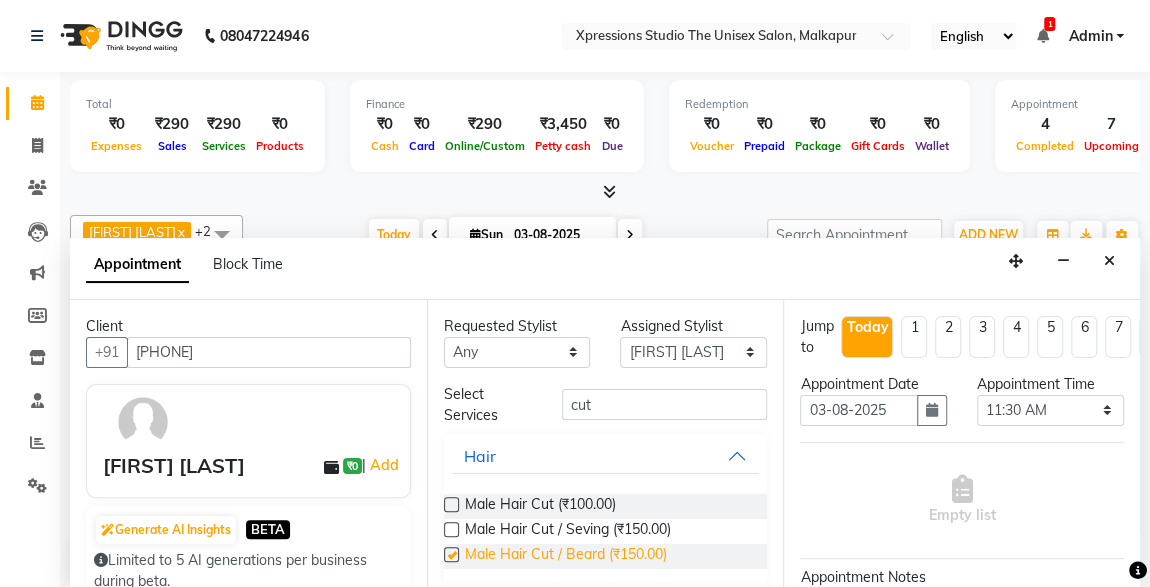 checkbox on "false" 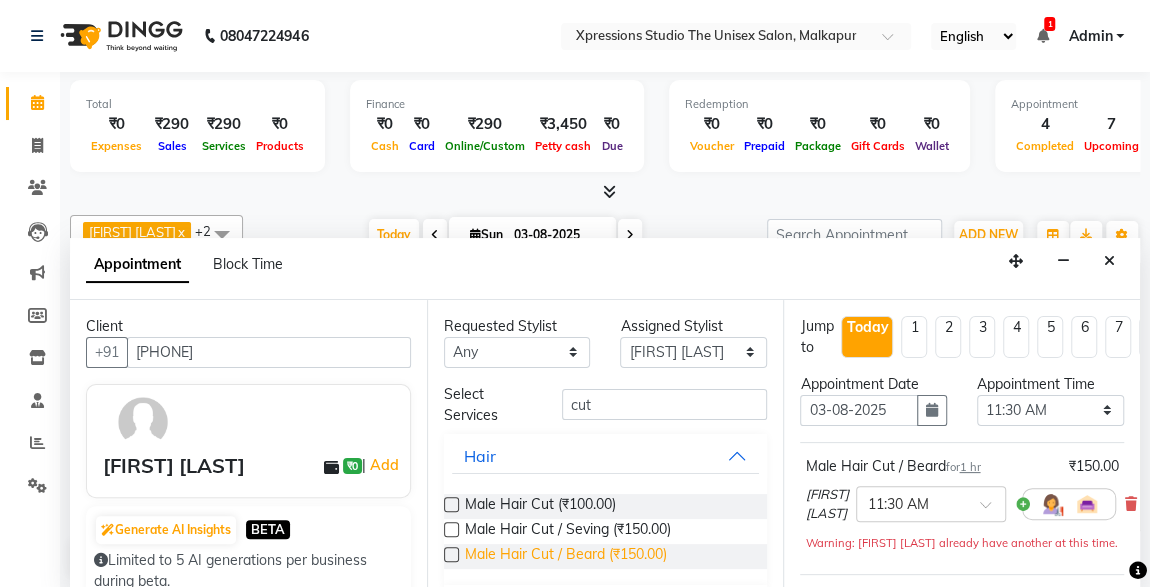scroll, scrollTop: 310, scrollLeft: 0, axis: vertical 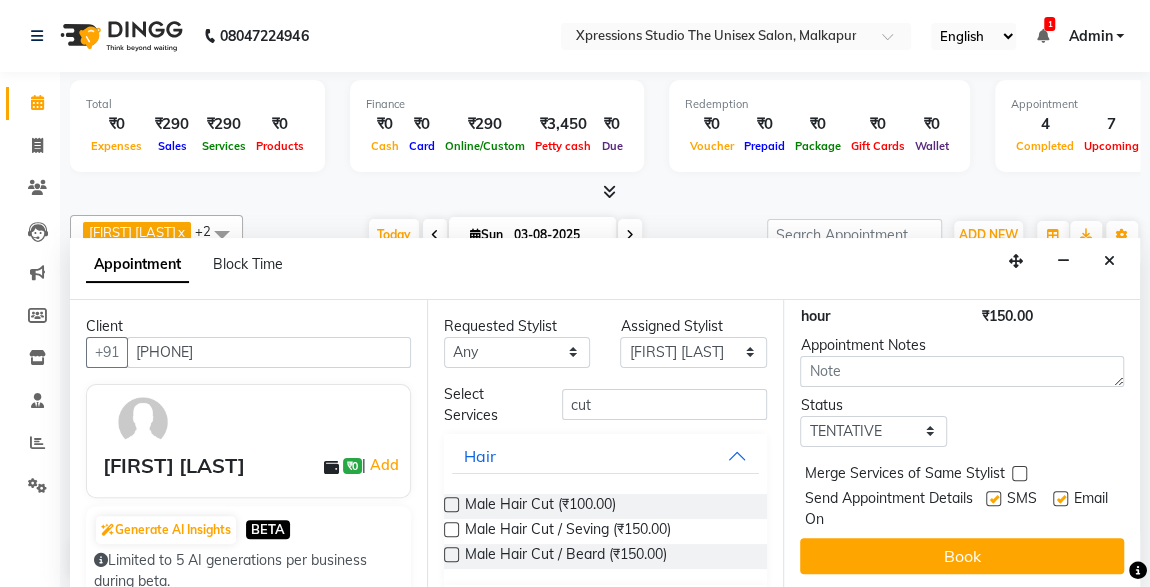 click at bounding box center (993, 498) 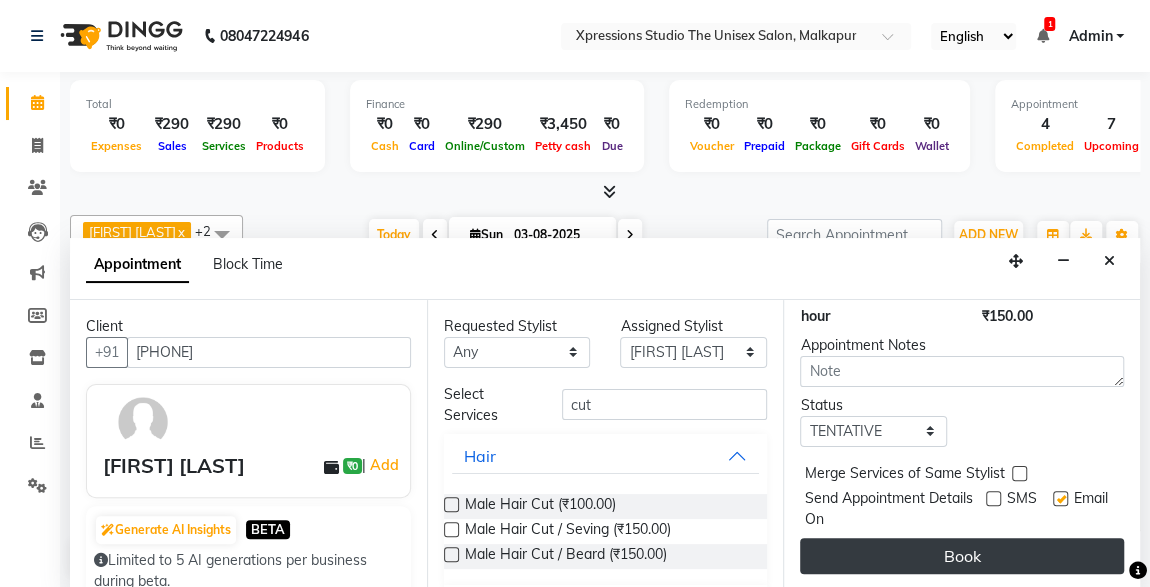click on "Book" at bounding box center [962, 556] 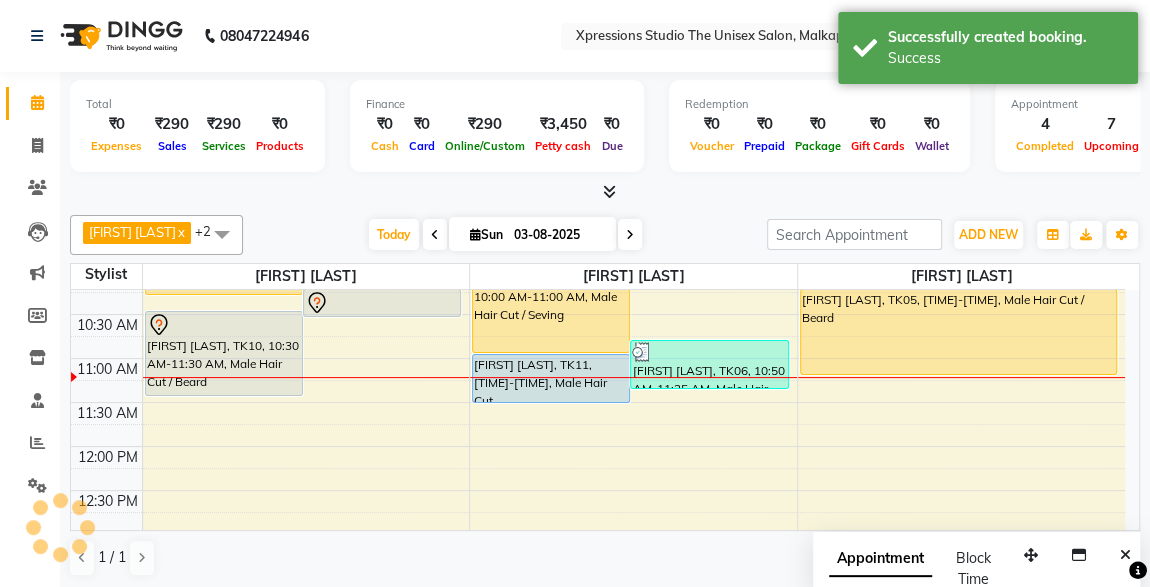 scroll, scrollTop: 0, scrollLeft: 0, axis: both 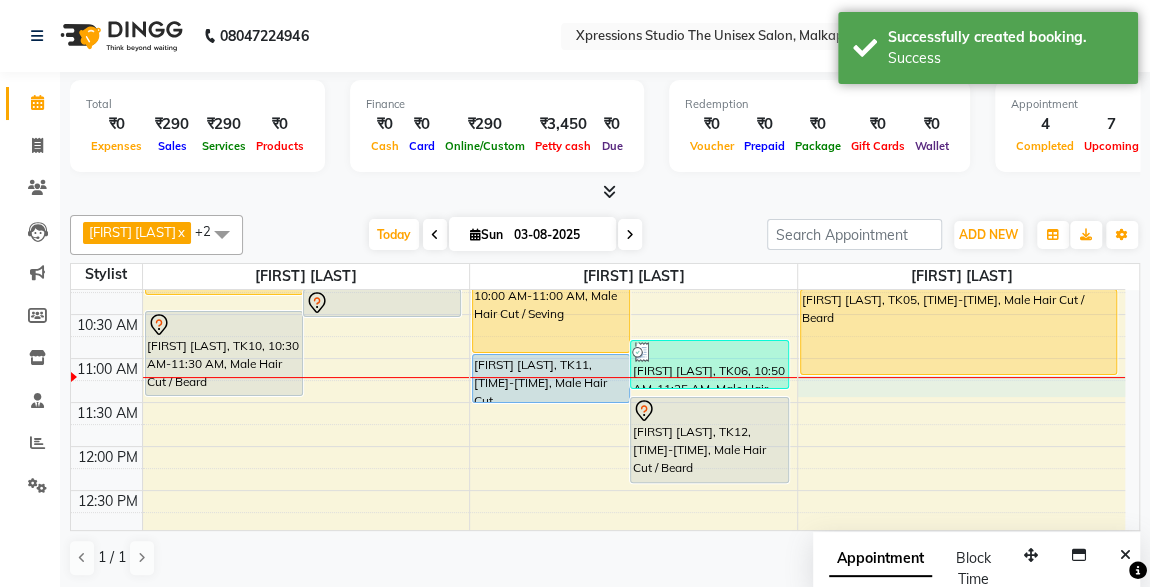 click at bounding box center [961, 377] 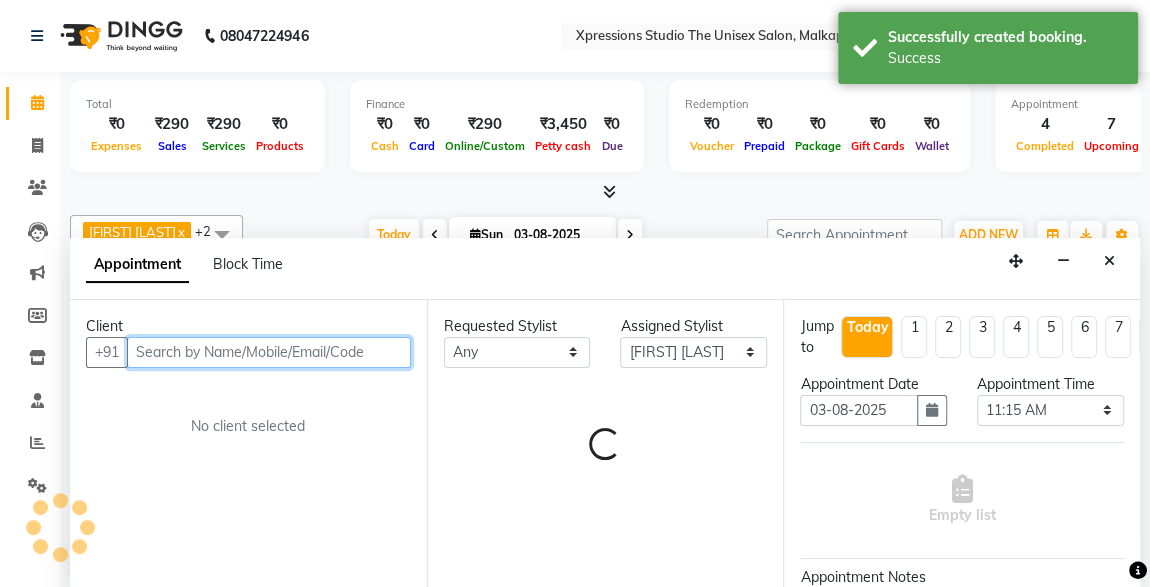 scroll, scrollTop: 0, scrollLeft: 0, axis: both 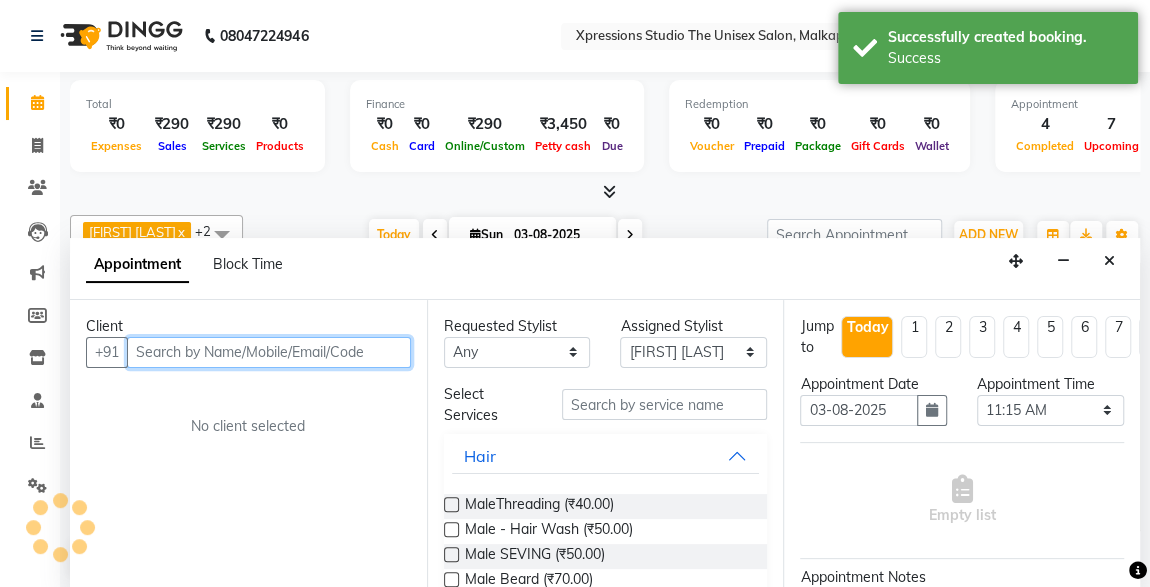 click at bounding box center [269, 352] 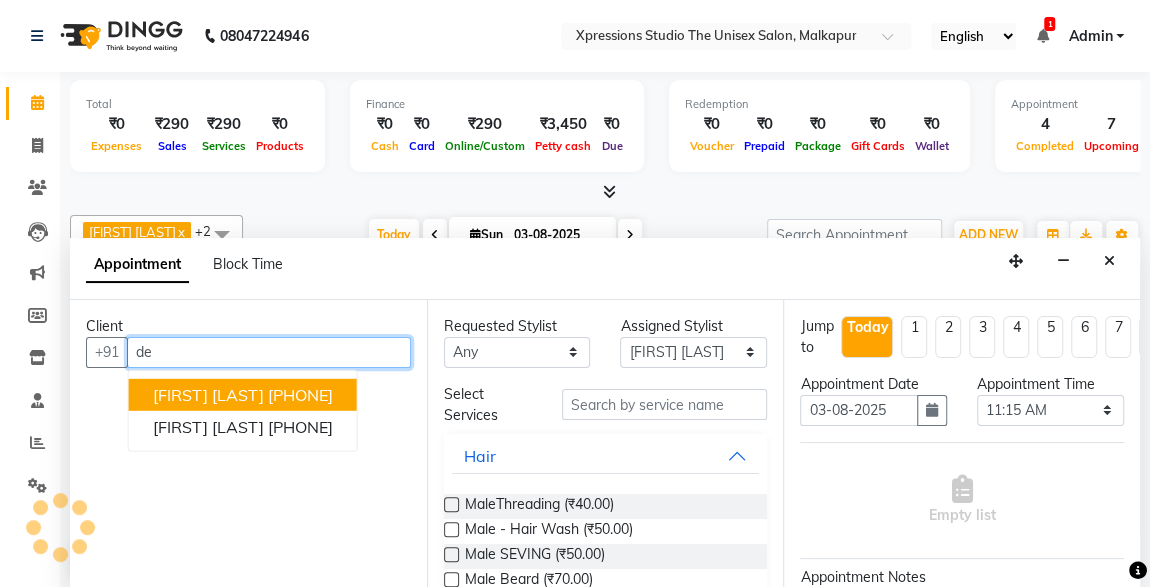 type on "d" 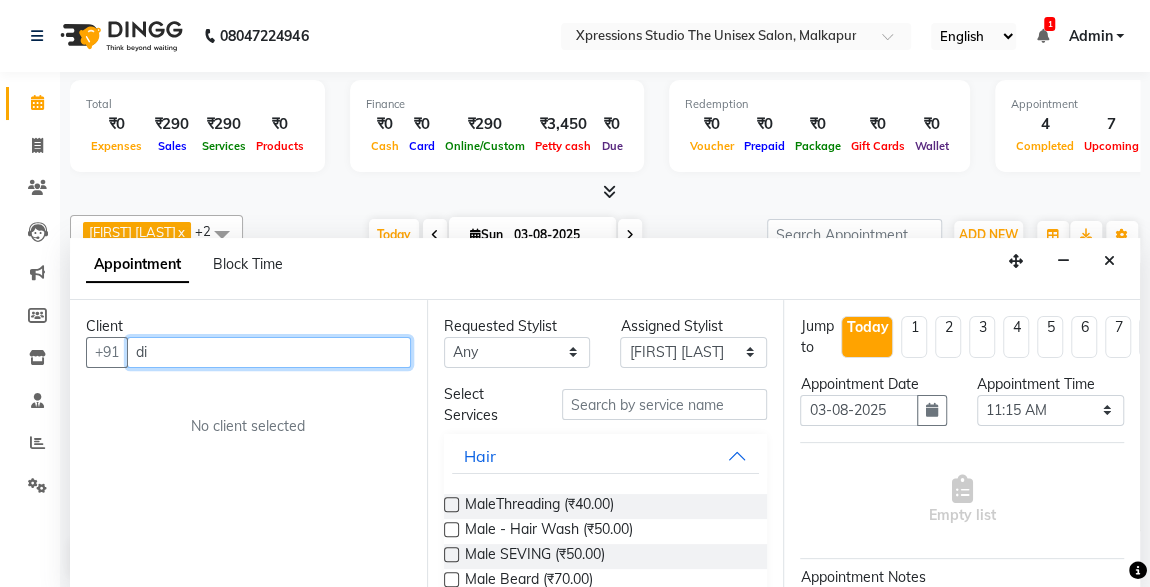 type on "d" 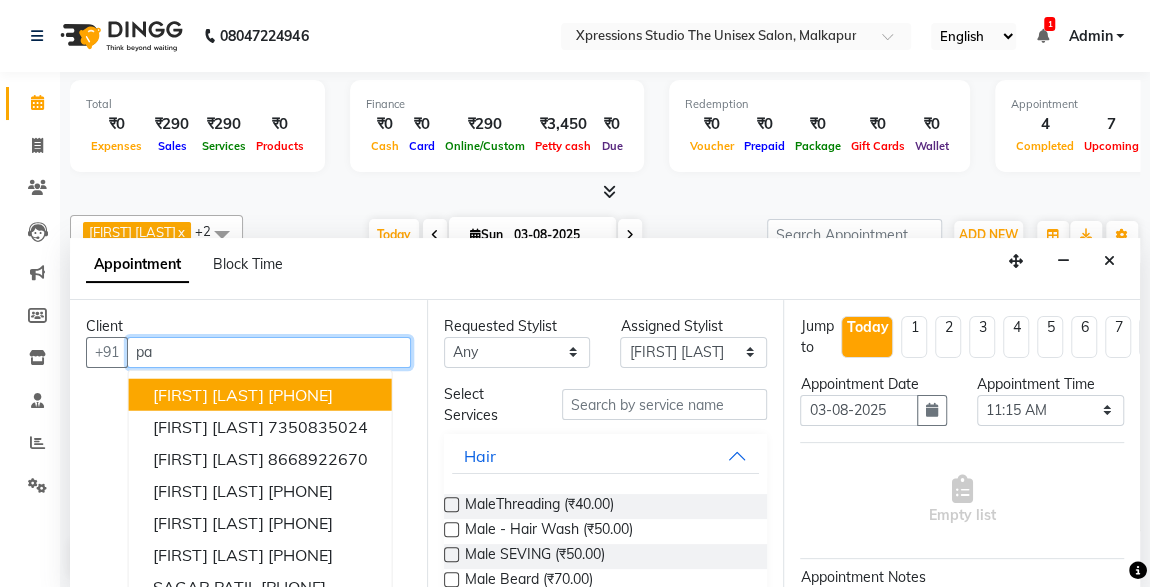 type on "p" 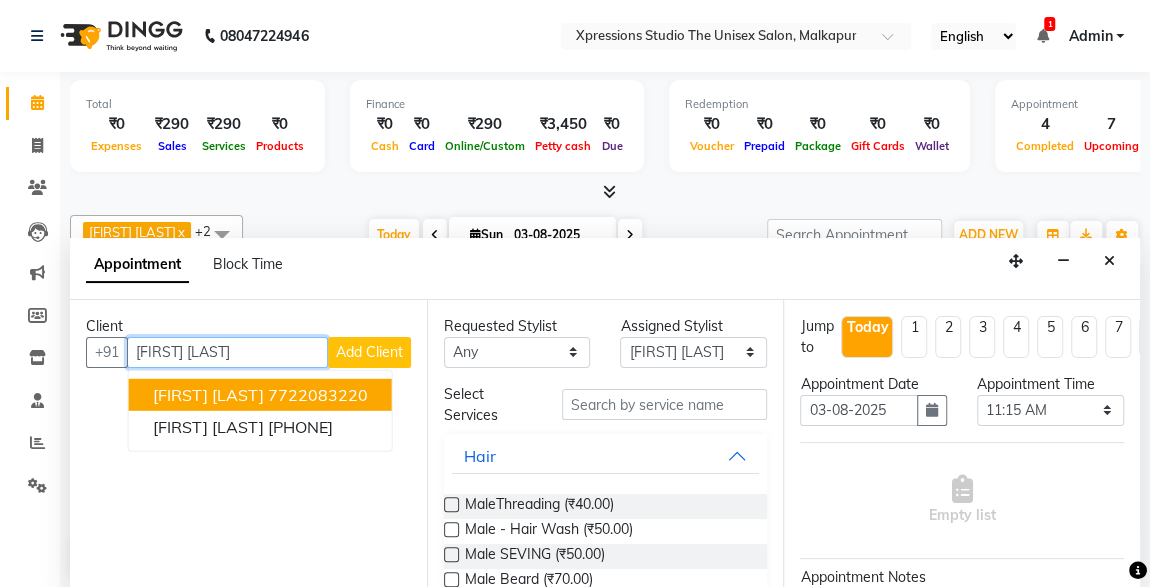 click on "[FIRST] [LAST] [PHONE]" at bounding box center (260, 394) 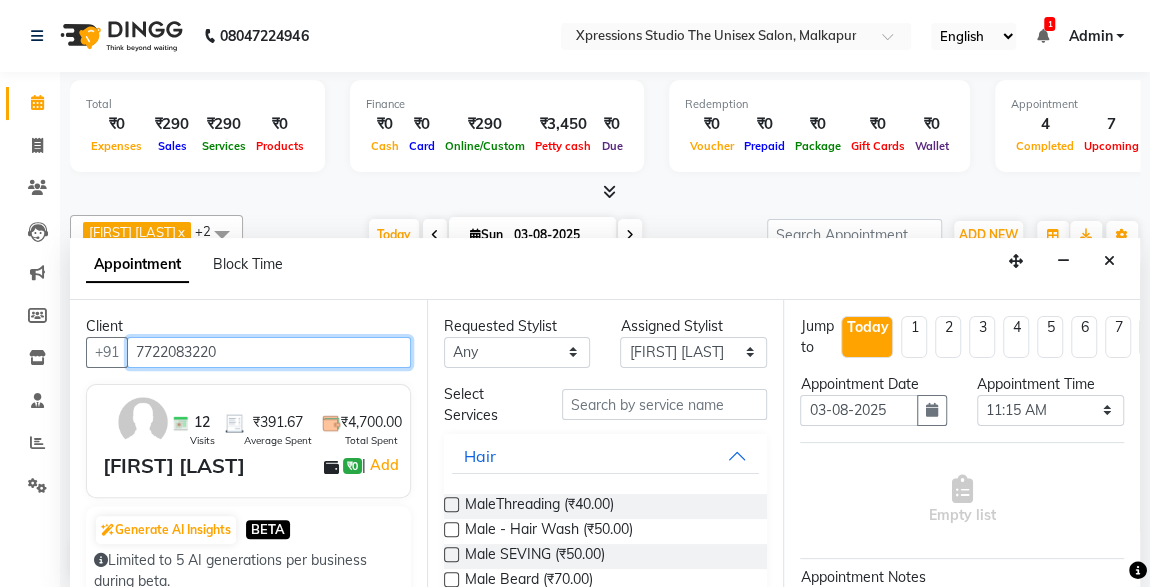 type on "7722083220" 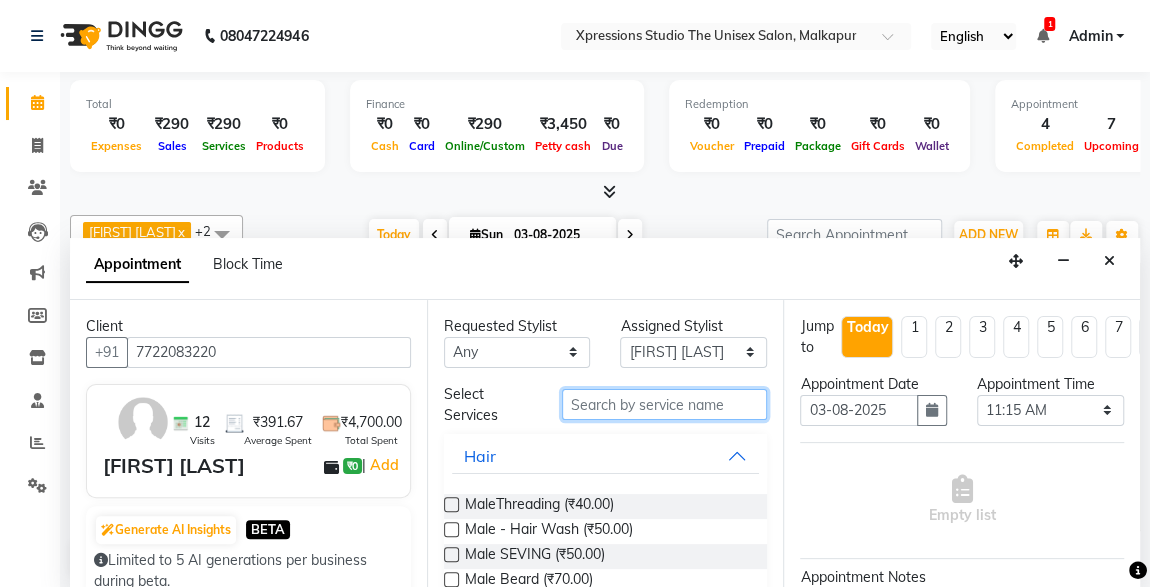 click at bounding box center [665, 404] 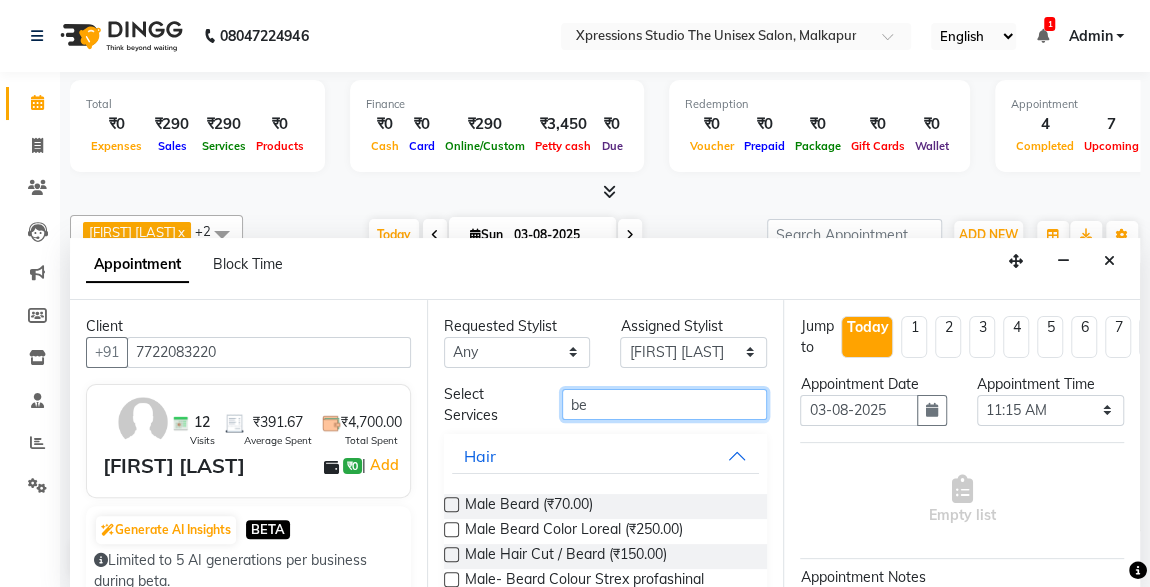 click on "be" at bounding box center [665, 404] 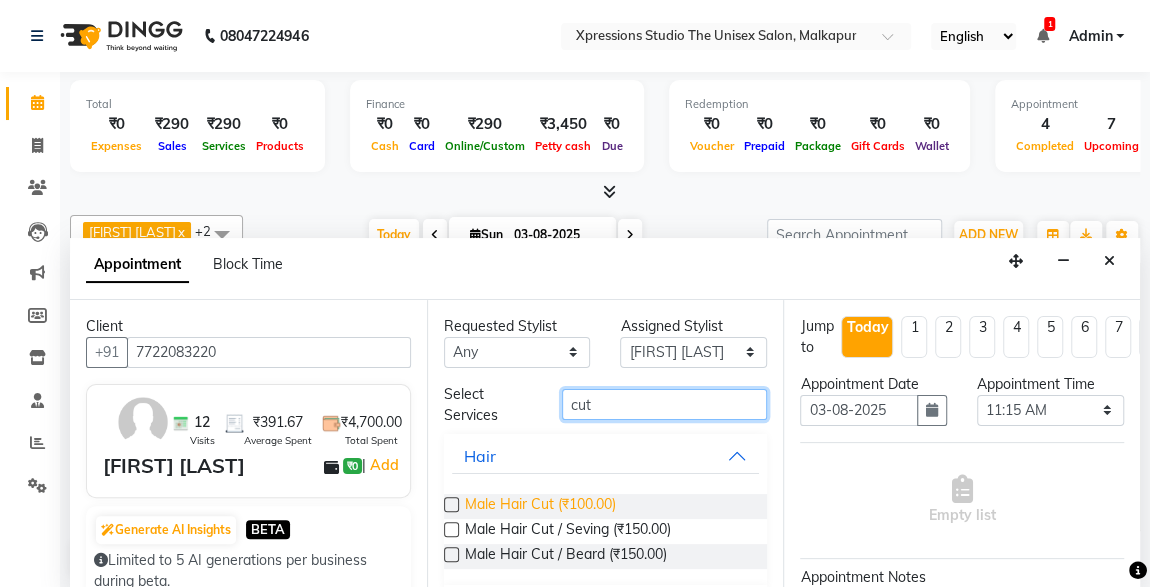 type on "cut" 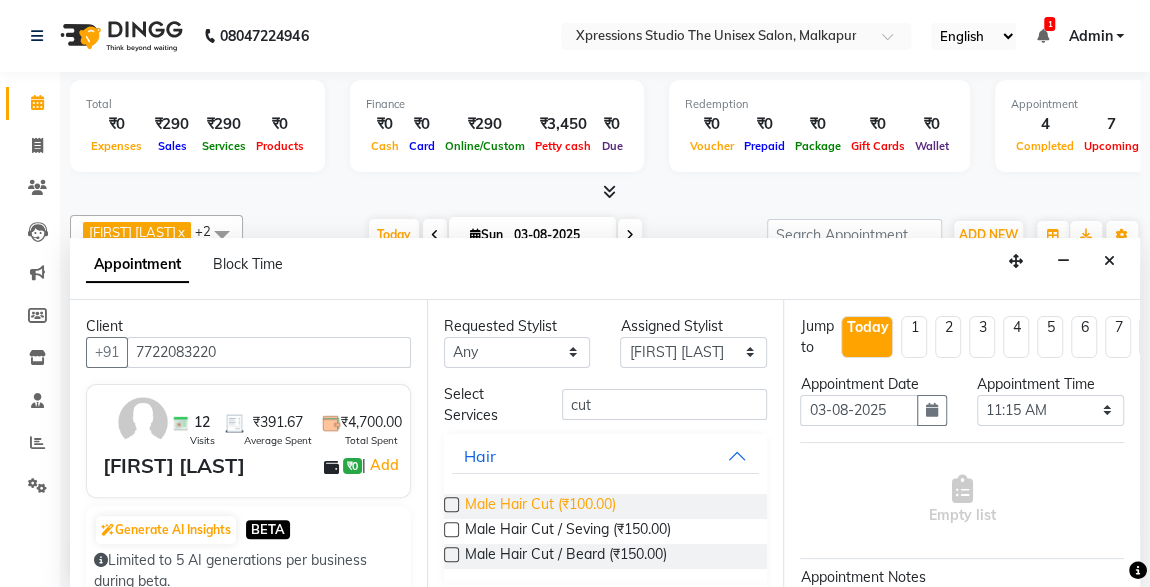 click on "Male Hair Cut  (₹100.00)" at bounding box center (540, 506) 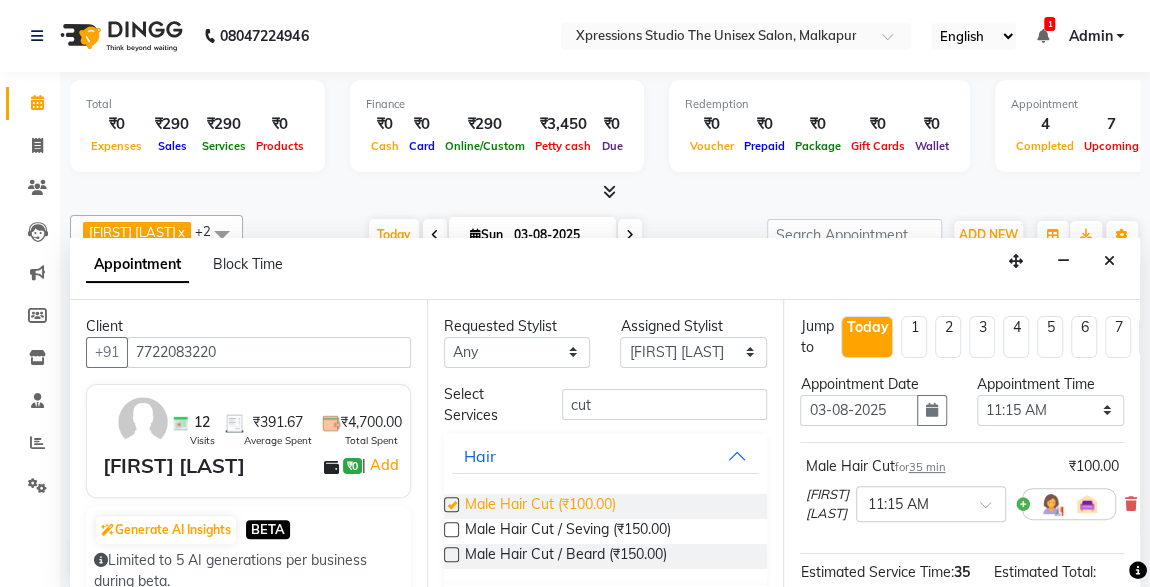checkbox on "false" 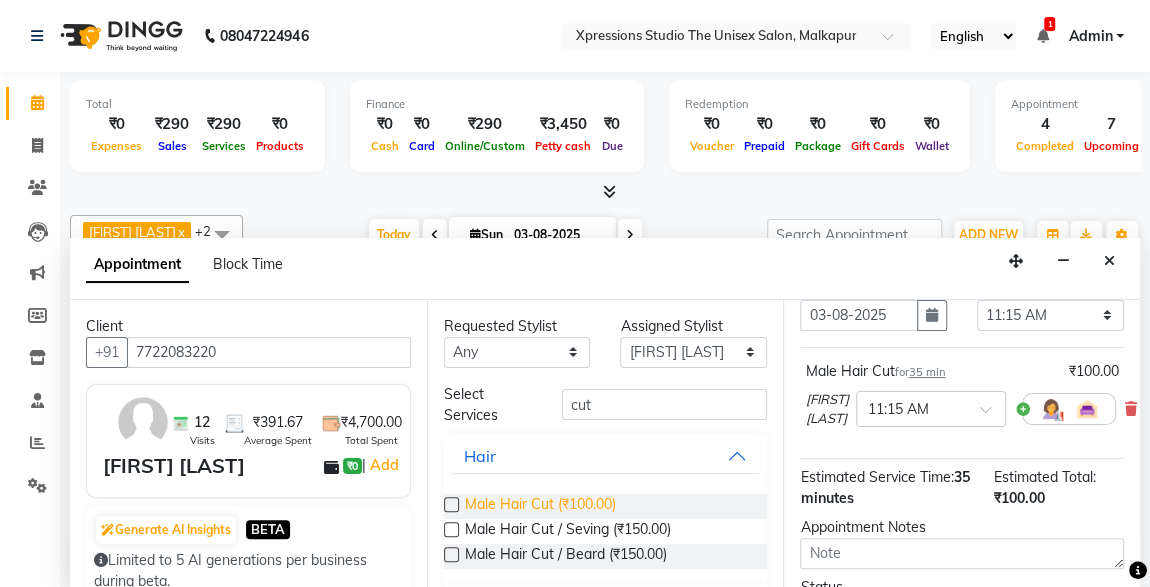 scroll, scrollTop: 289, scrollLeft: 0, axis: vertical 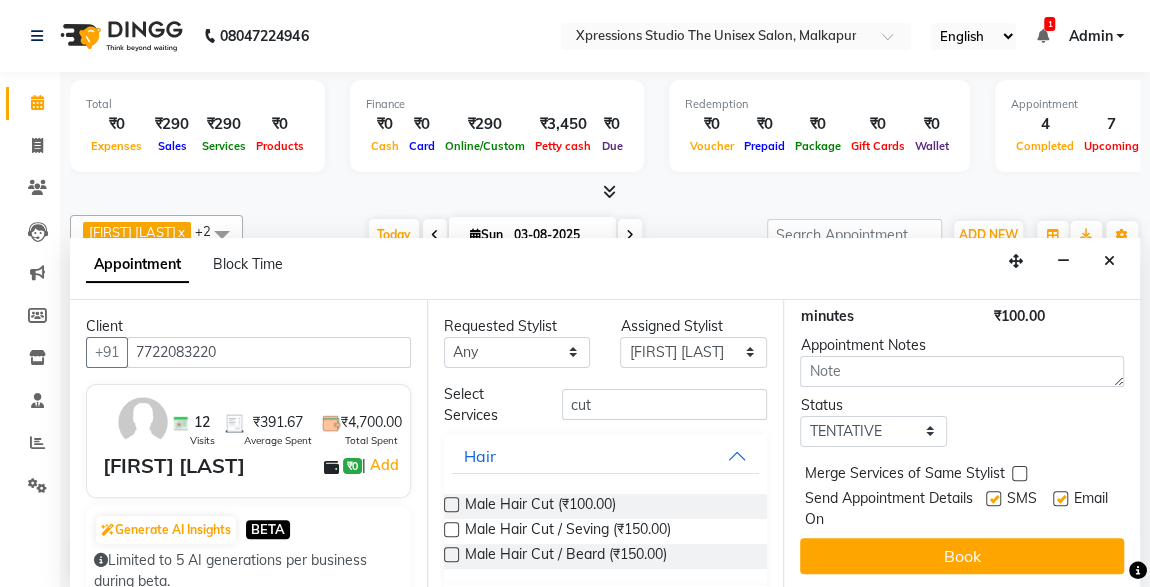 click at bounding box center [993, 498] 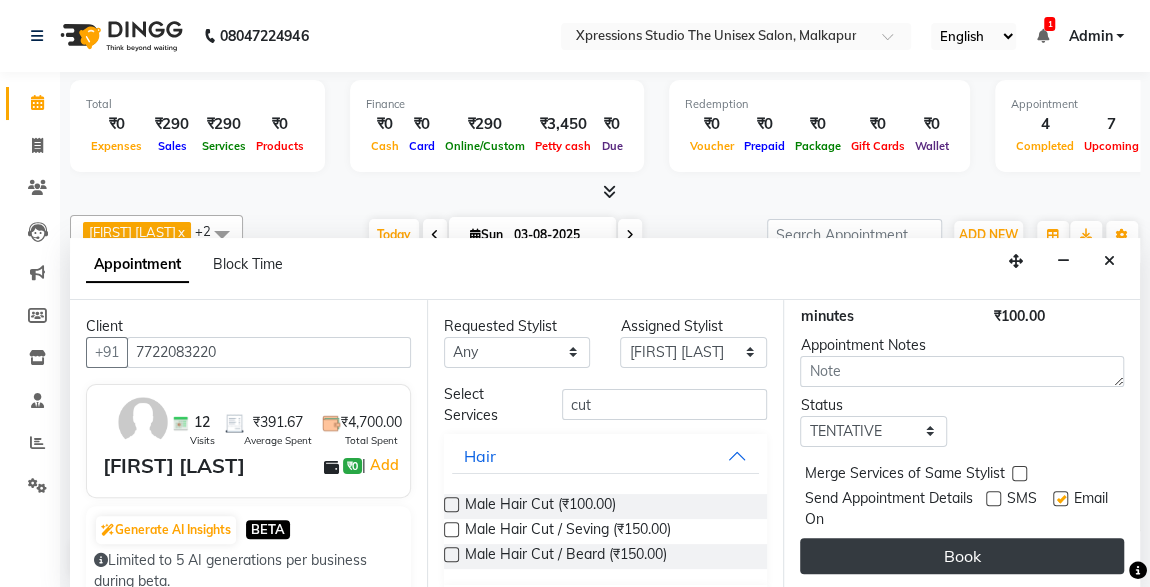 click on "Book" at bounding box center (962, 556) 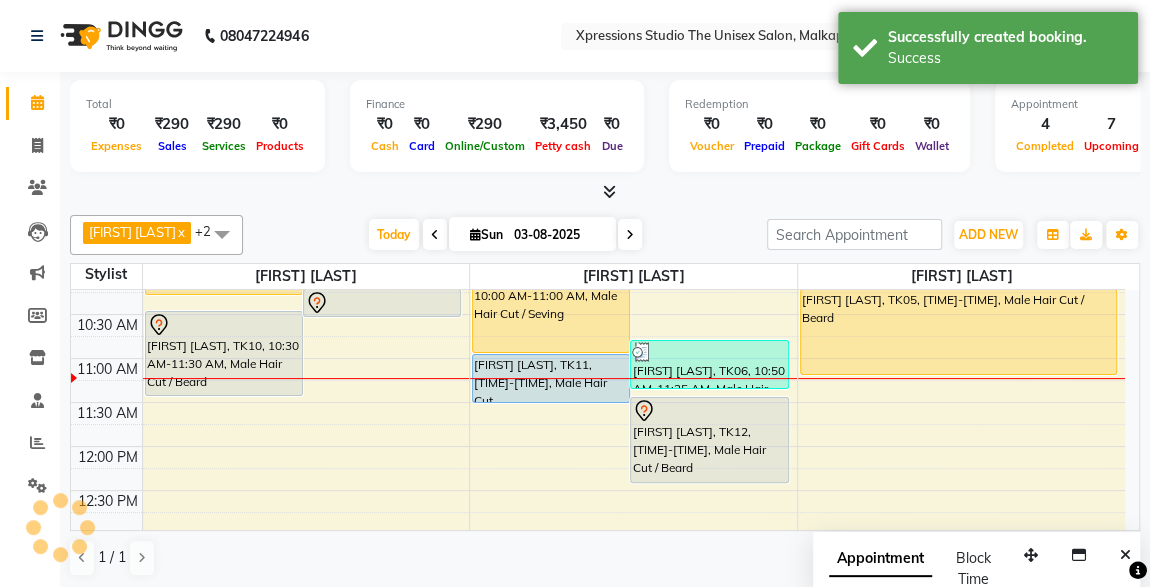 scroll, scrollTop: 0, scrollLeft: 0, axis: both 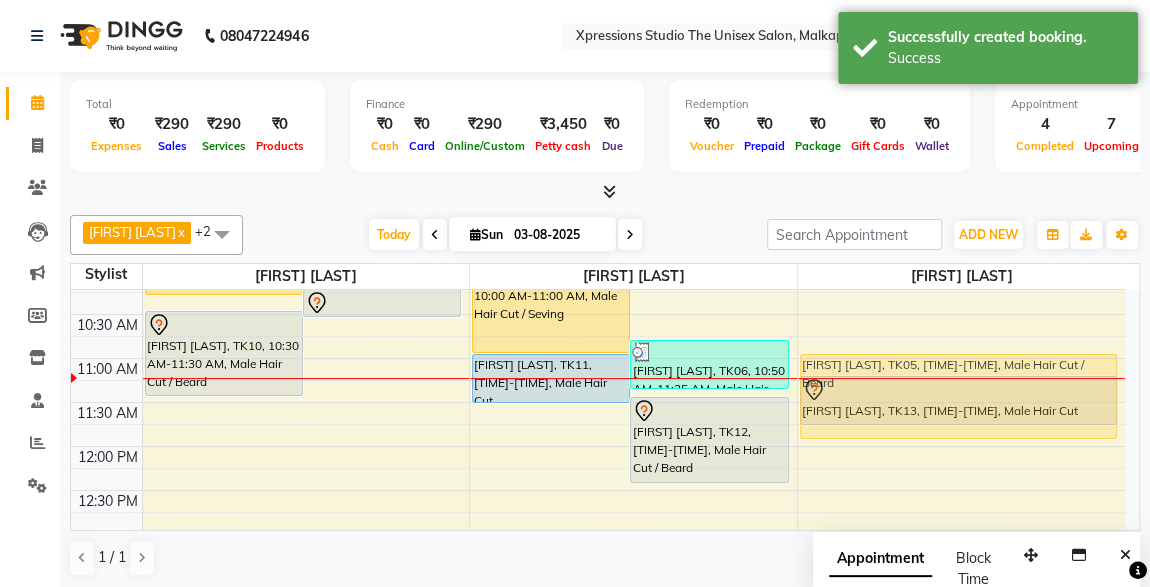 drag, startPoint x: 917, startPoint y: 357, endPoint x: 846, endPoint y: 413, distance: 90.426765 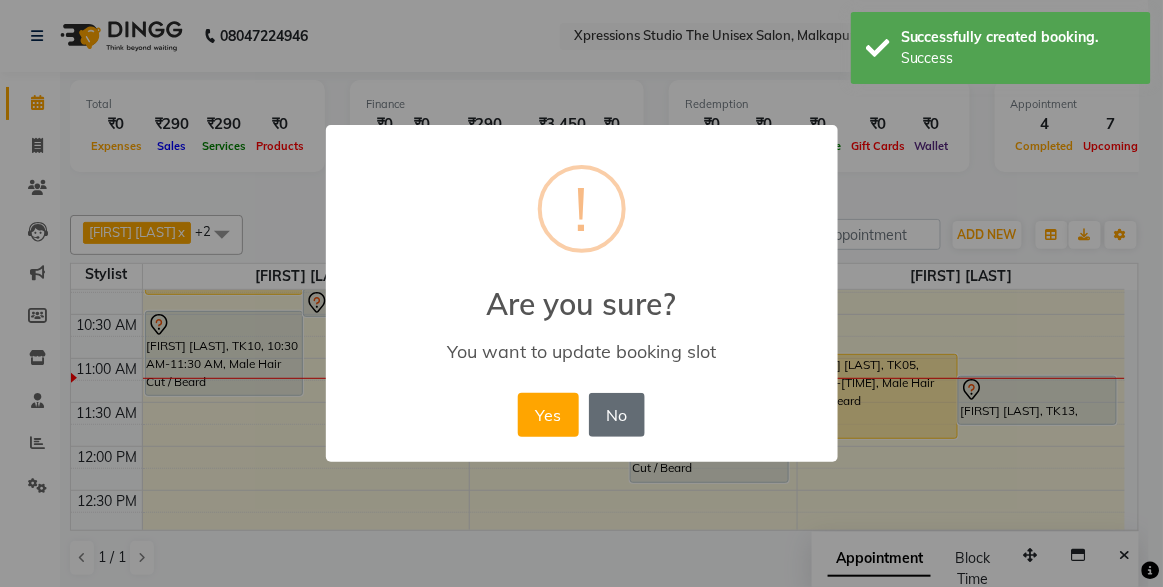 click on "No" at bounding box center (617, 415) 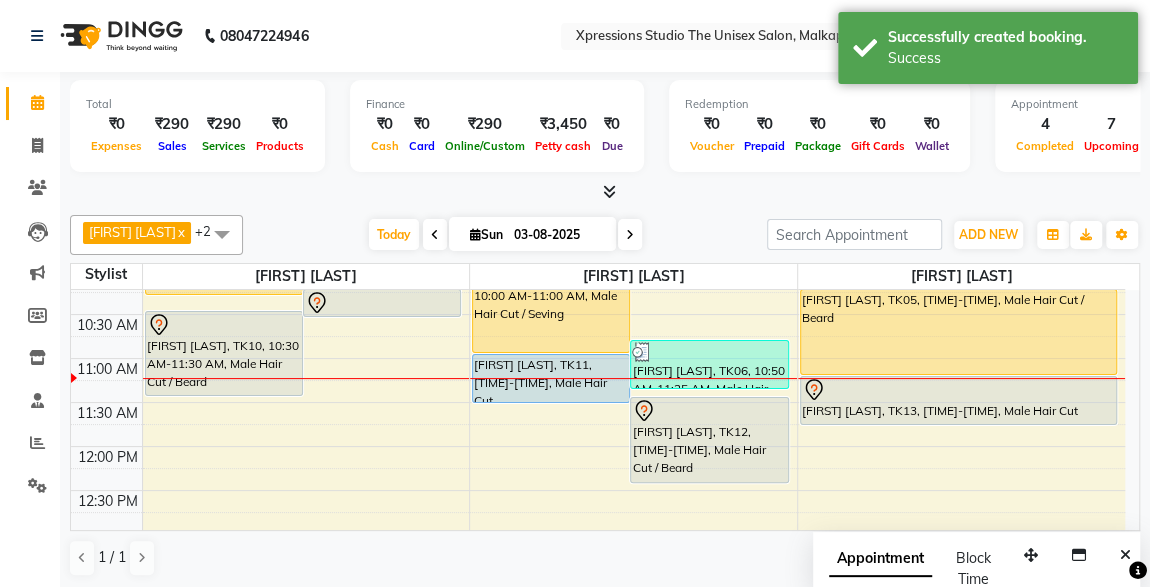 click on "[FIRST] [LAST], TK13, [TIME]-[TIME], Male Hair Cut" at bounding box center (958, 400) 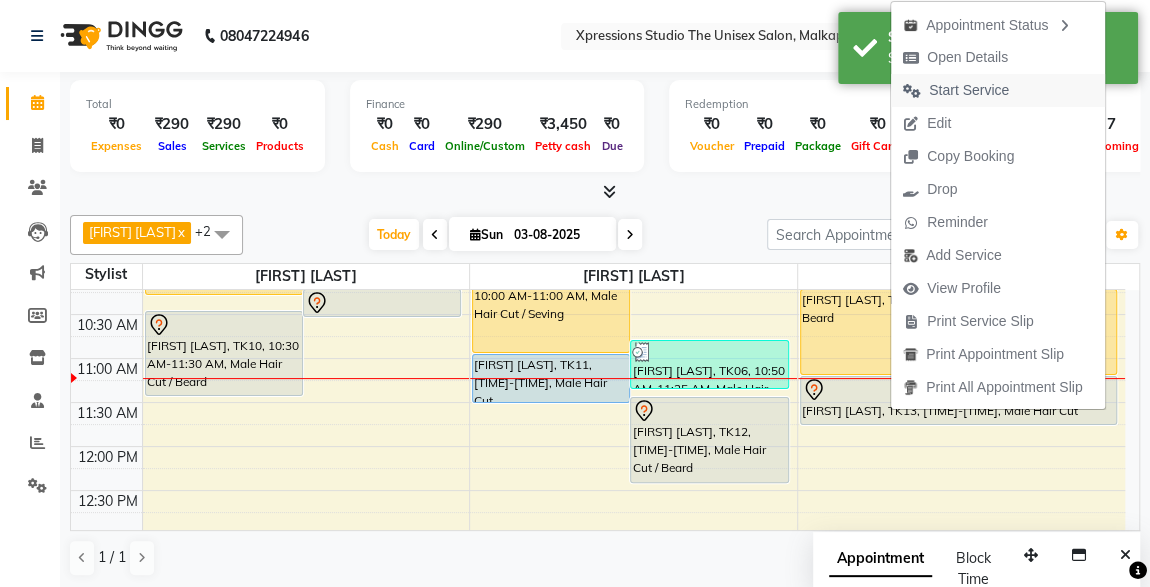 click on "Start Service" at bounding box center [969, 90] 